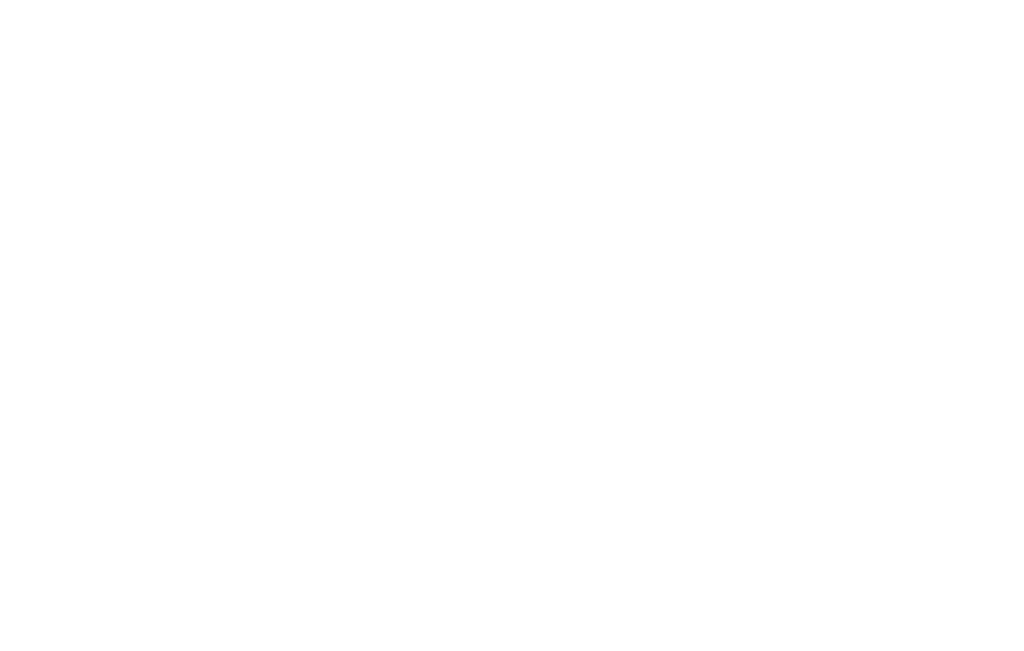 scroll, scrollTop: 0, scrollLeft: 0, axis: both 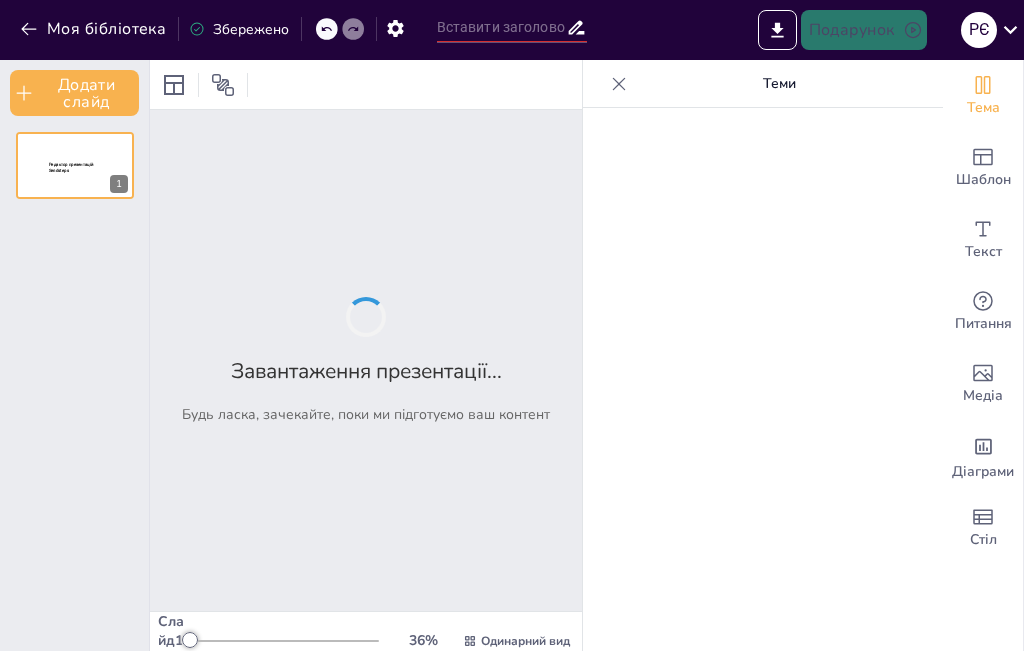 type on "Державний стандарт дошкільної освіти: ключові аспекти та вимоги" 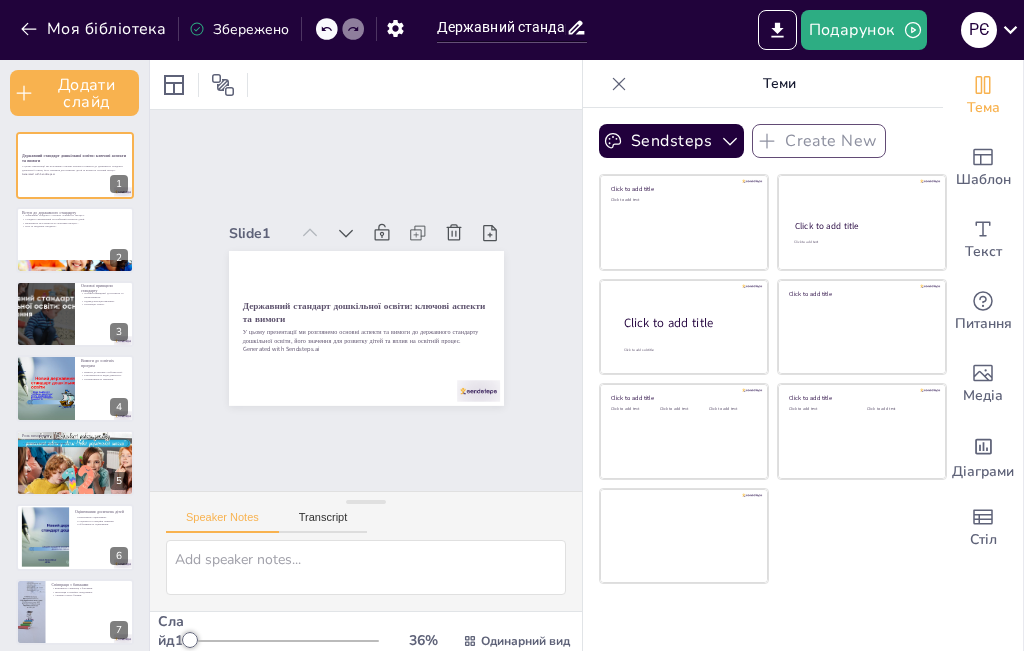 checkbox on "true" 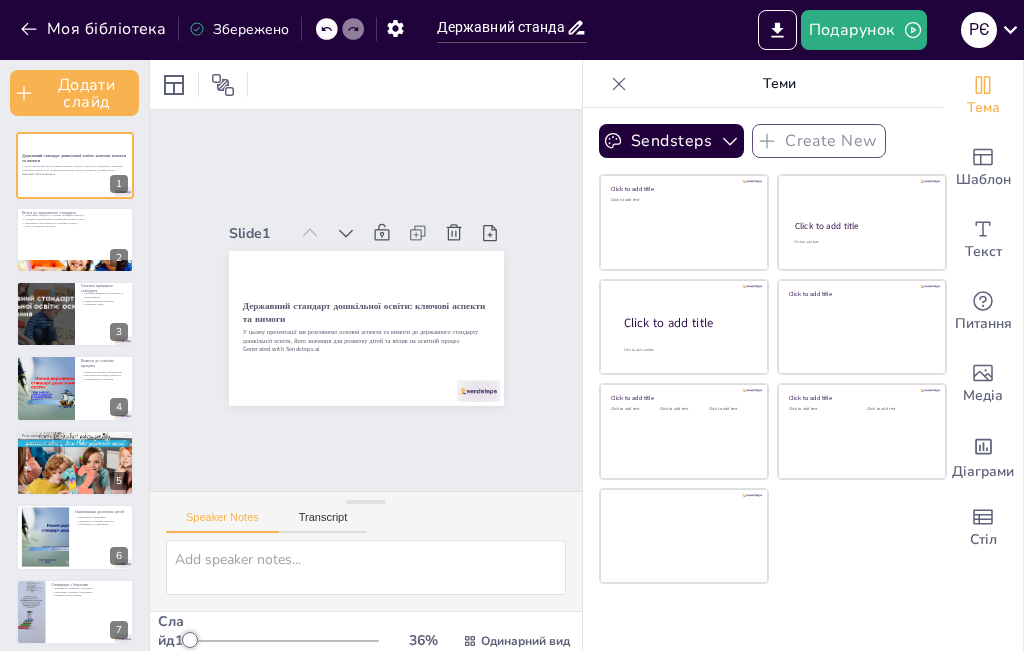 checkbox on "true" 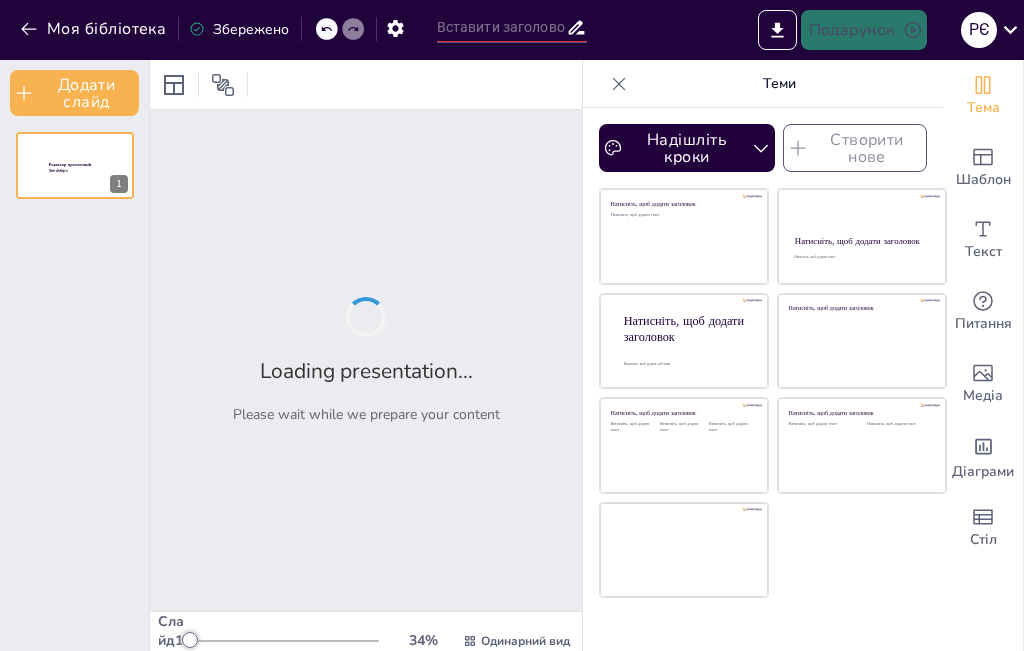 type on "Державний стандарт дошкільної освіти: ключові аспекти та вимоги" 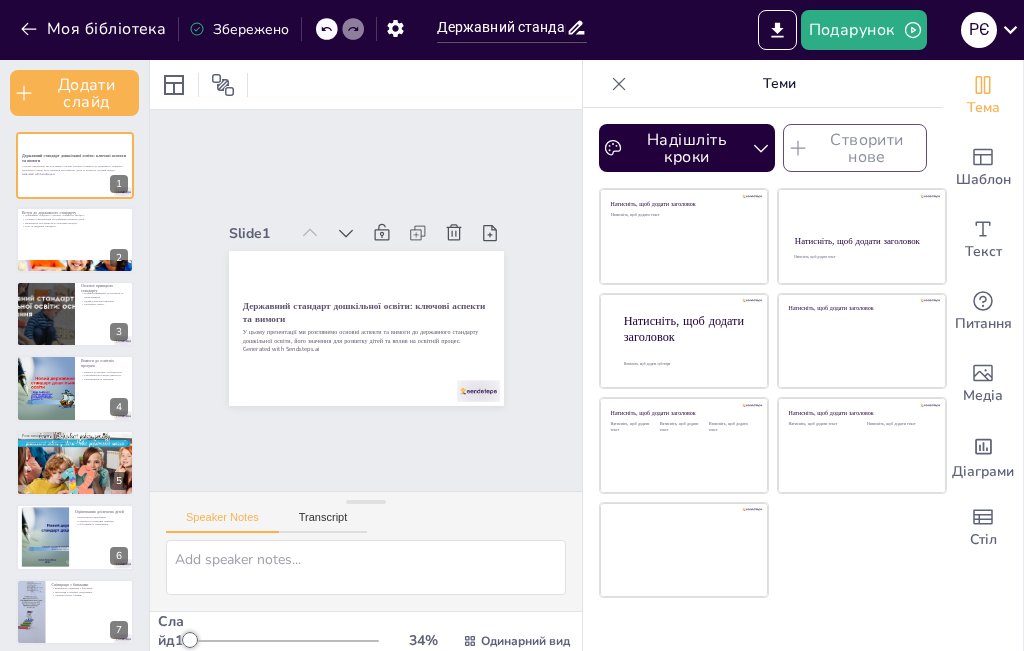 checkbox on "true" 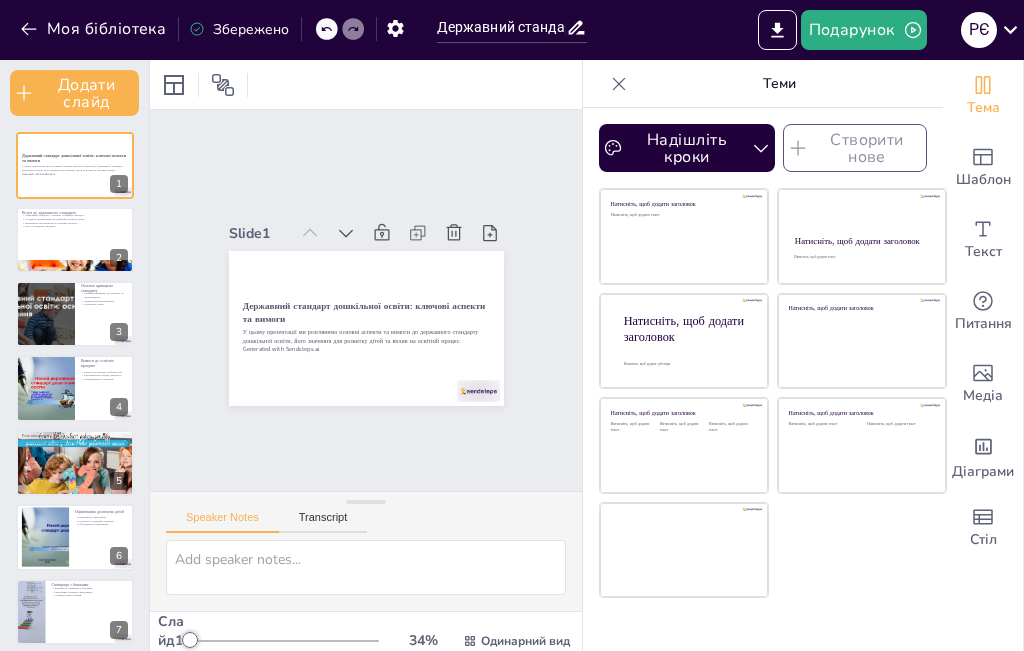 checkbox on "true" 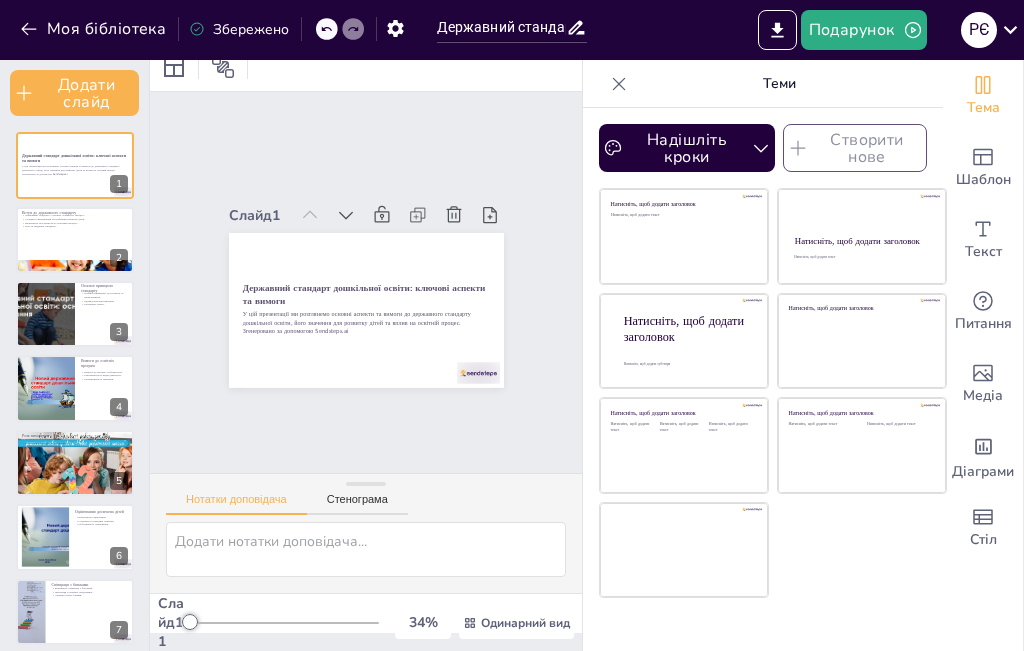 scroll, scrollTop: 113, scrollLeft: 0, axis: vertical 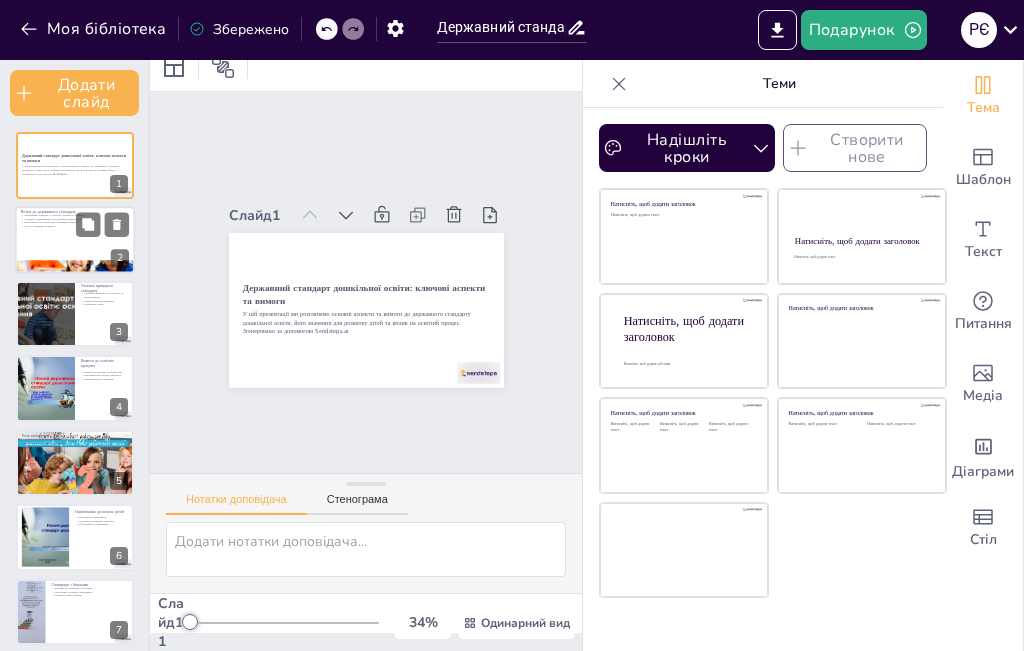 checkbox on "true" 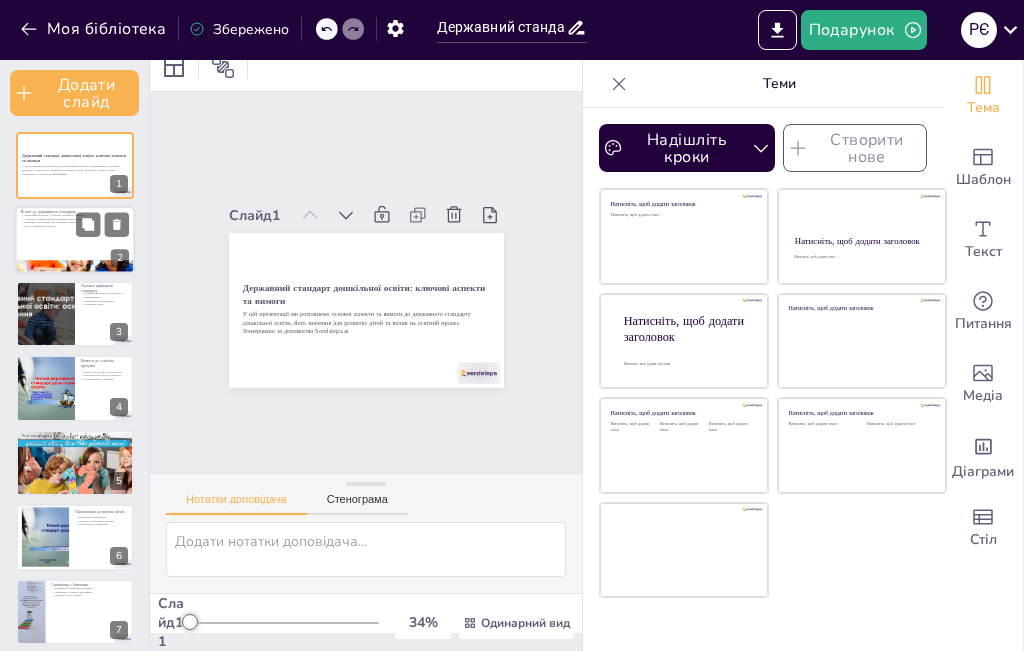 checkbox on "true" 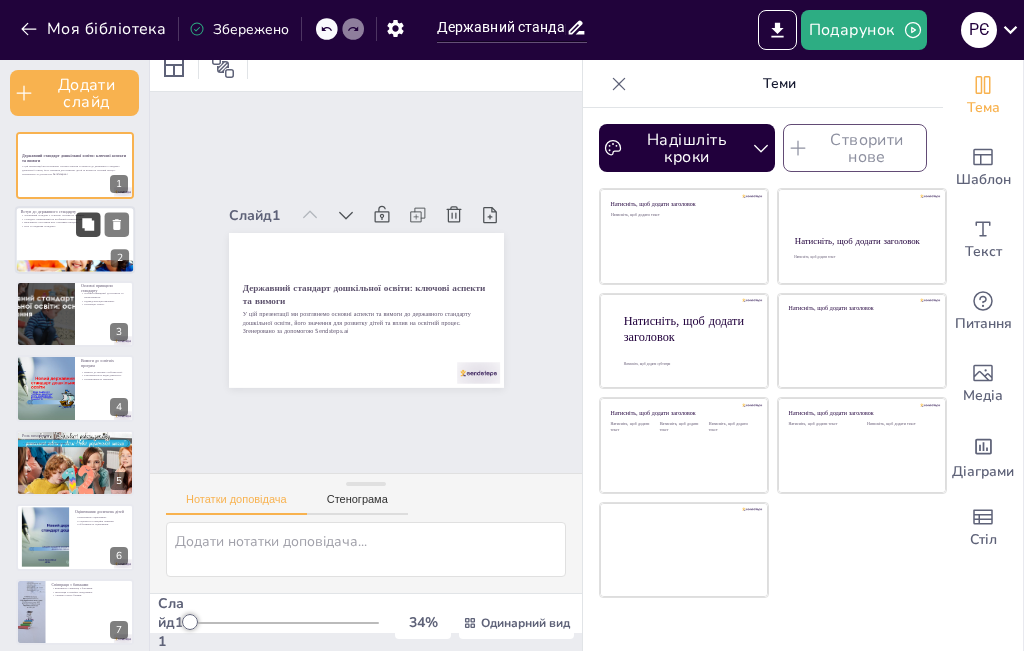 checkbox on "true" 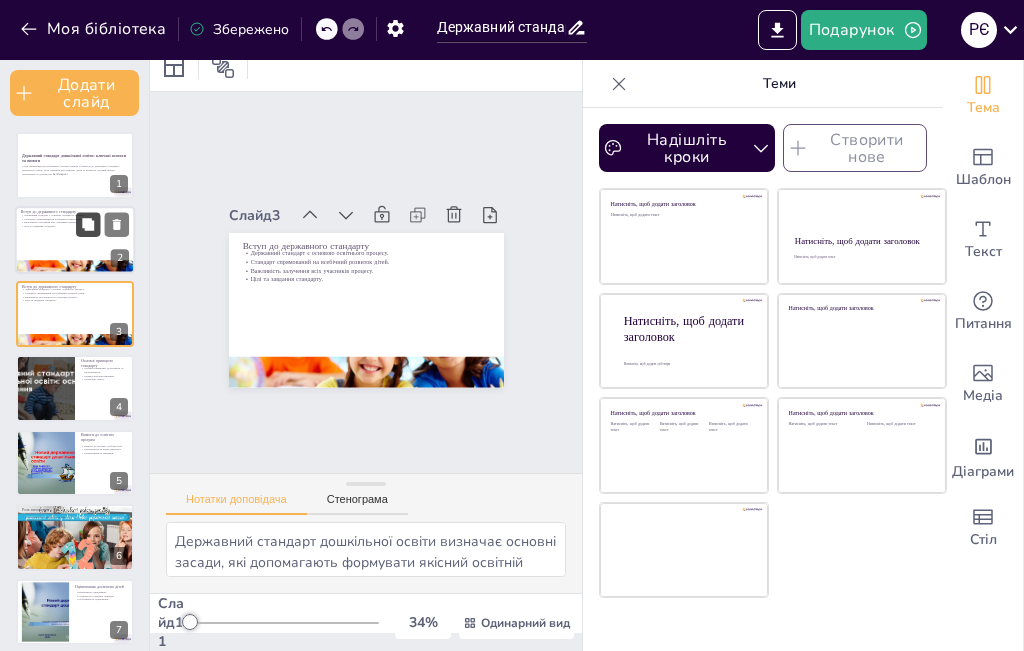 checkbox on "true" 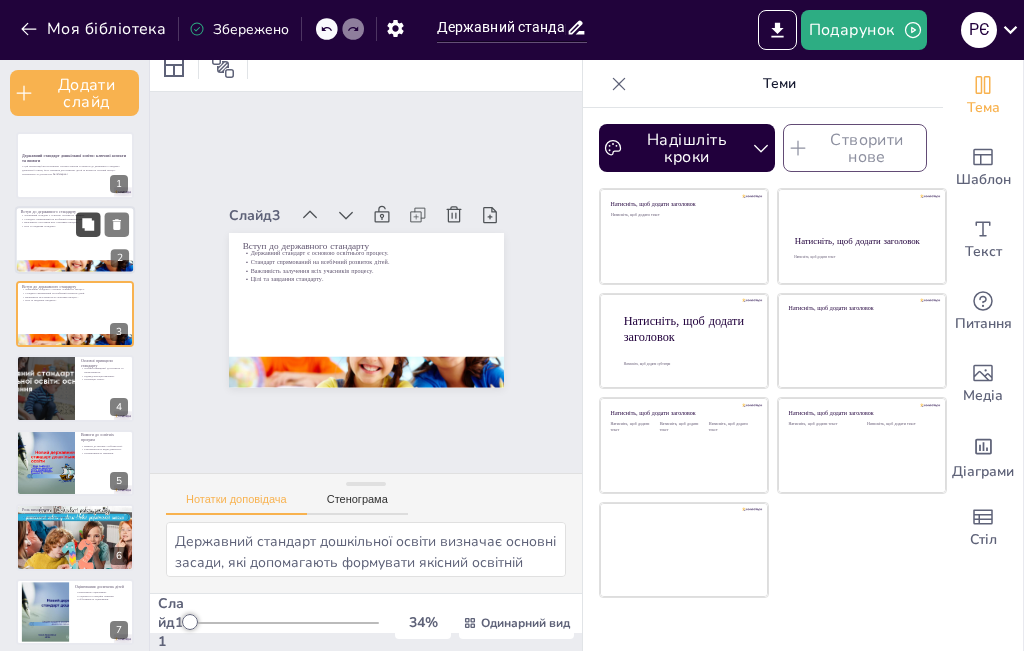 checkbox on "true" 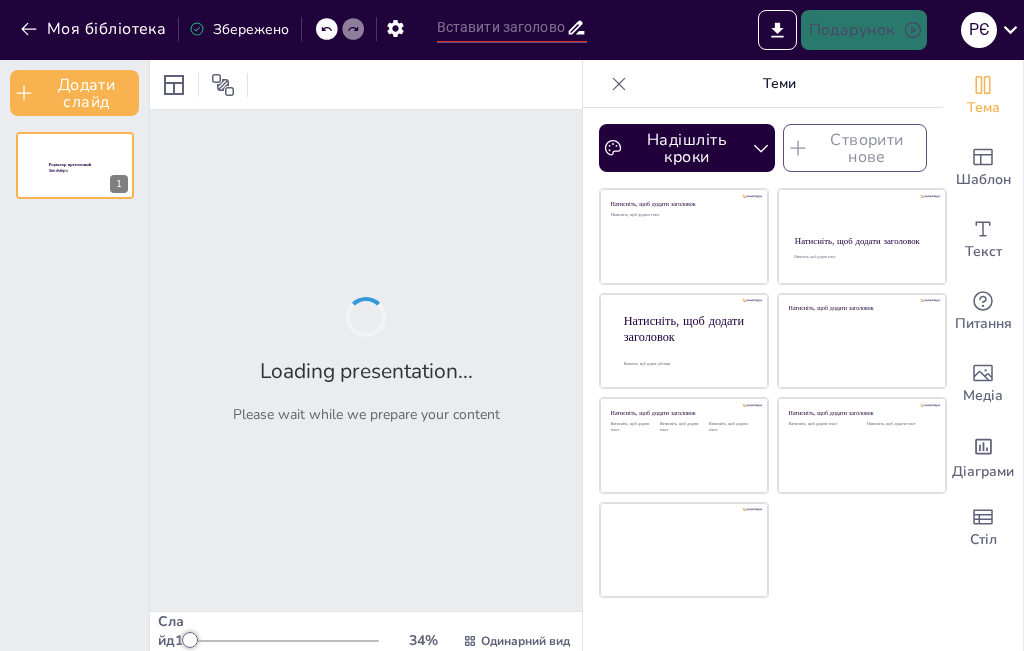 type on "Державний стандарт дошкільної освіти: ключові аспекти та вимоги" 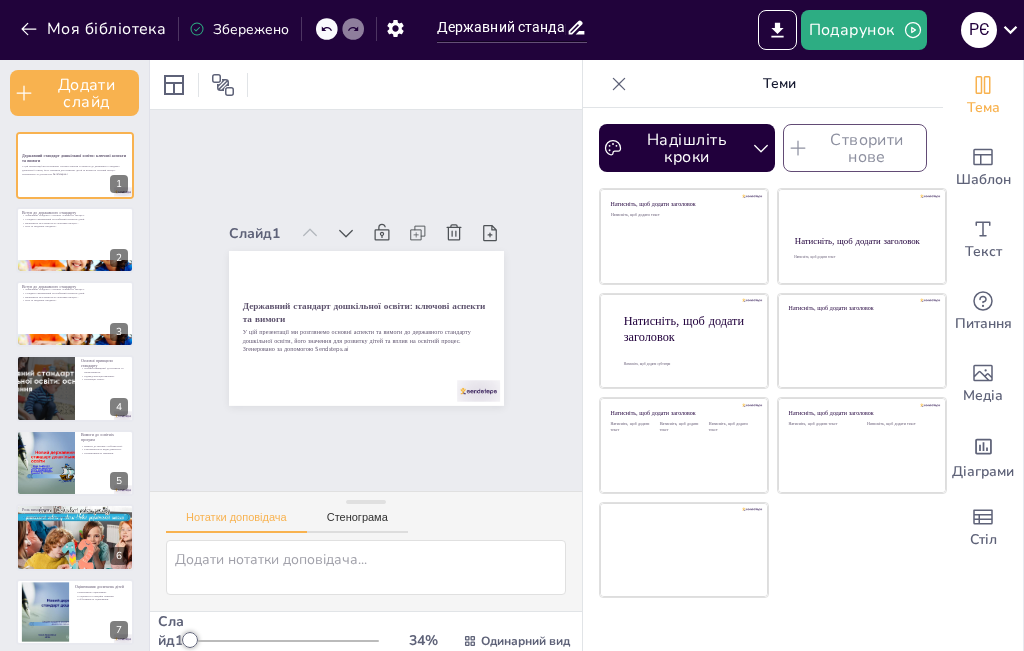 checkbox on "true" 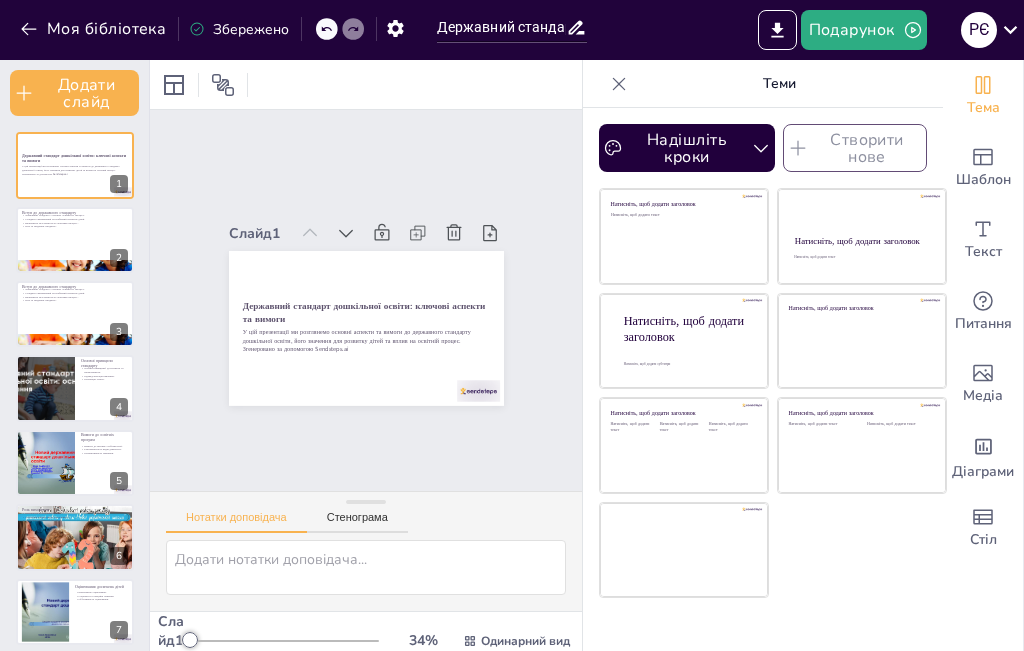 checkbox on "true" 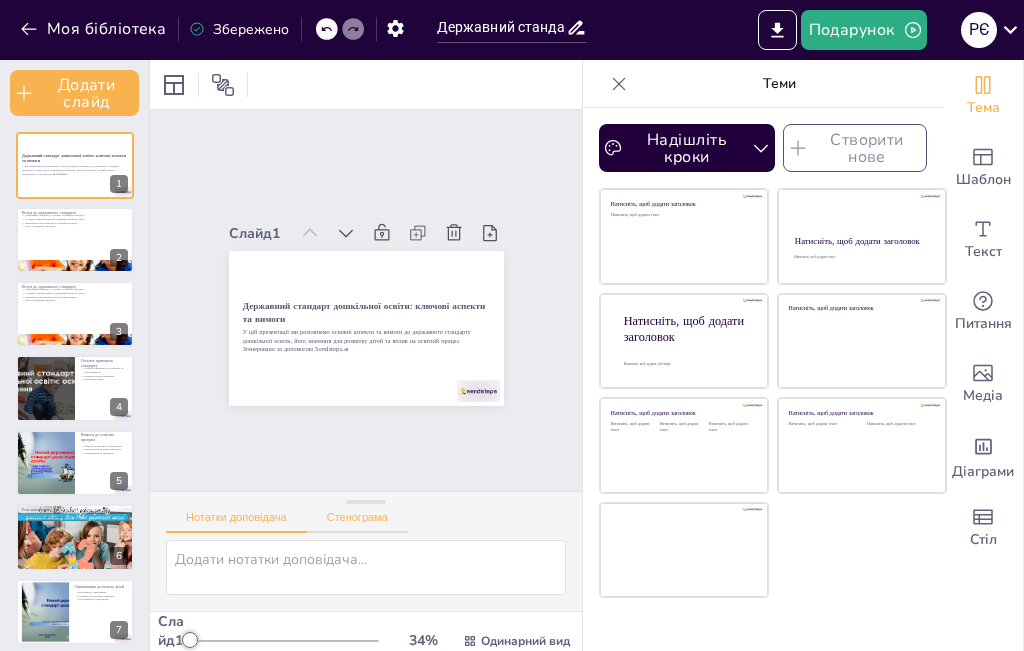 click on "Стенограма" at bounding box center (357, 522) 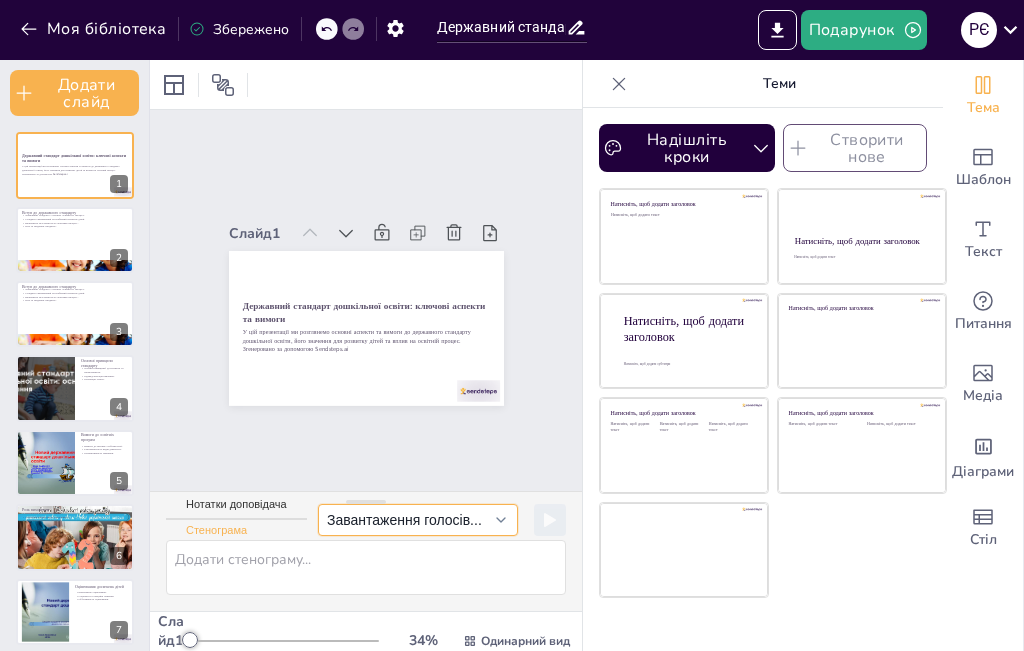 click on "Завантаження голосів..." at bounding box center (418, 520) 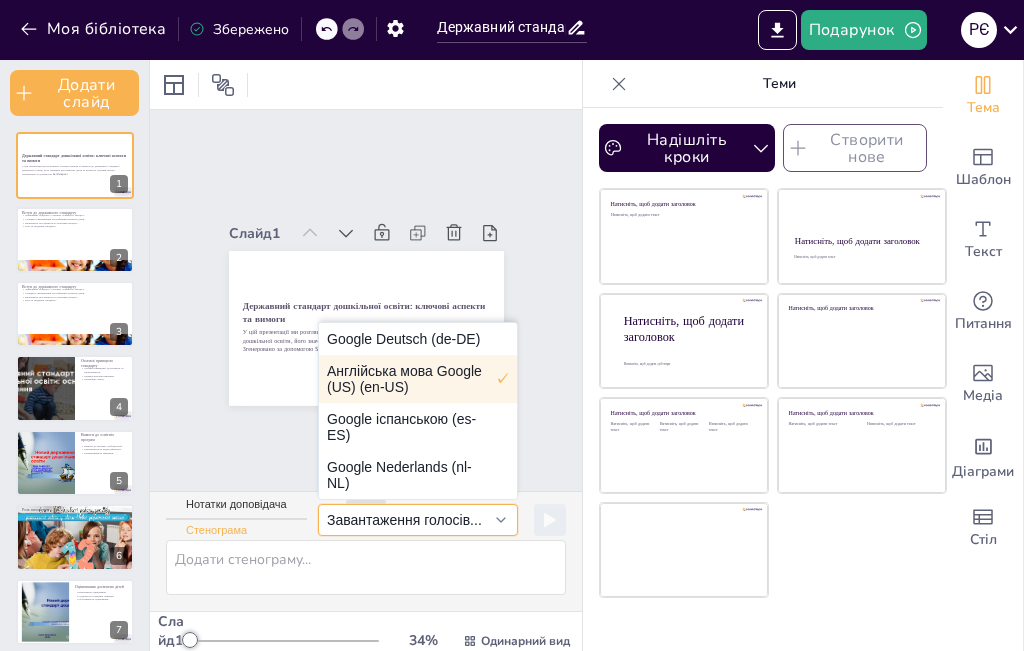 checkbox on "true" 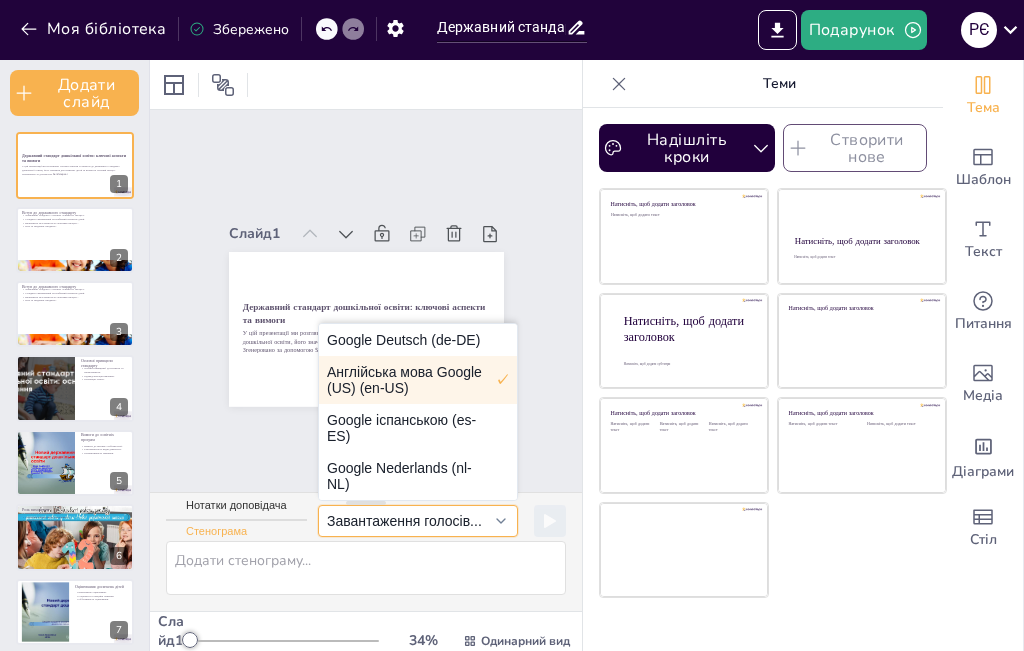 drag, startPoint x: 356, startPoint y: 492, endPoint x: 374, endPoint y: 493, distance: 18.027756 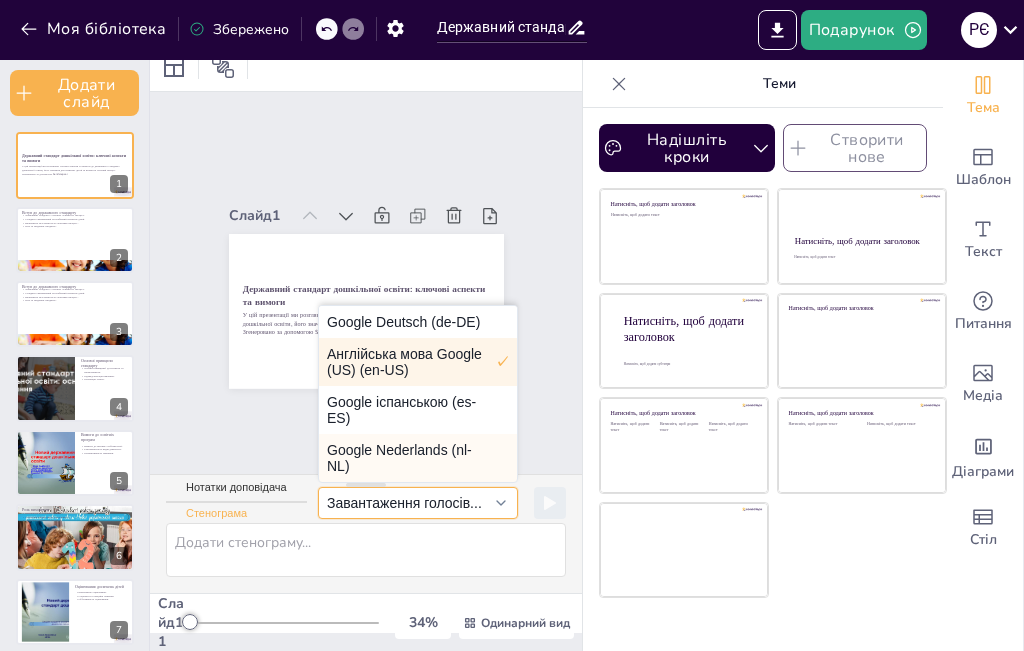 scroll, scrollTop: 100, scrollLeft: 0, axis: vertical 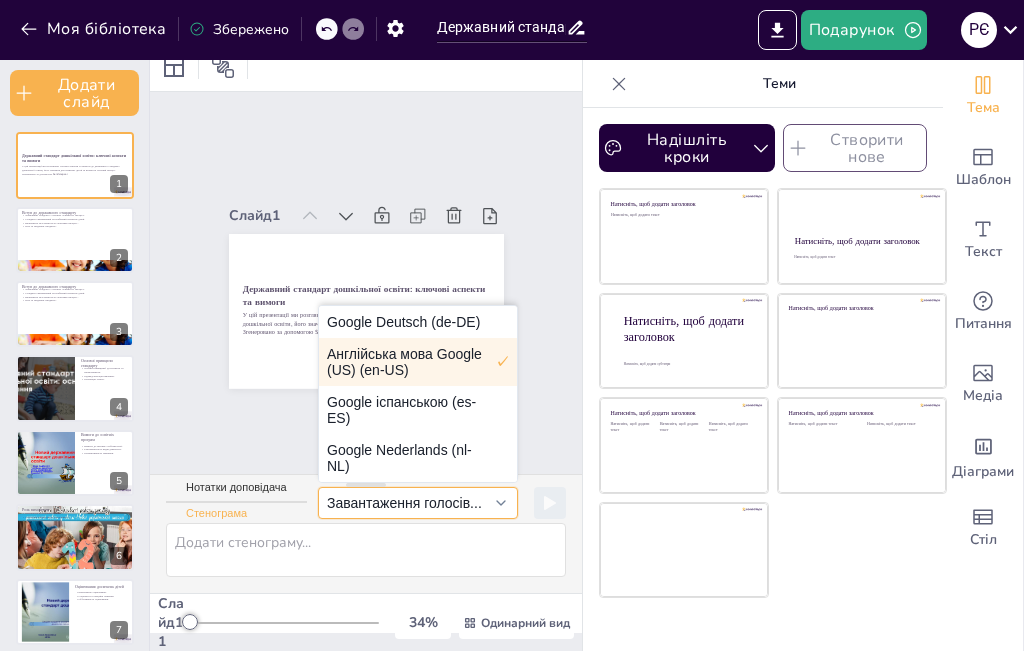 click on "Завантаження голосів..." at bounding box center (404, 503) 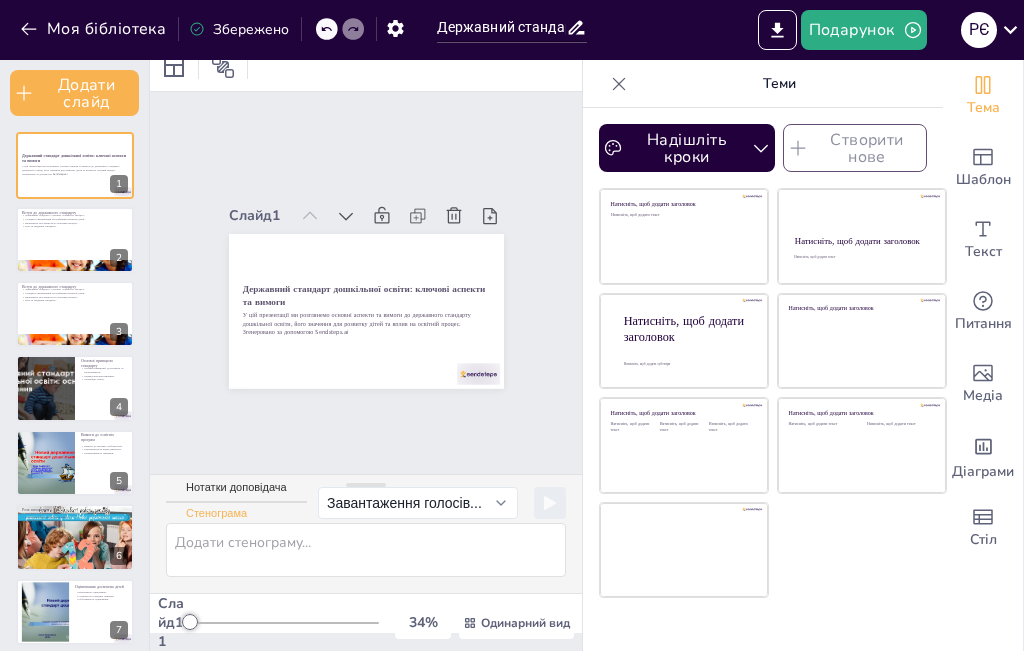 click on "Збережено" at bounding box center [251, 29] 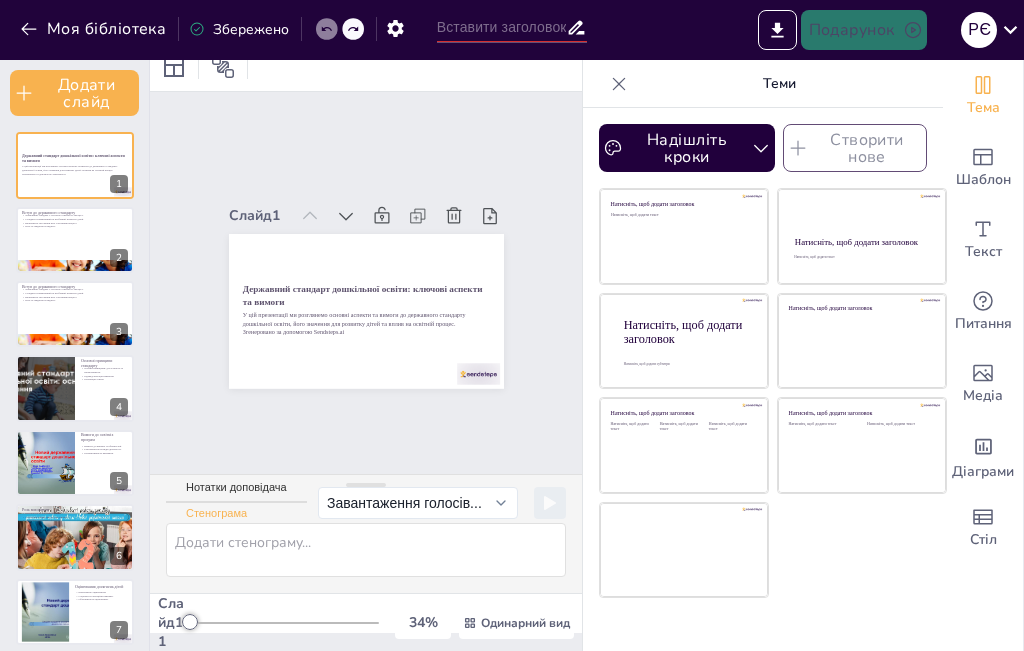click 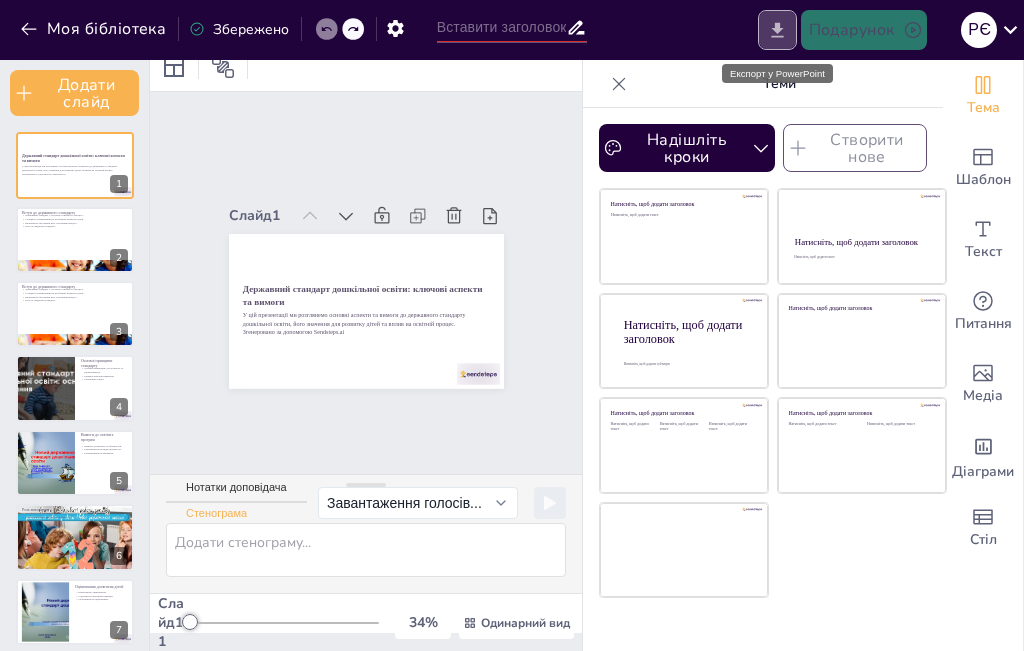 click 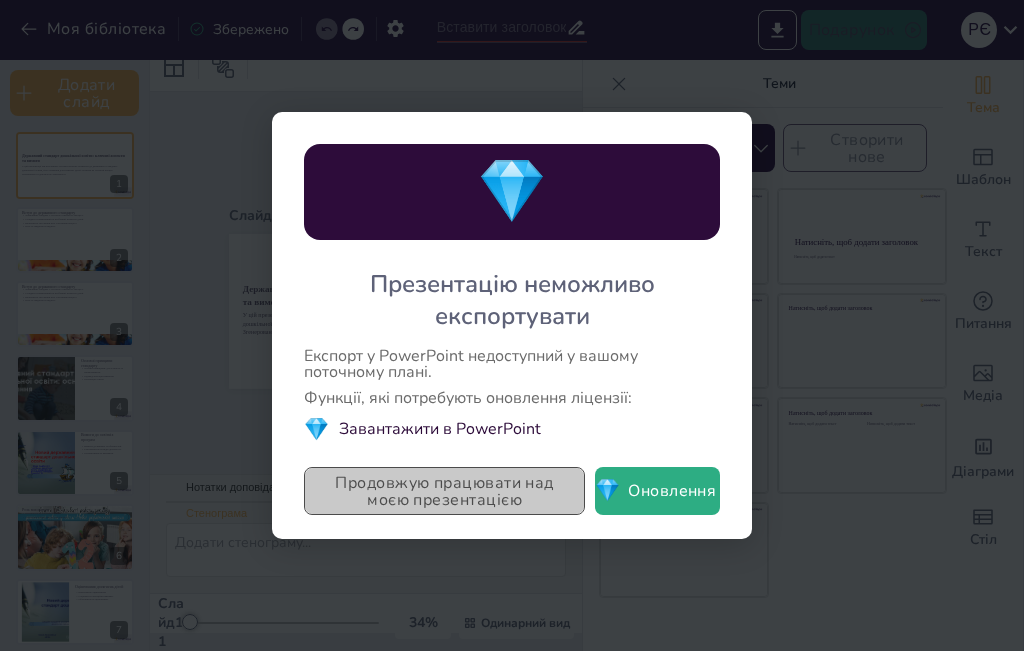 click on "Продовжую працювати над моєю презентацією" at bounding box center (444, 491) 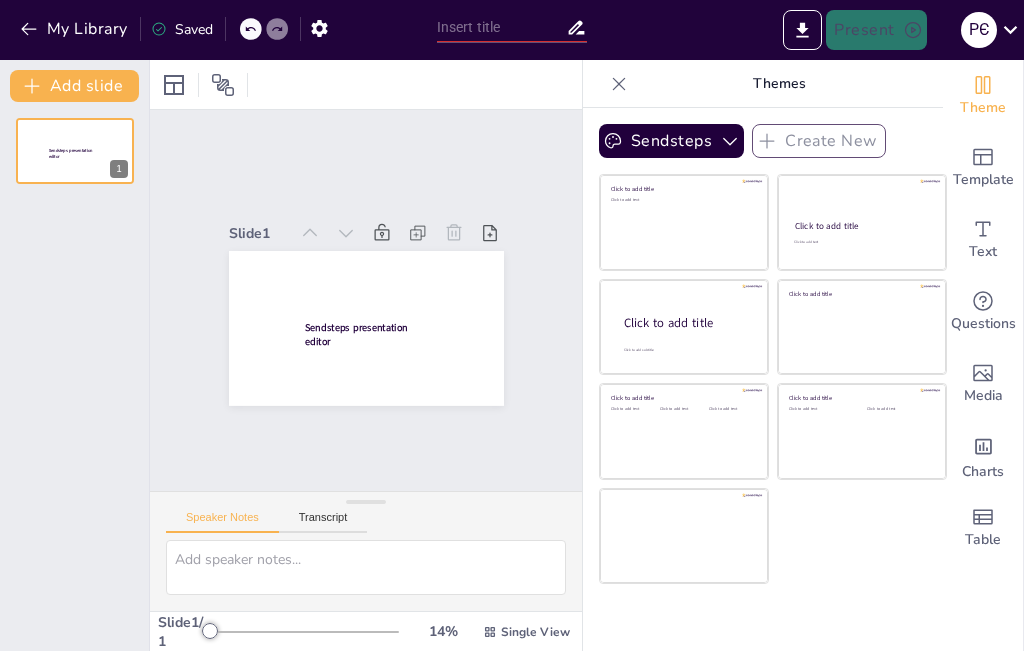scroll, scrollTop: 0, scrollLeft: 0, axis: both 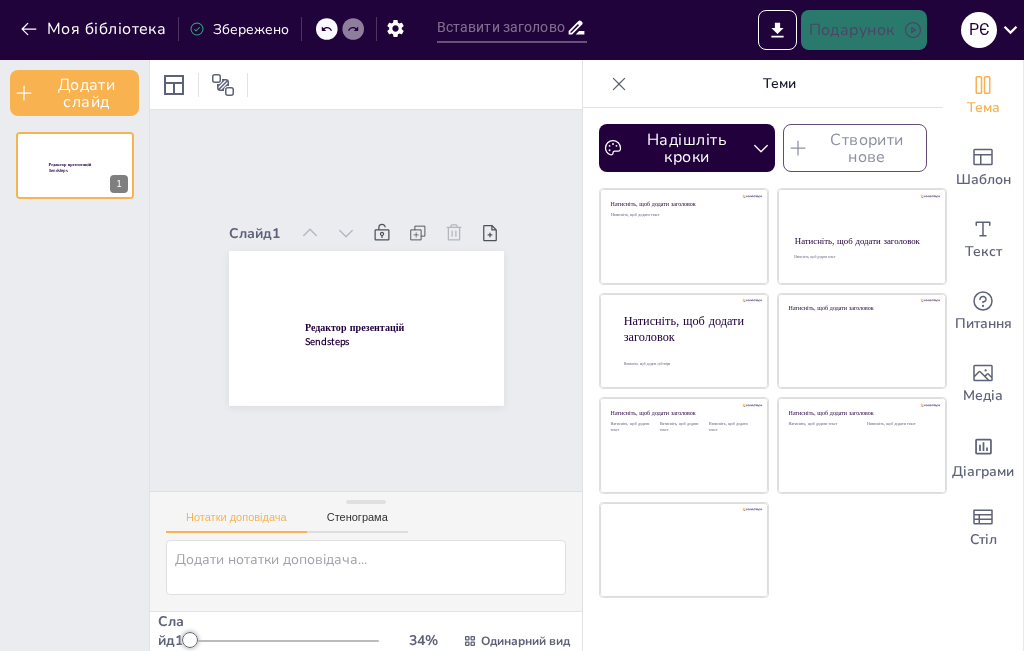 type on "Державний стандарт дошкільної освіти: ключові аспекти та вимоги" 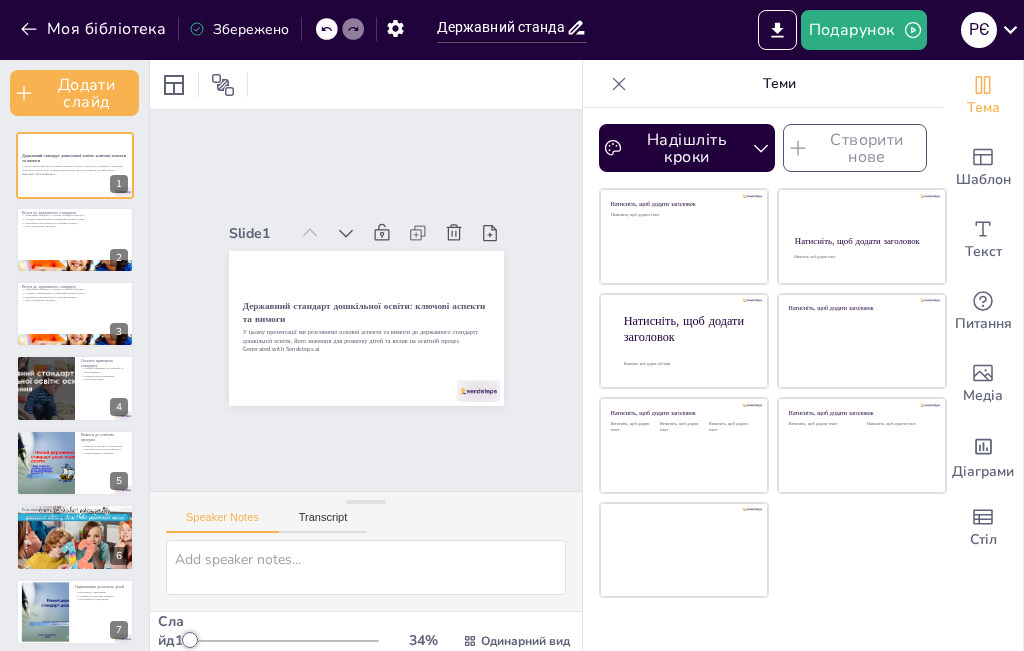 checkbox on "true" 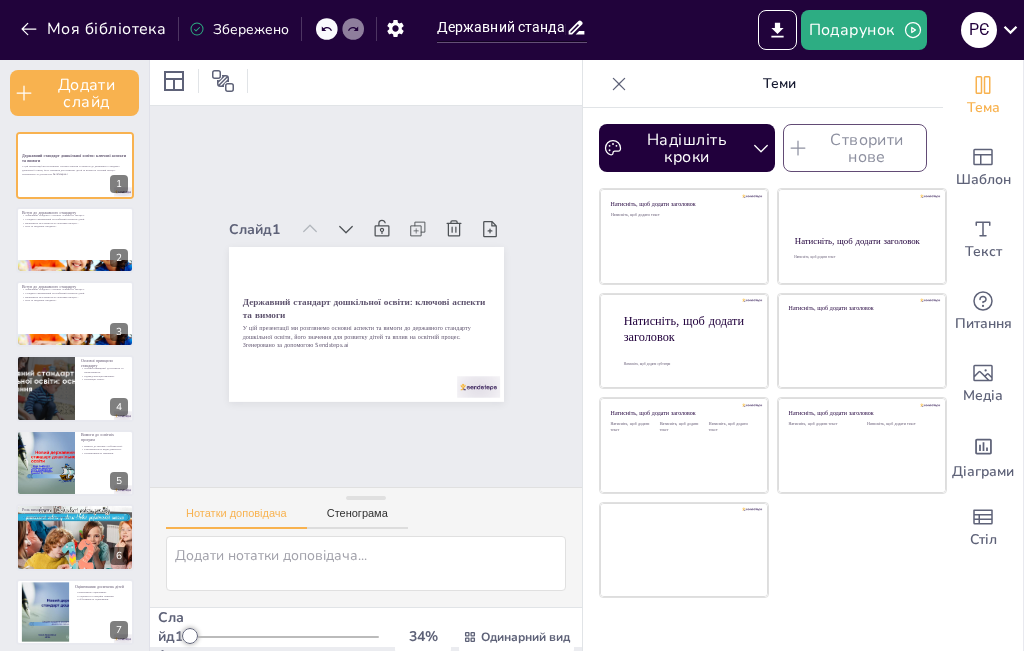 scroll, scrollTop: 0, scrollLeft: 0, axis: both 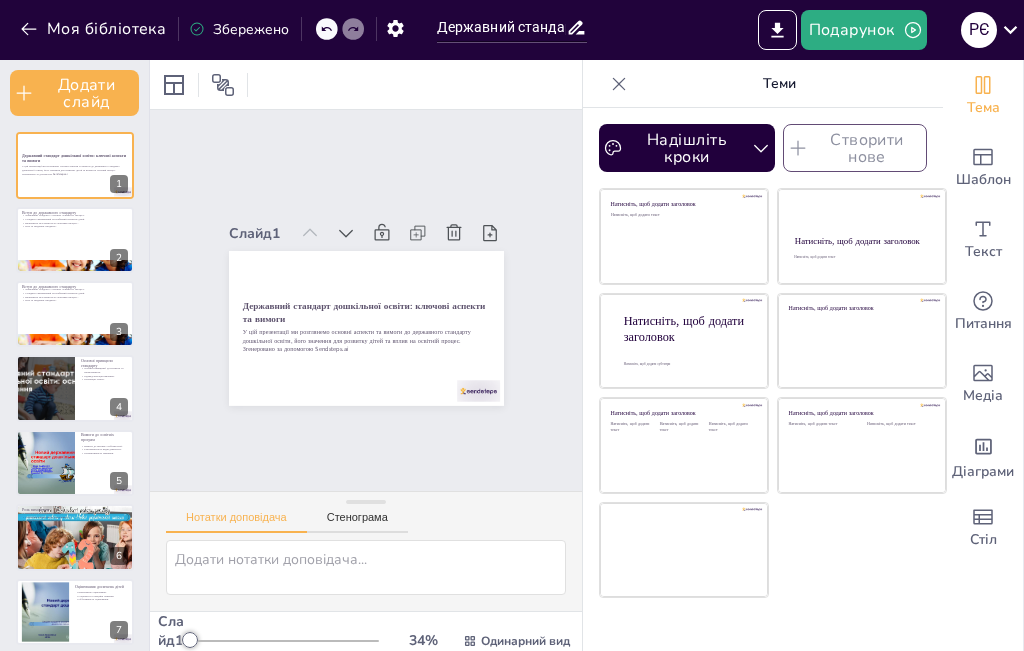 checkbox on "true" 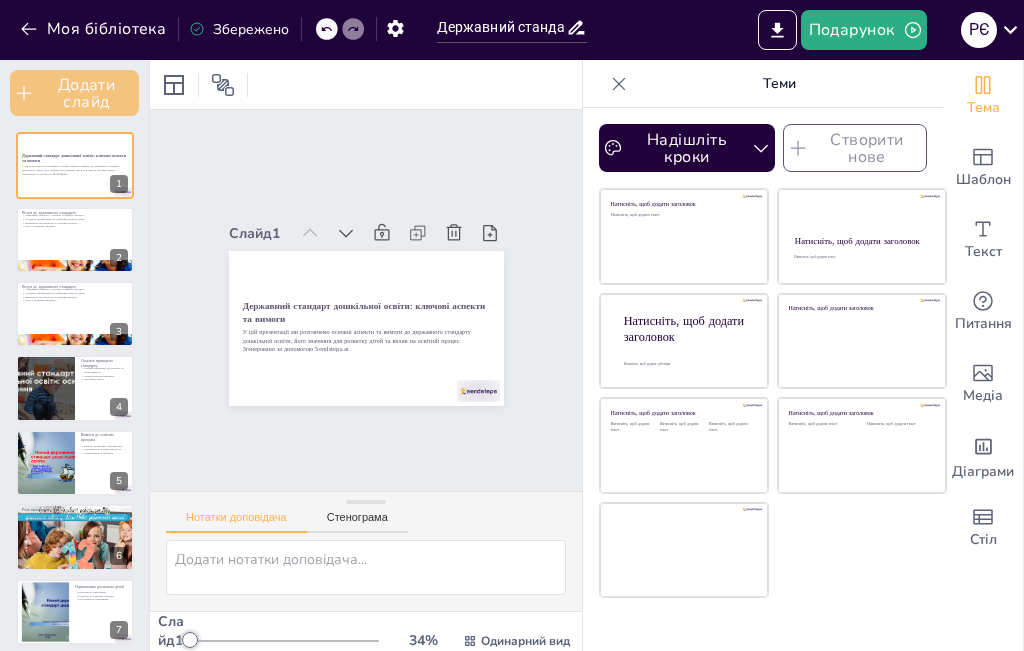 checkbox on "true" 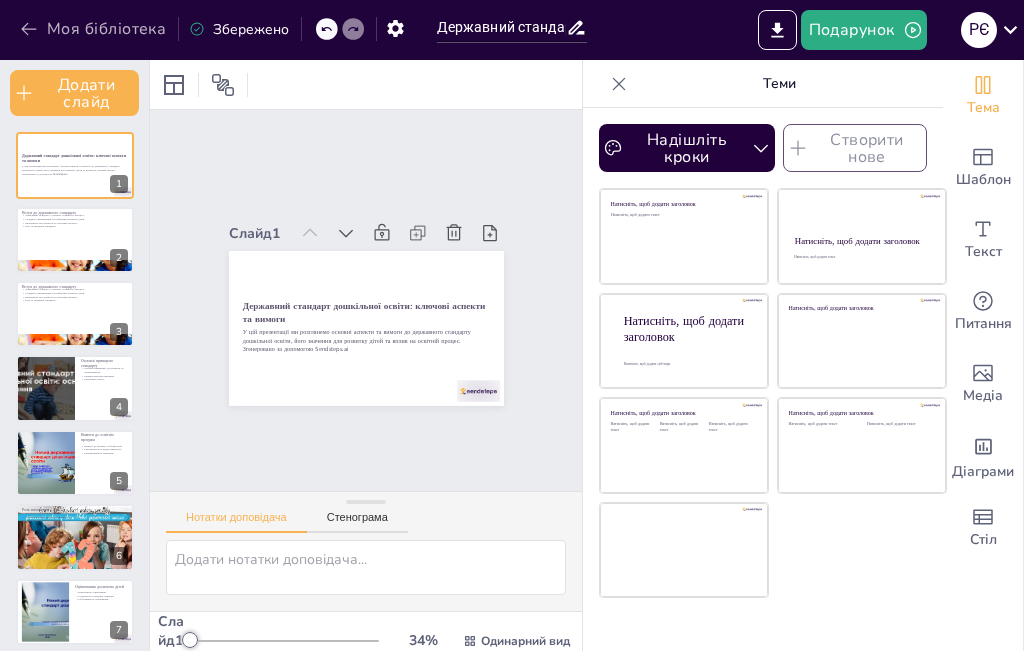 click on "Моя бібліотека" at bounding box center [106, 30] 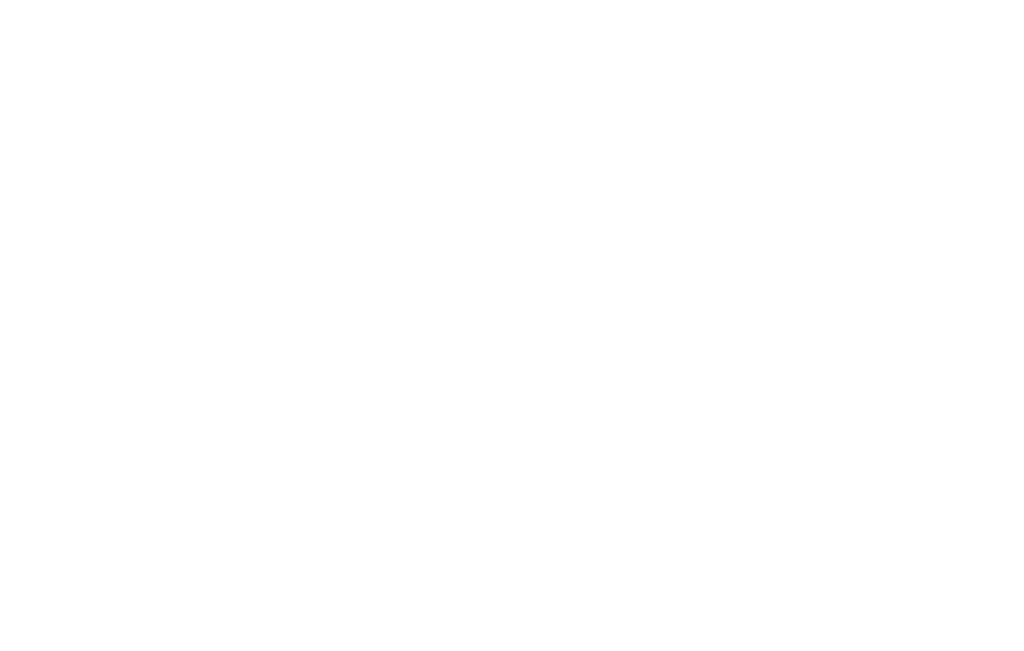 scroll, scrollTop: 0, scrollLeft: 0, axis: both 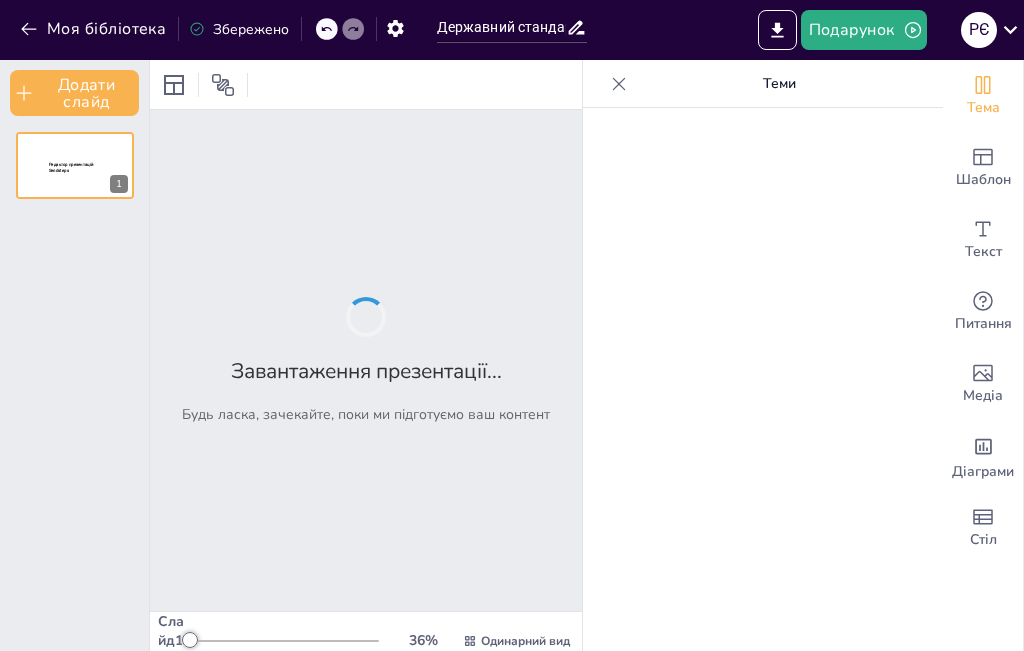 type on "Державний стандарт дошкільної освіти: ключові аспекти та вимоги" 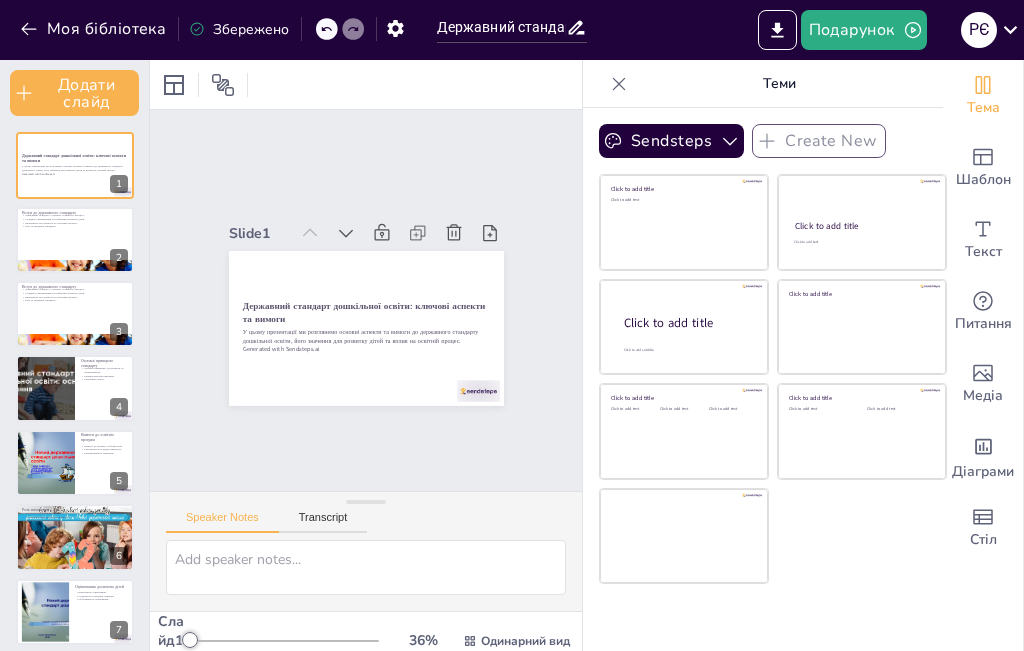 checkbox on "true" 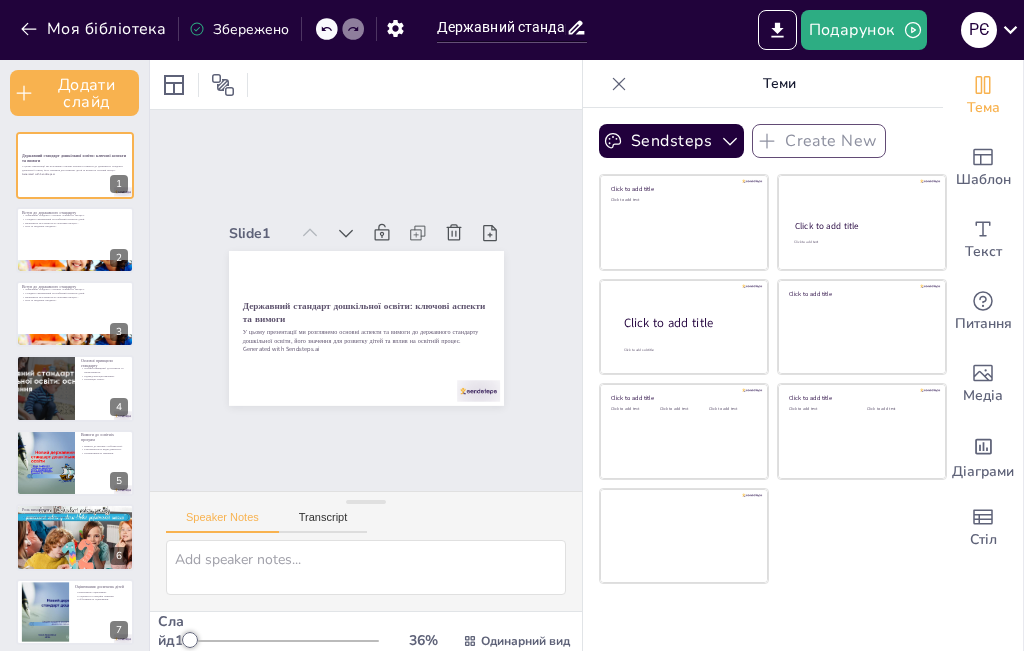 checkbox on "true" 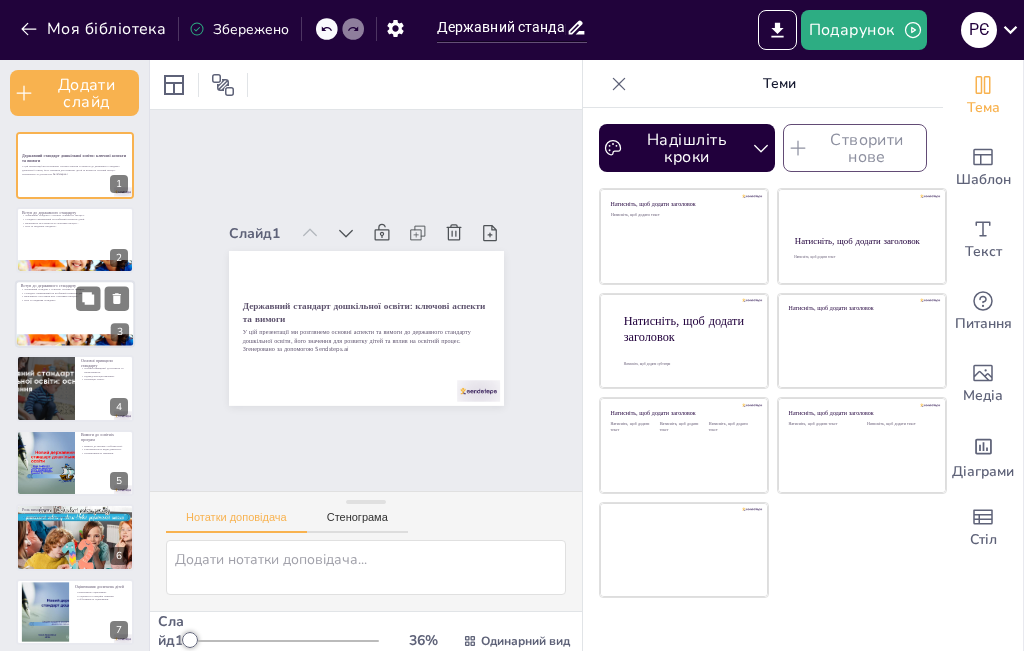 checkbox on "true" 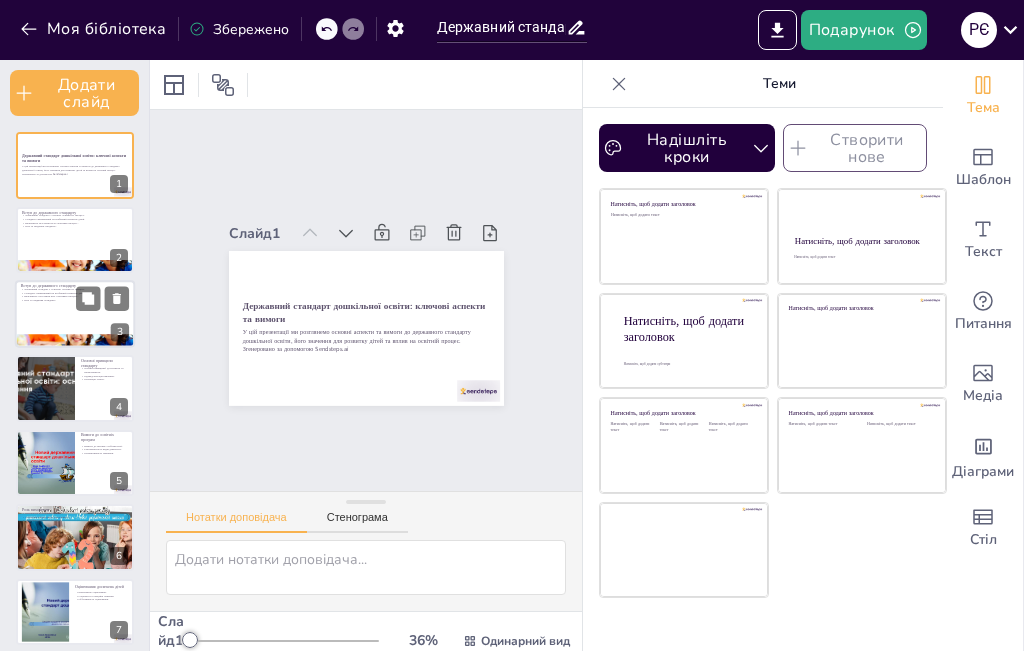 checkbox on "true" 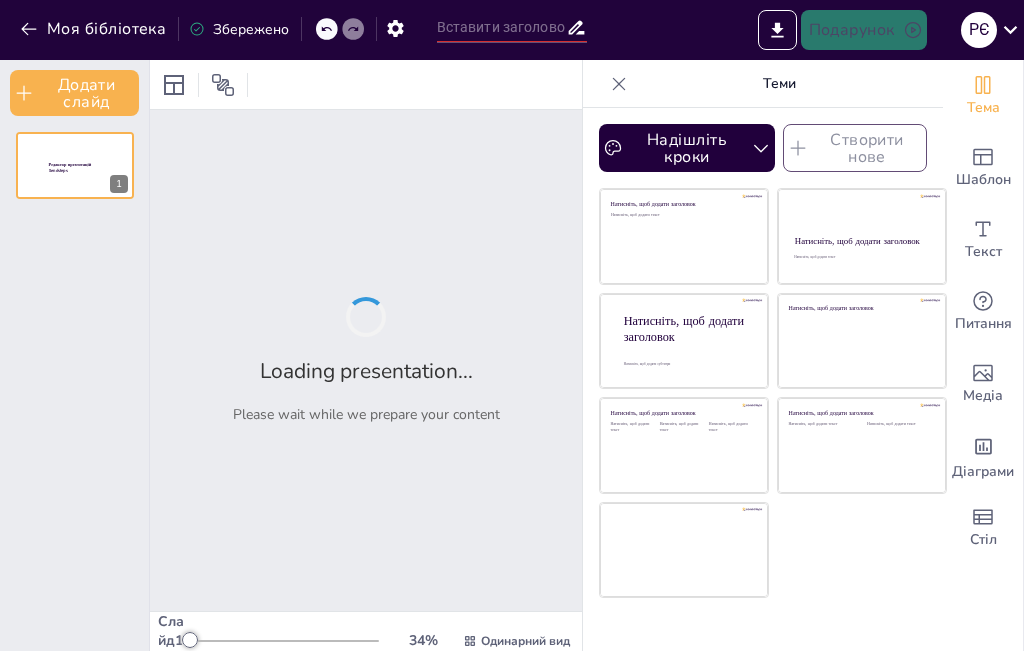 type on "Державний стандарт дошкільної освіти: ключові аспекти та вимоги" 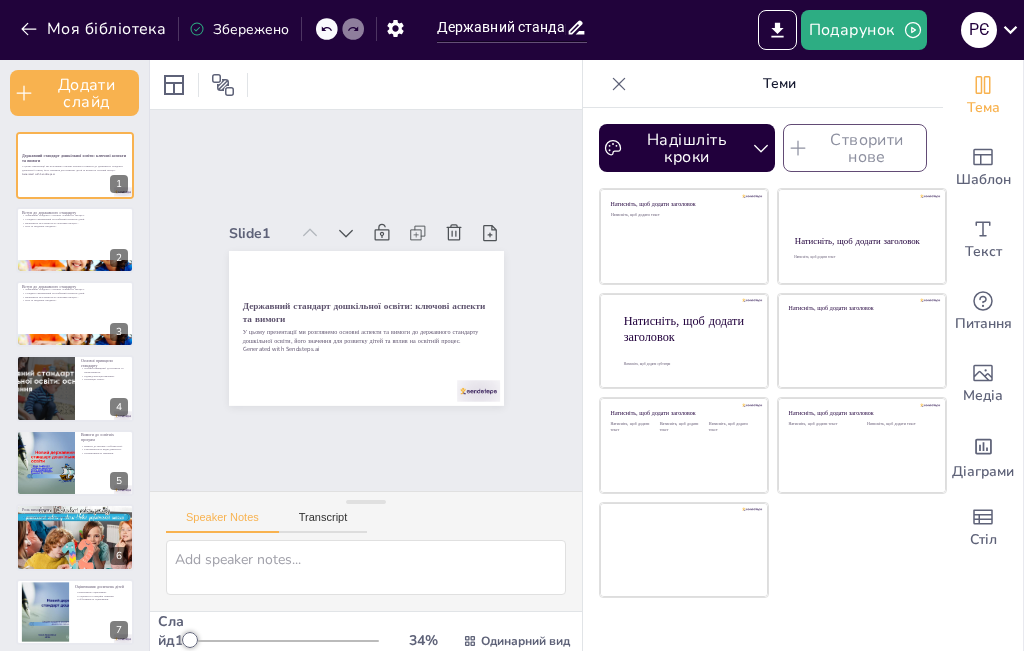 checkbox on "true" 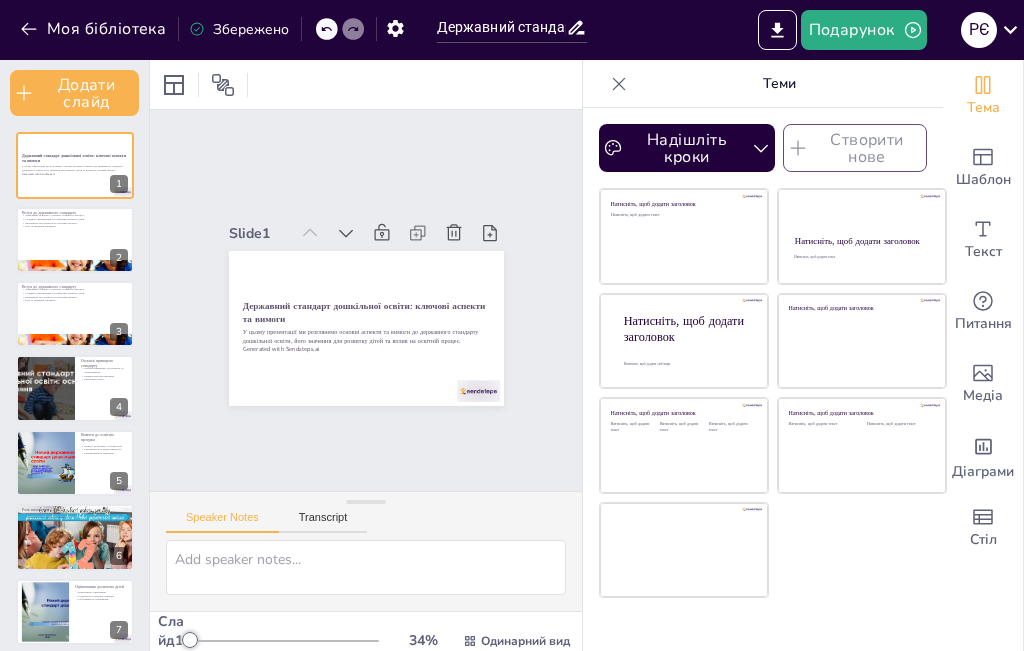 checkbox on "true" 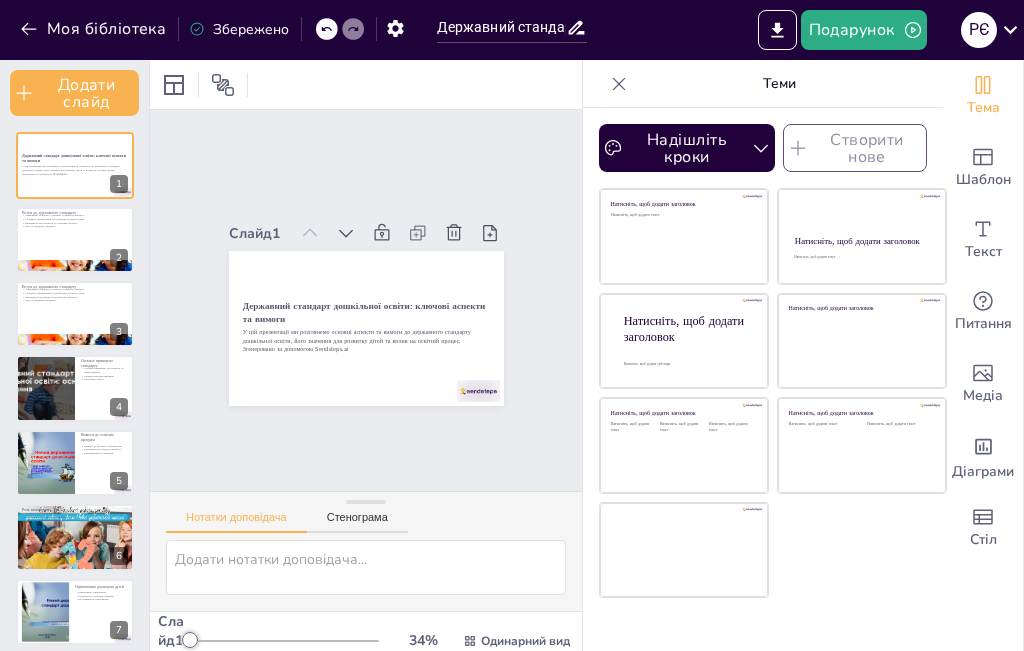 checkbox on "true" 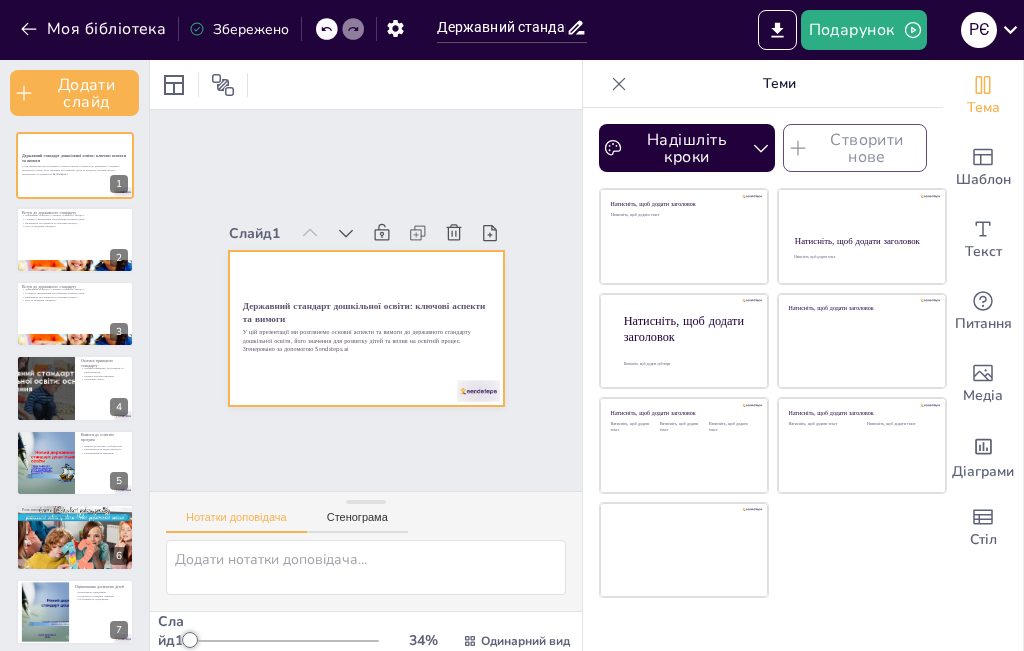 checkbox on "true" 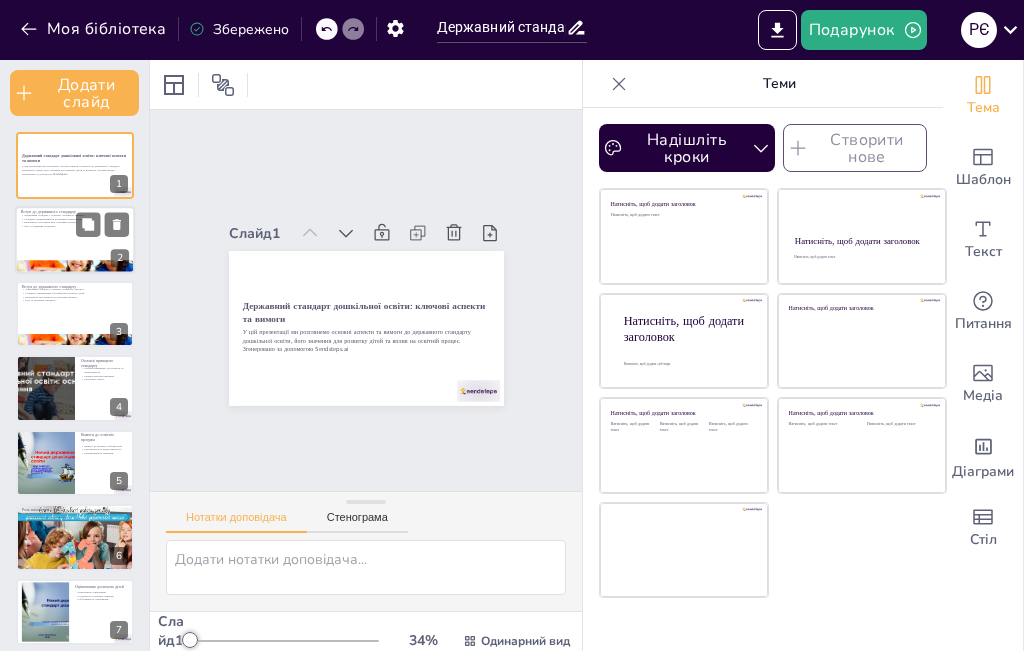 checkbox on "true" 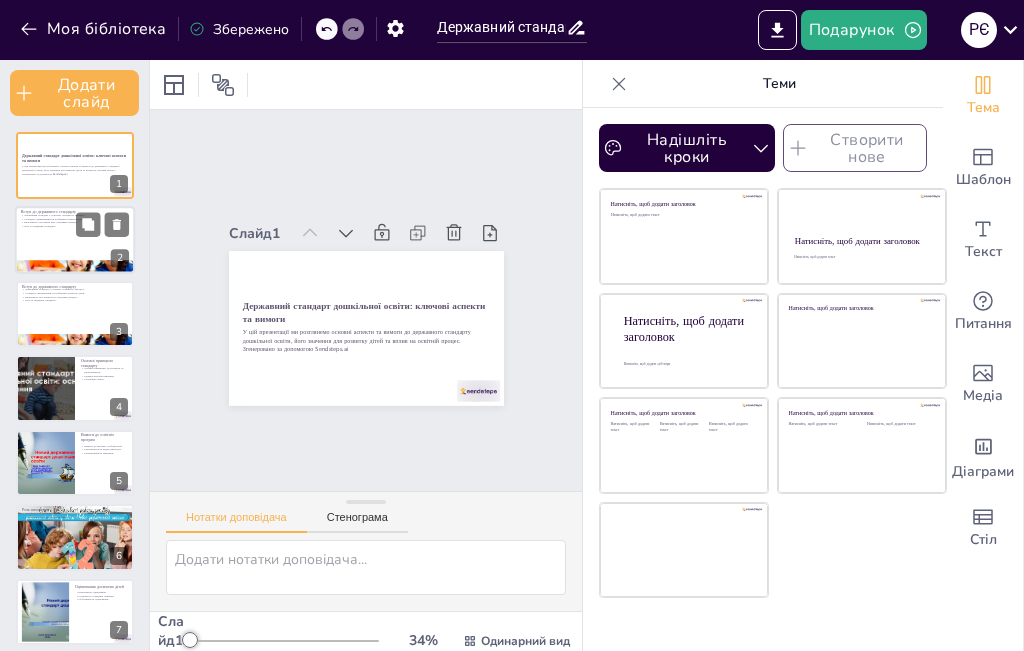 checkbox on "true" 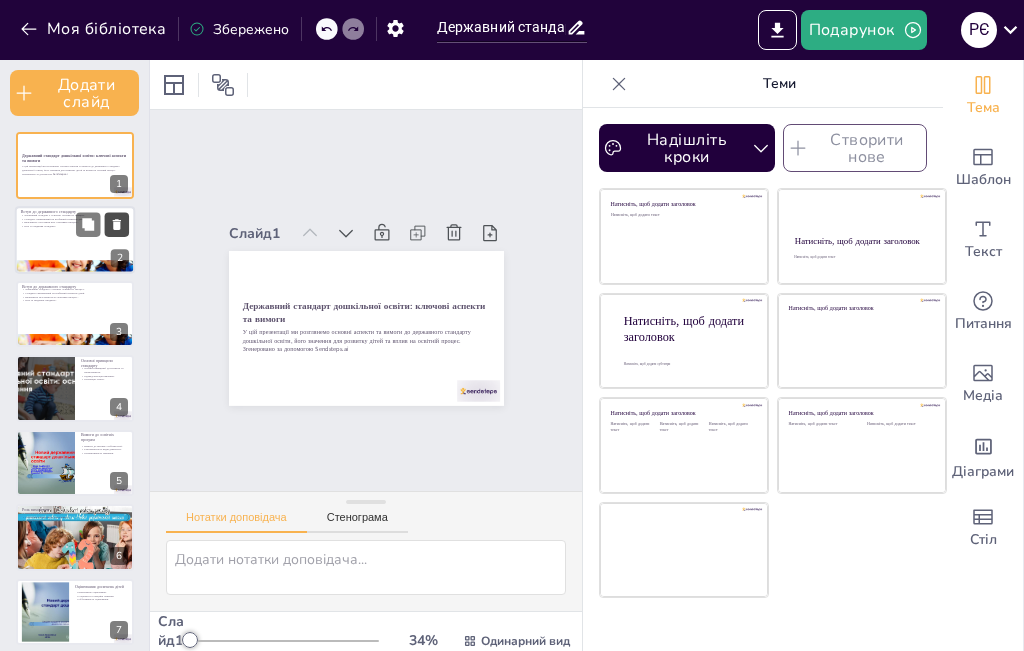 checkbox on "true" 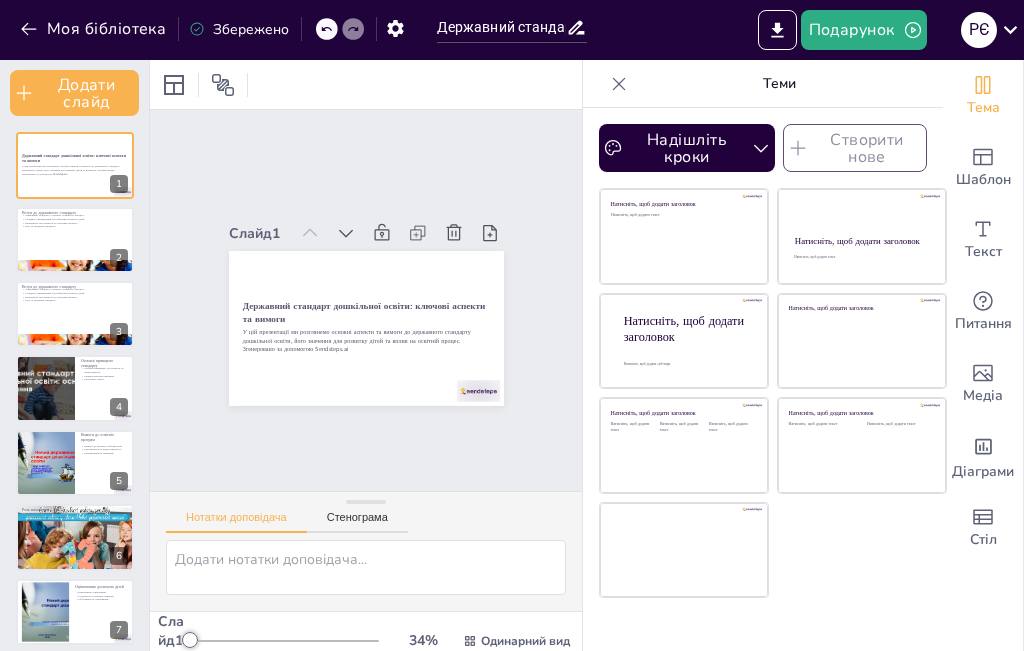 checkbox on "true" 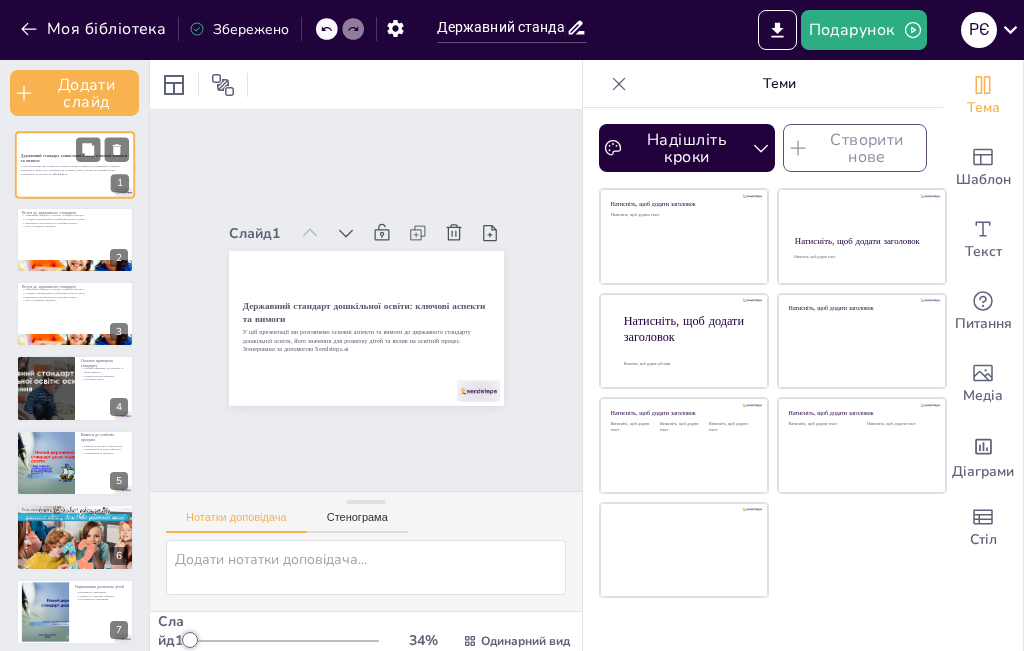 checkbox on "true" 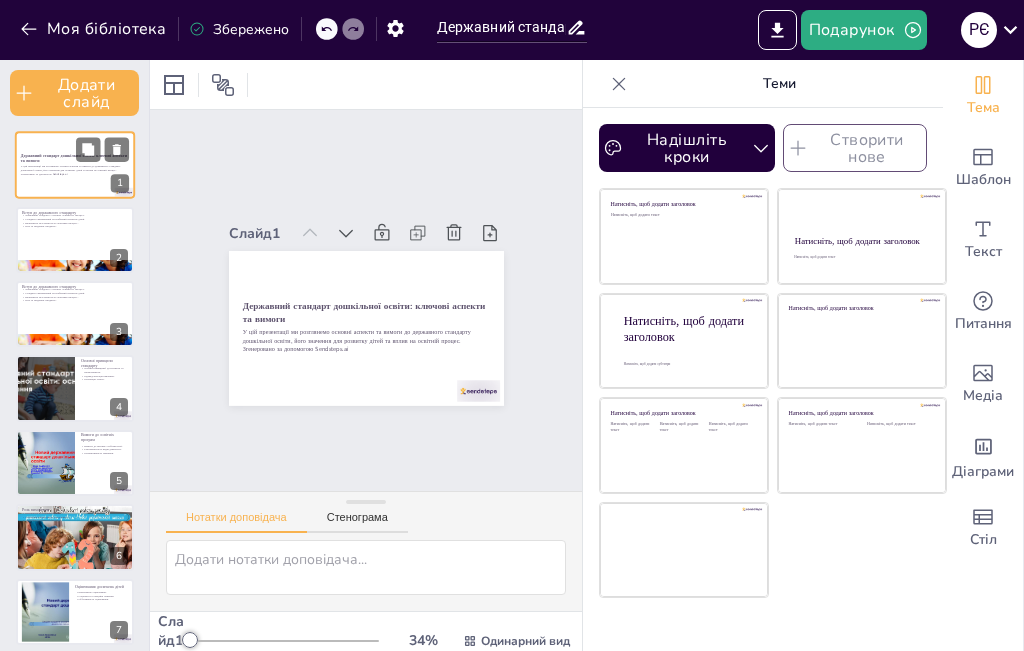 checkbox on "true" 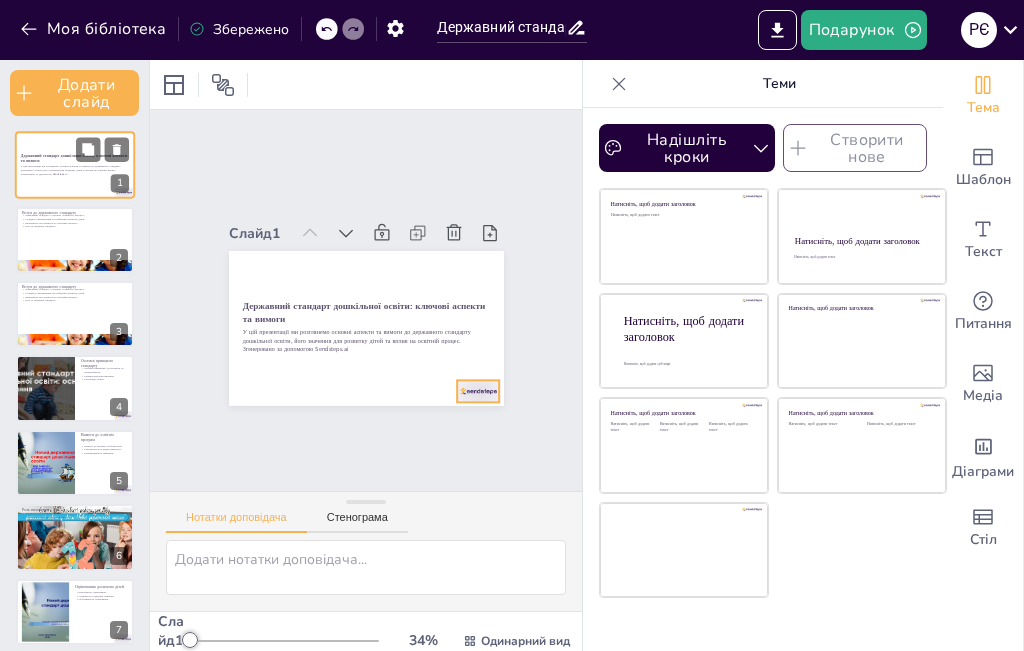 checkbox on "true" 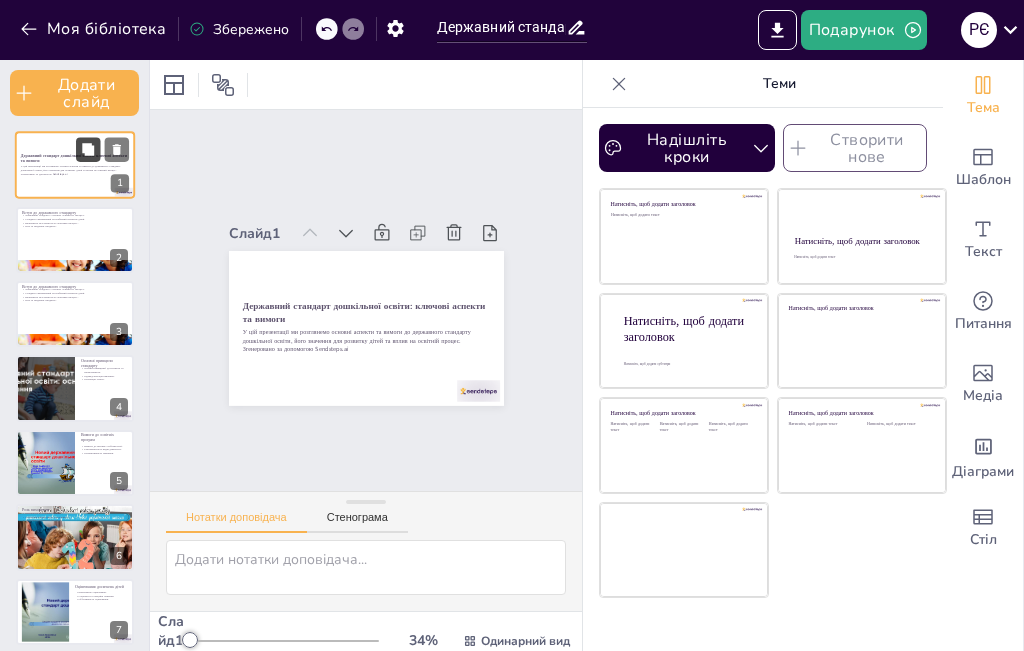 checkbox on "true" 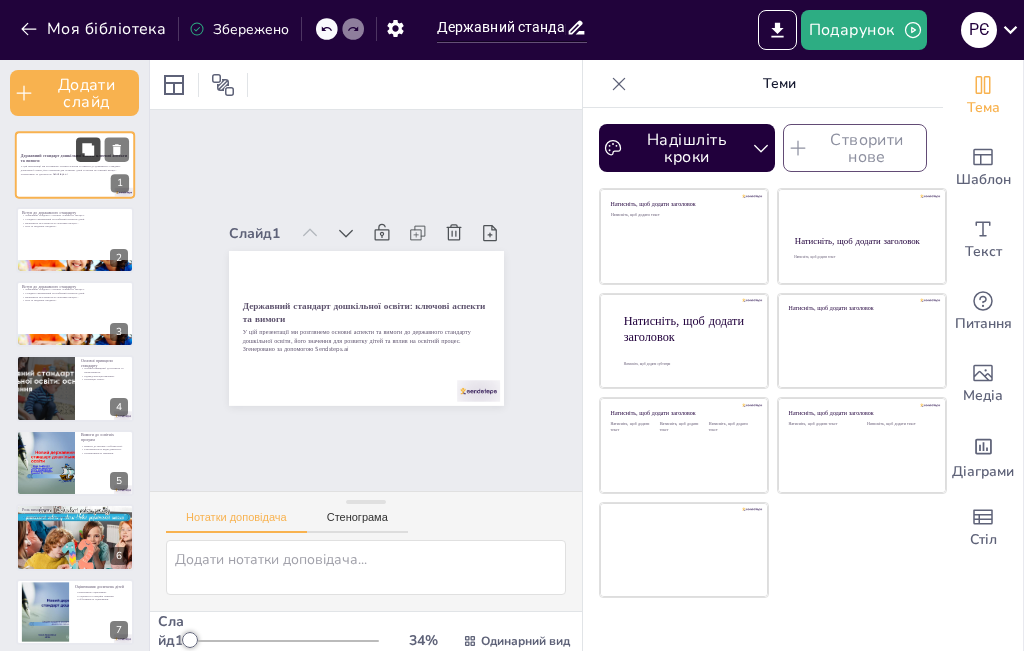 checkbox on "true" 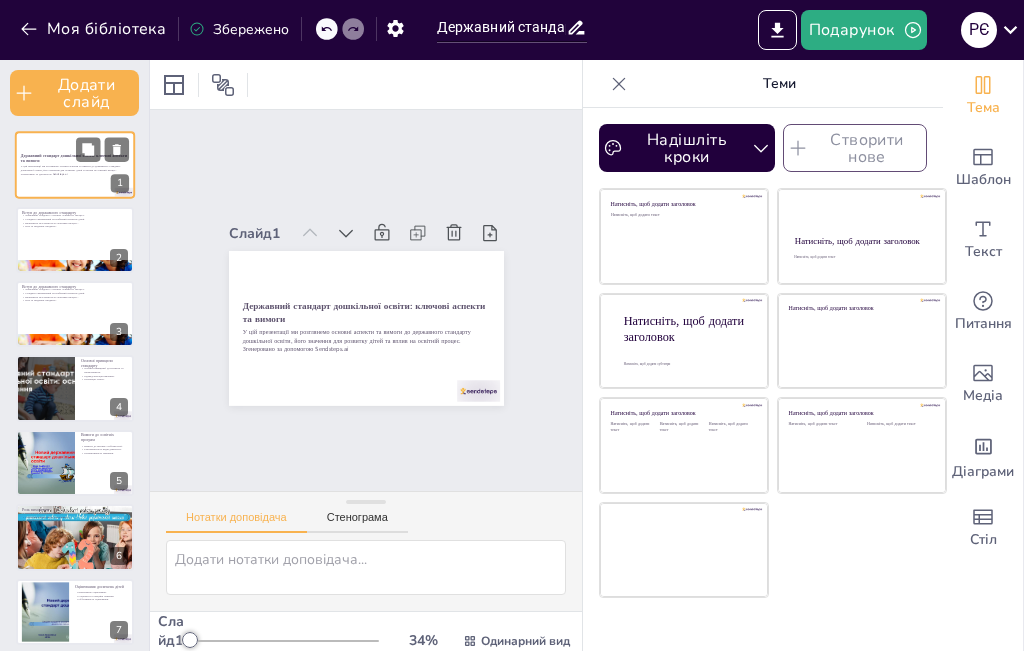 checkbox on "true" 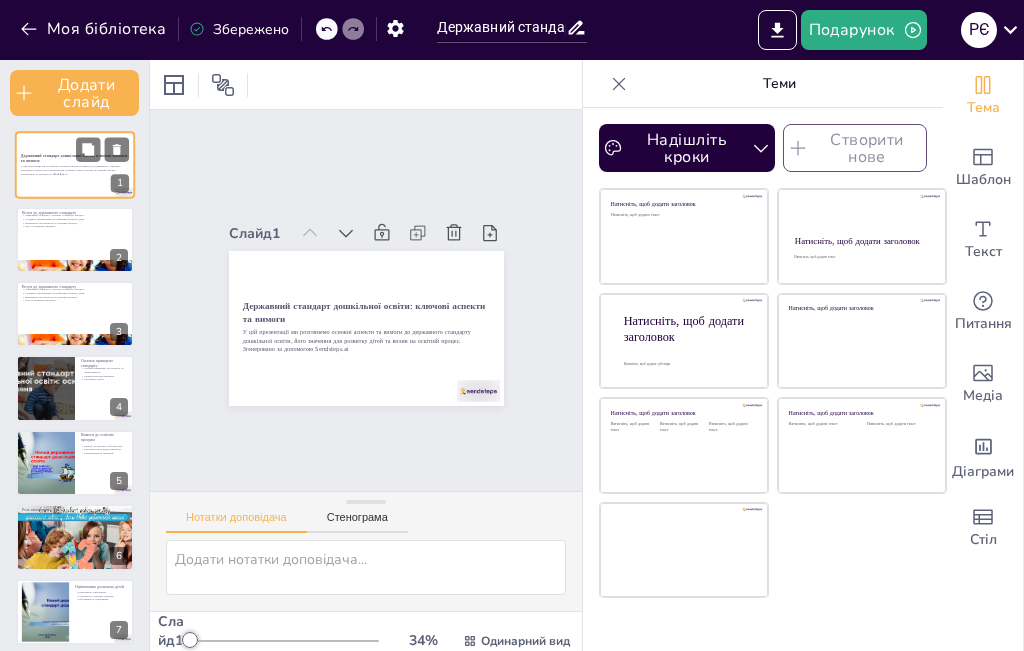 checkbox on "true" 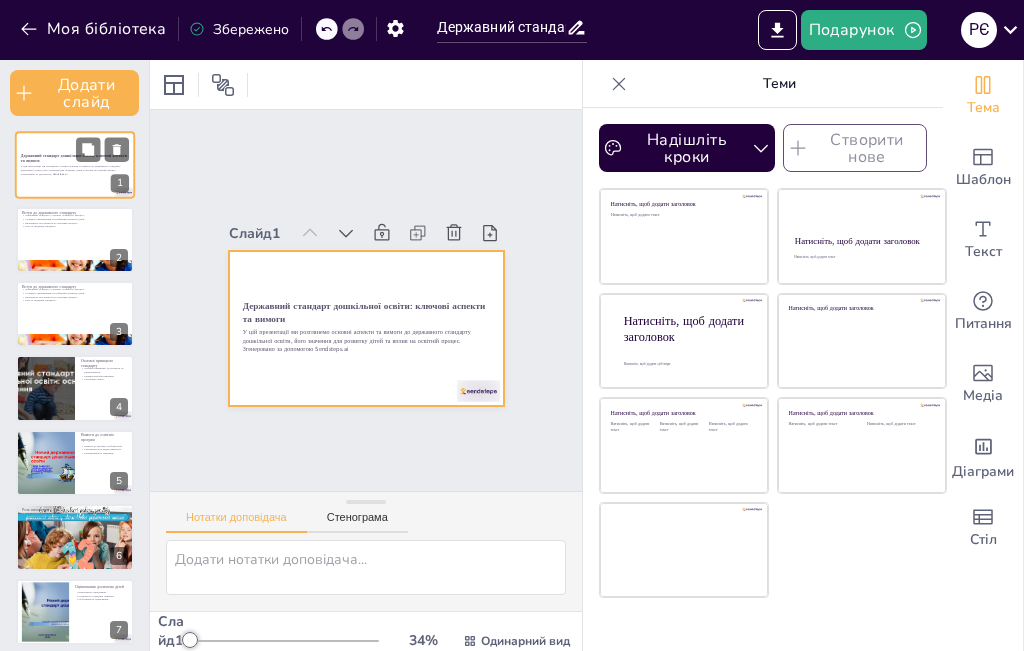 checkbox on "true" 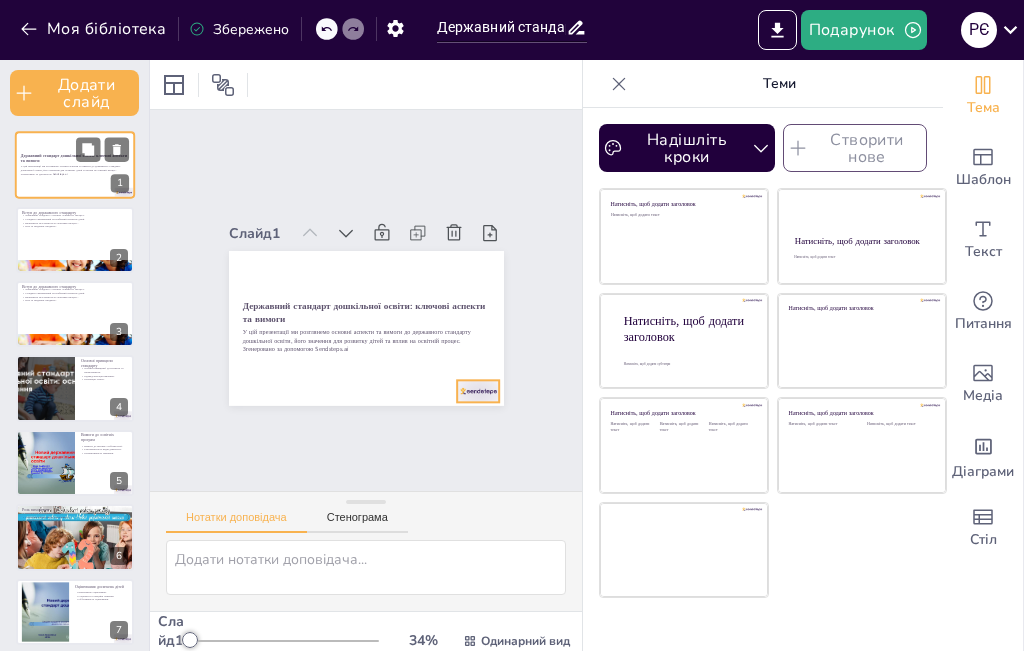 checkbox on "true" 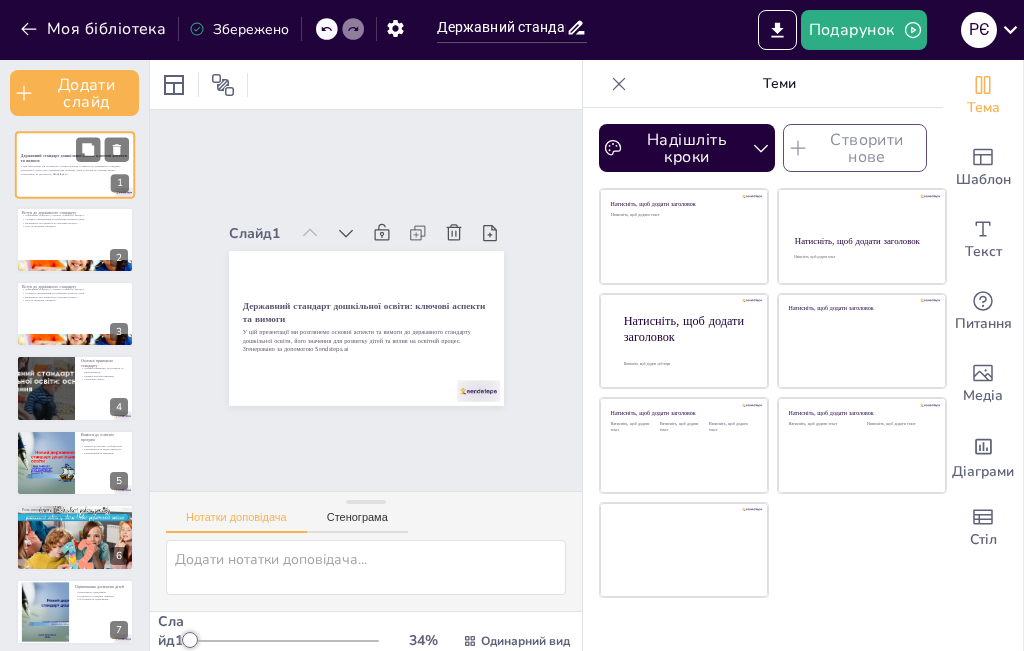 checkbox on "true" 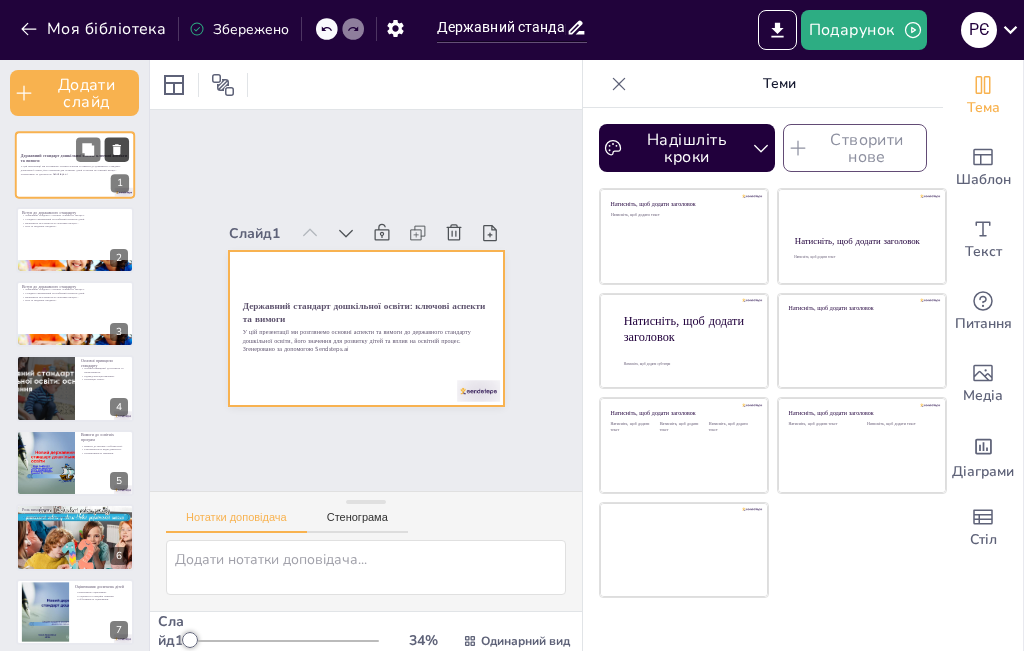checkbox on "true" 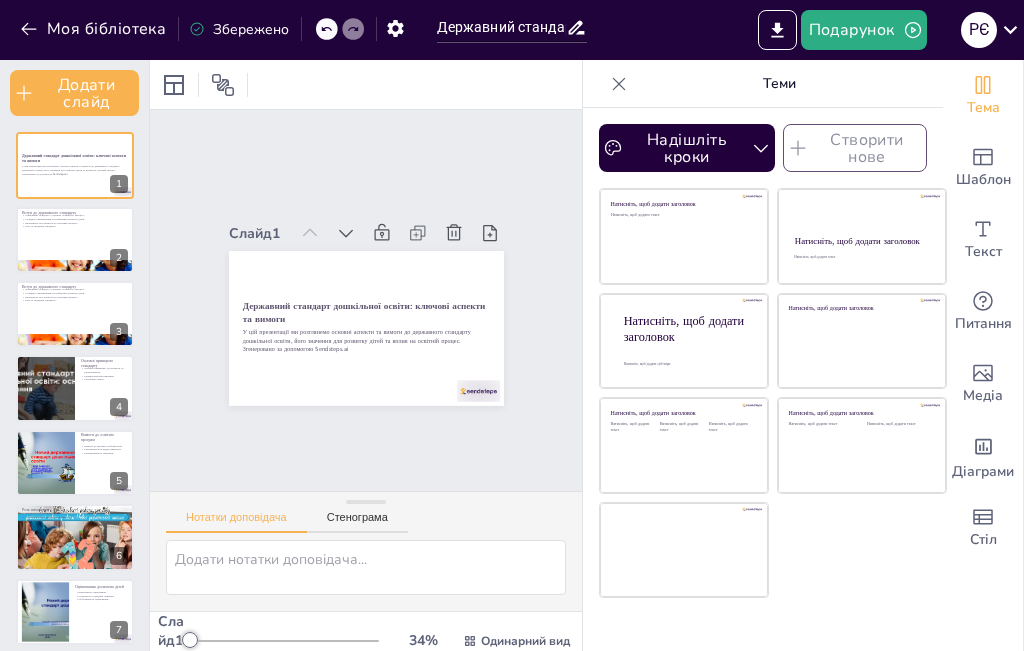 checkbox on "true" 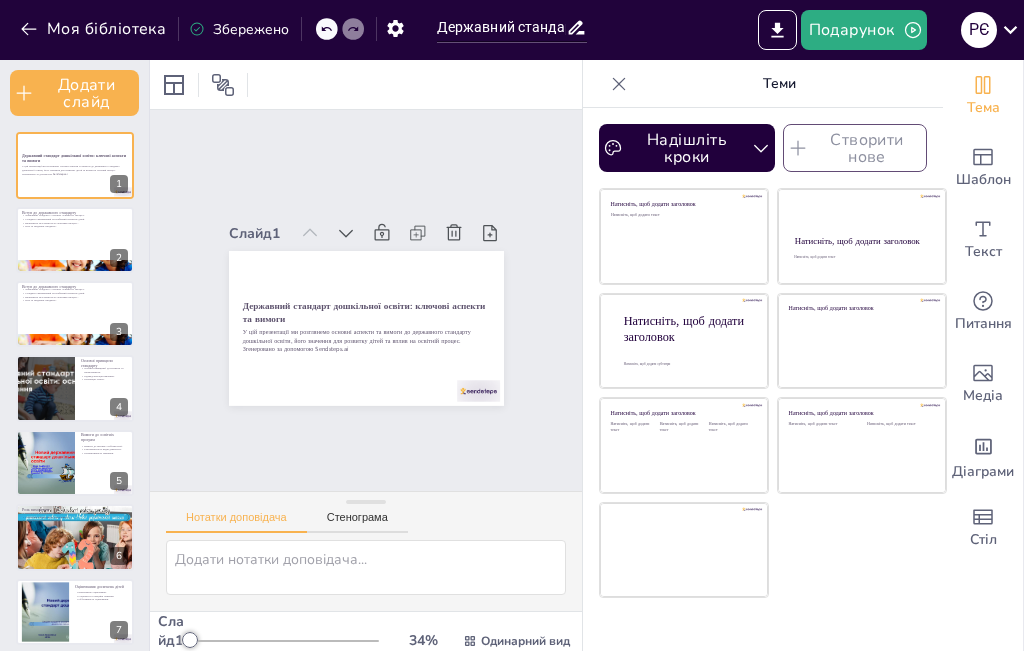 checkbox on "true" 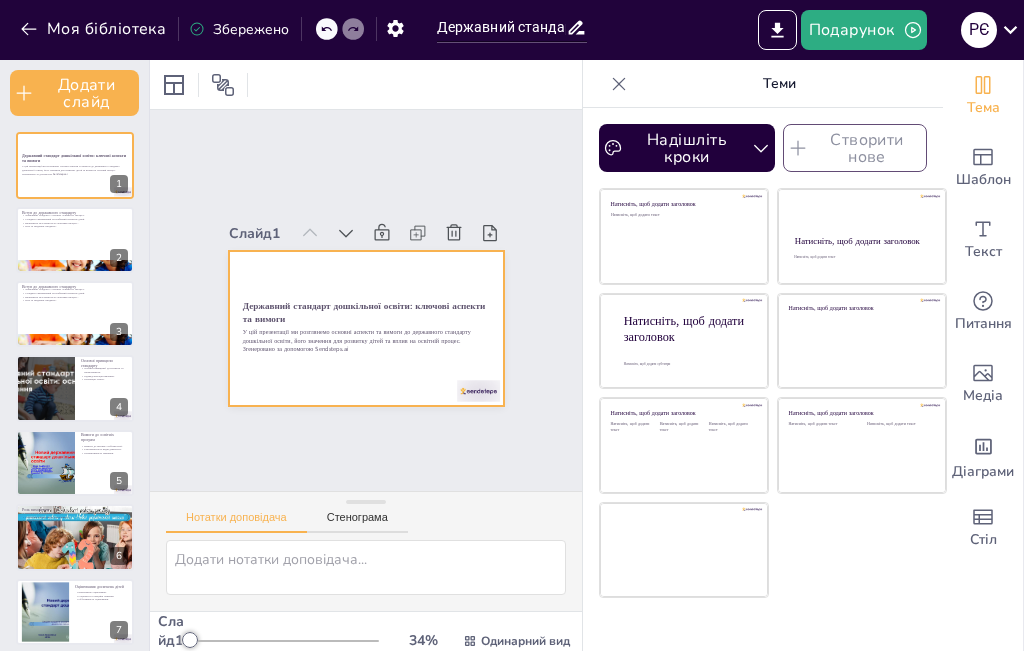checkbox on "true" 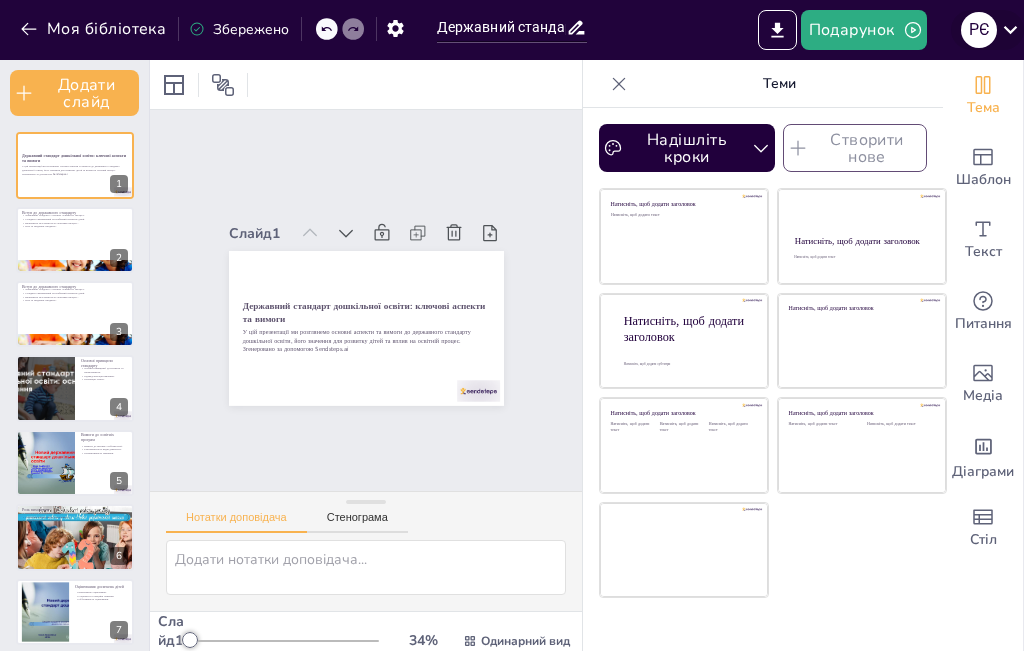 click 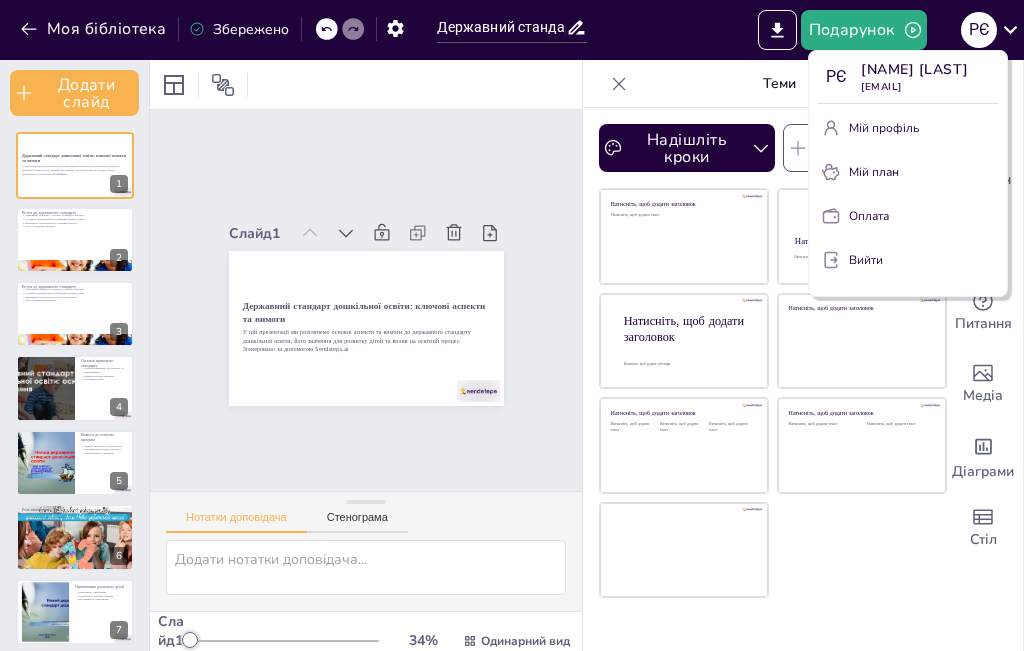drag, startPoint x: 140, startPoint y: 292, endPoint x: 140, endPoint y: 352, distance: 60 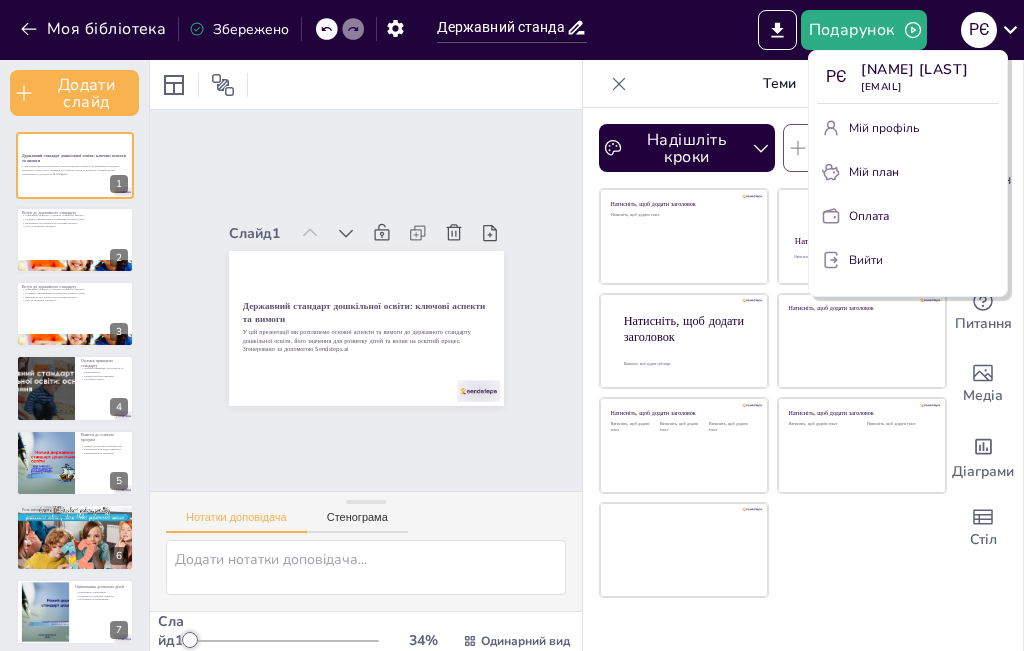 click at bounding box center (512, 325) 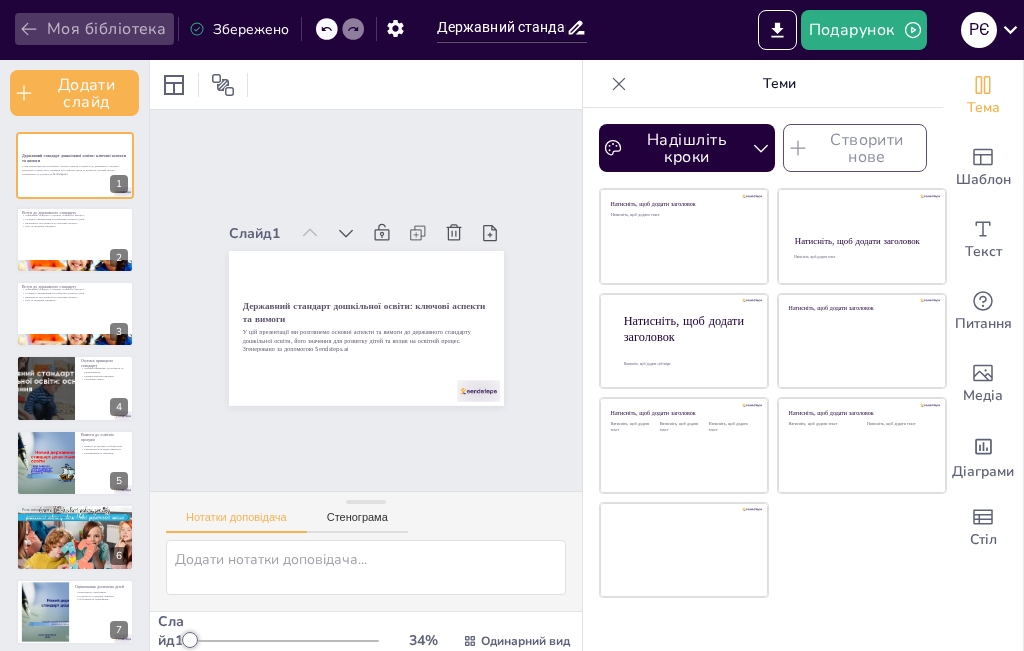 click 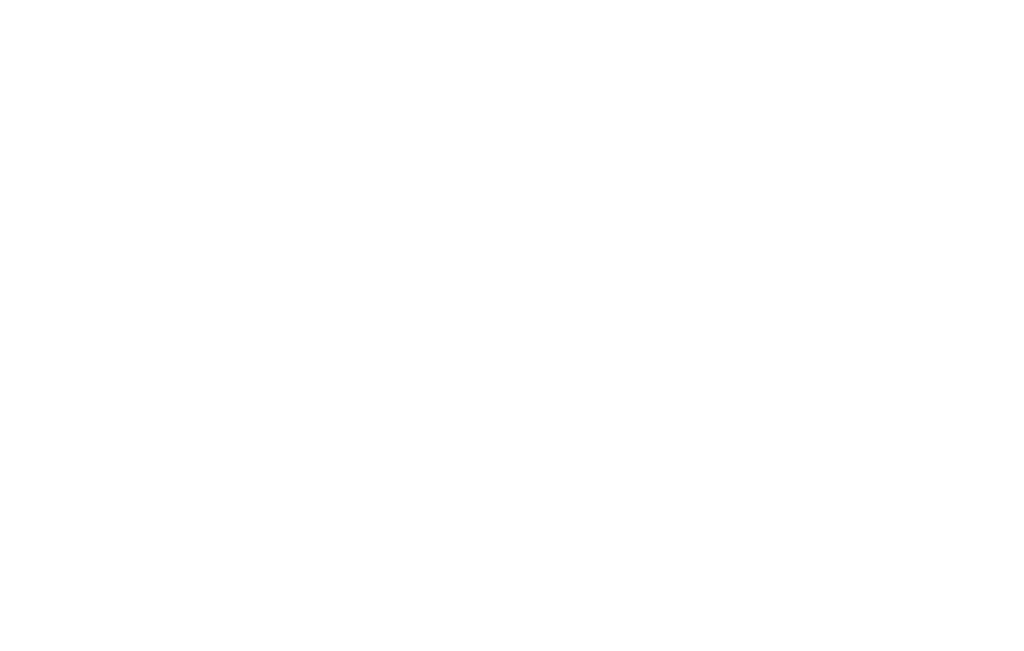 scroll, scrollTop: 0, scrollLeft: 0, axis: both 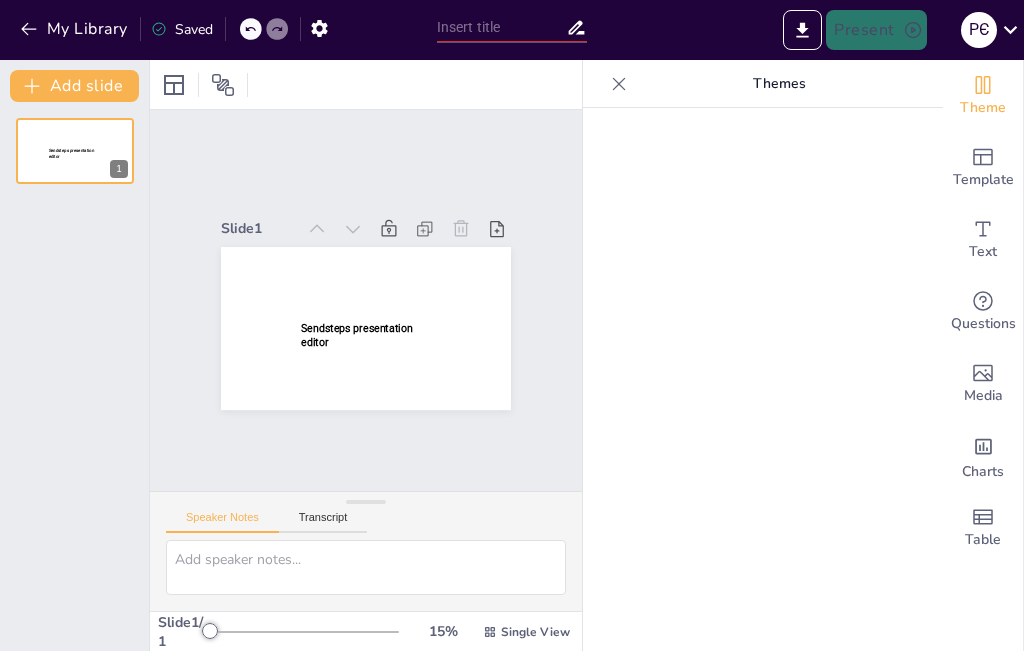 type on "Державний стандарт дошкільної освіти: ключові аспекти та вимоги" 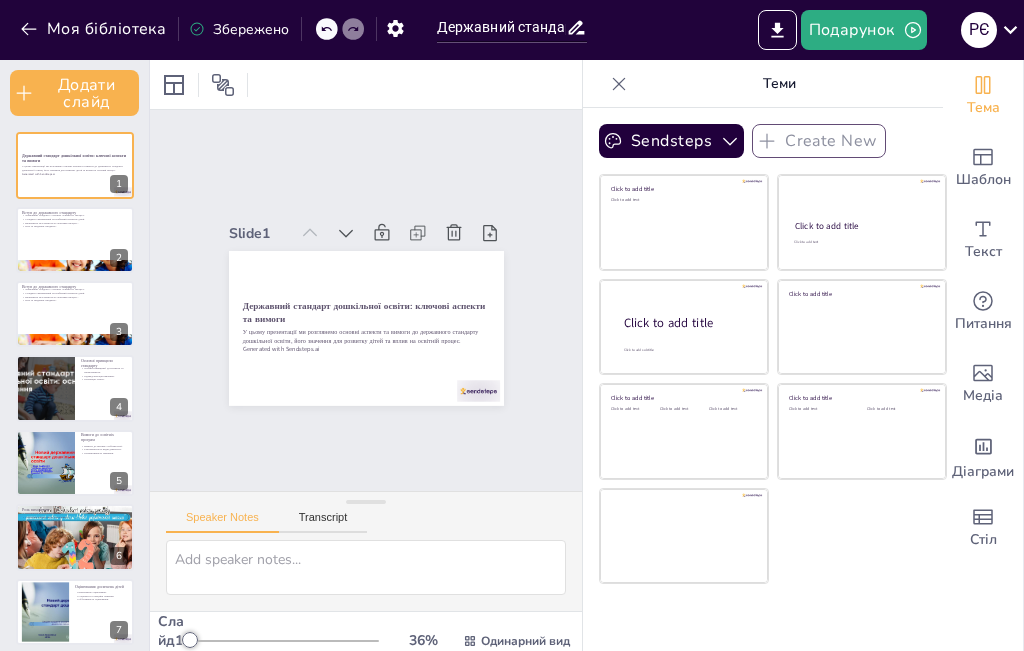 checkbox on "true" 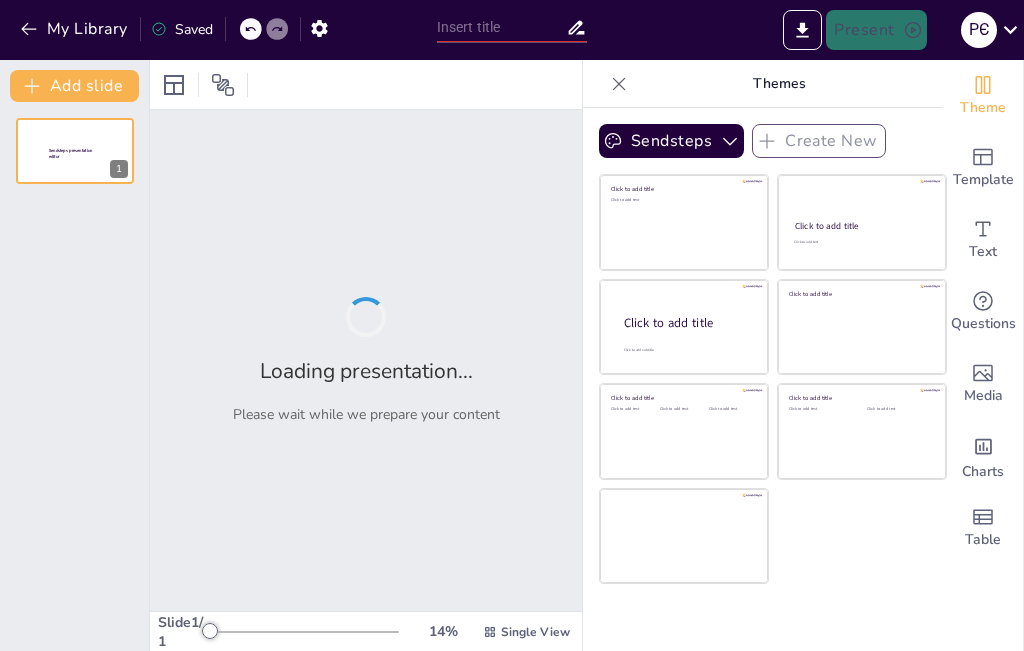 type on "Державний стандарт дошкільної освіти: ключові аспекти та вимоги" 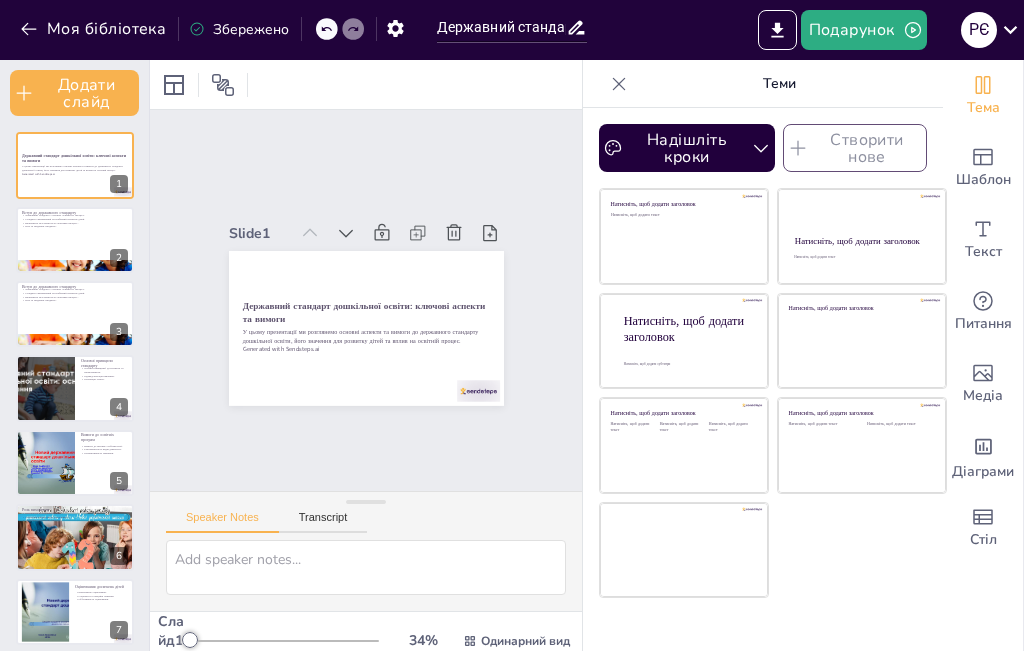 checkbox on "true" 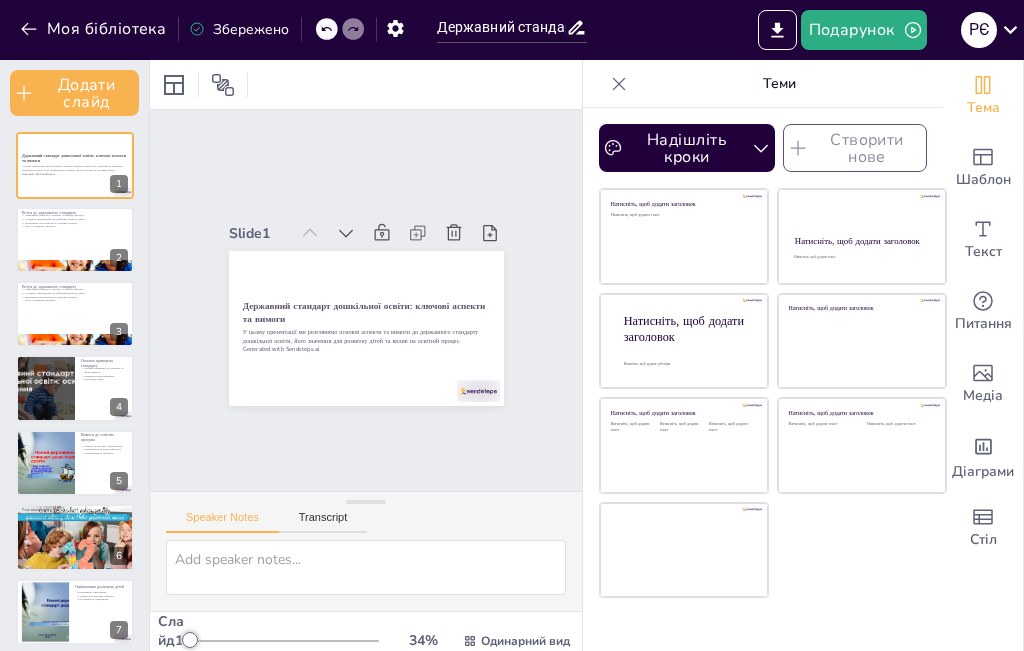 checkbox on "true" 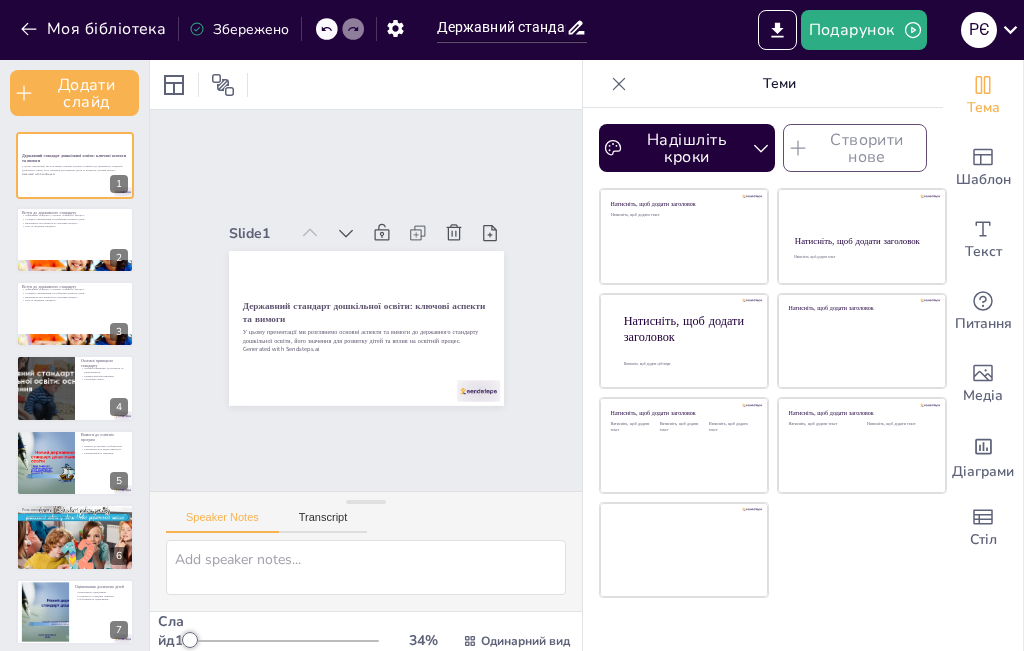 checkbox on "true" 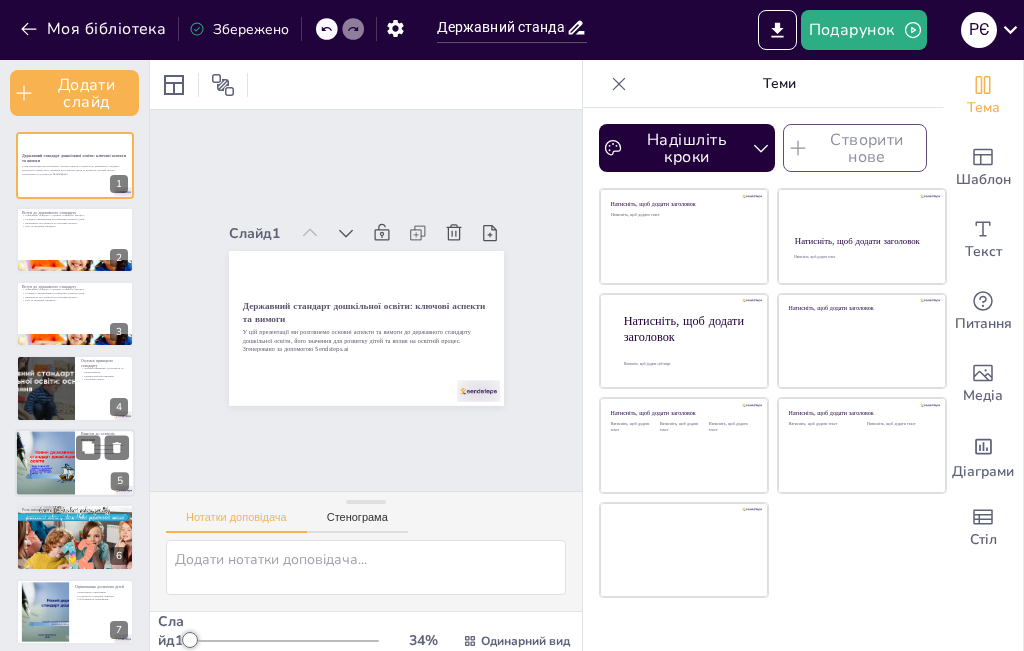 checkbox on "true" 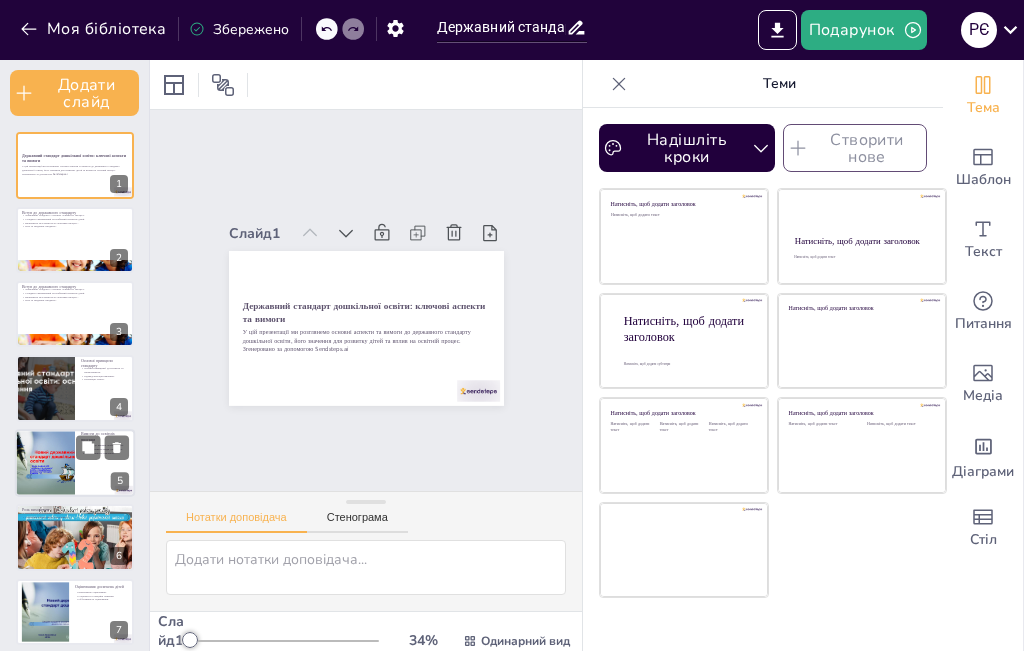 checkbox on "true" 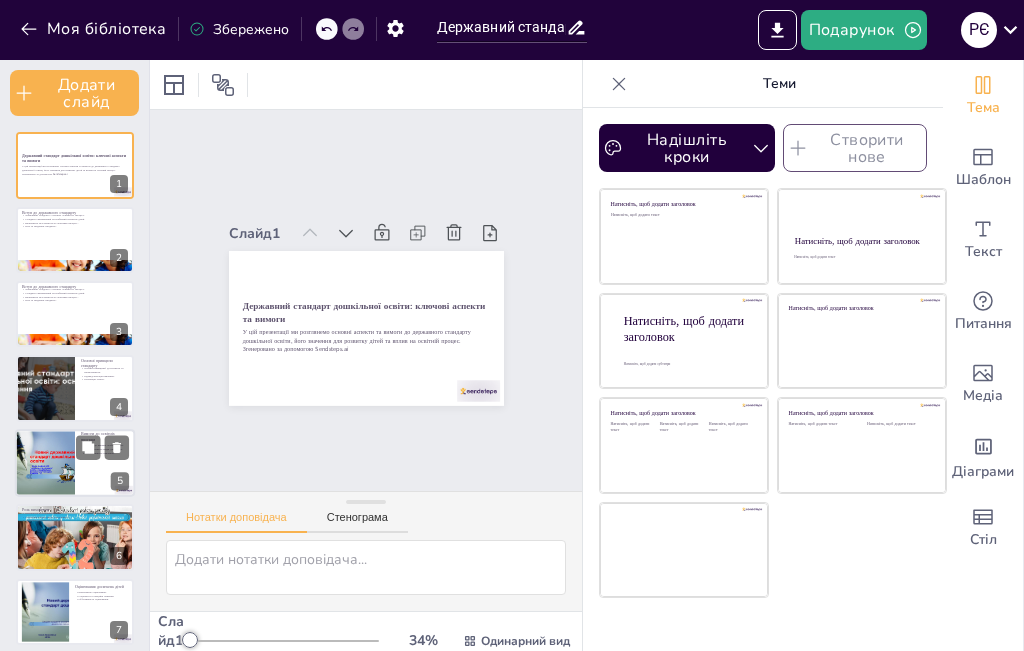 checkbox on "true" 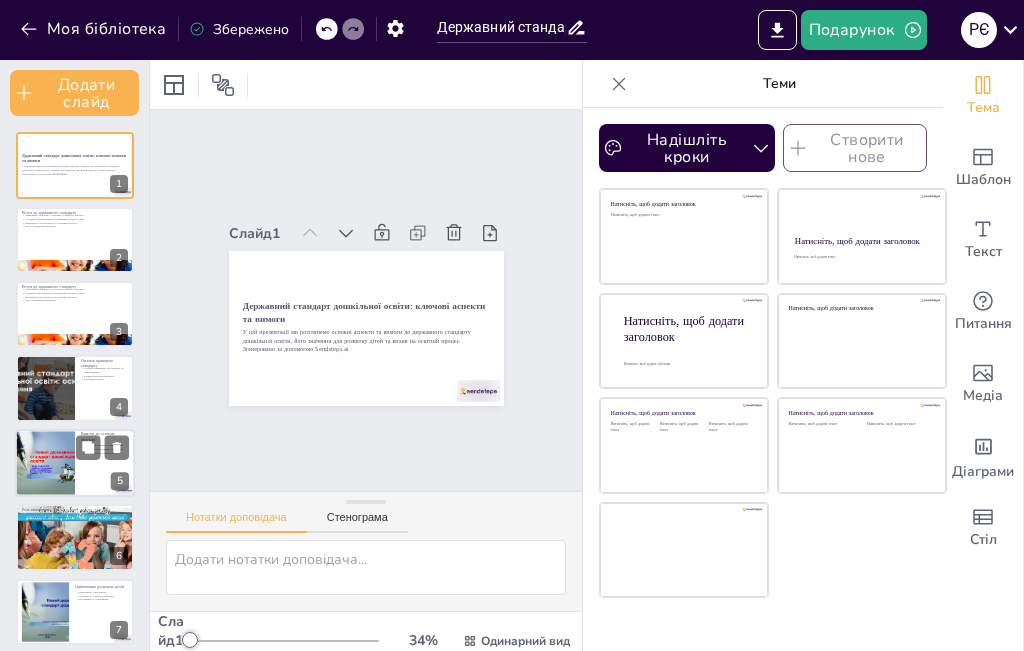 checkbox on "true" 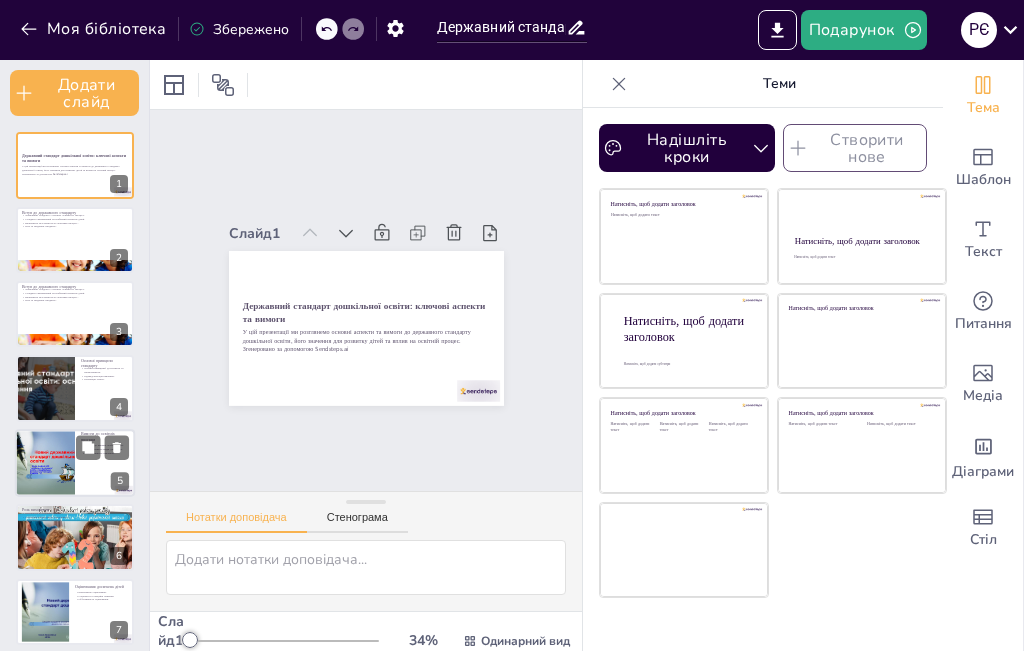 checkbox on "true" 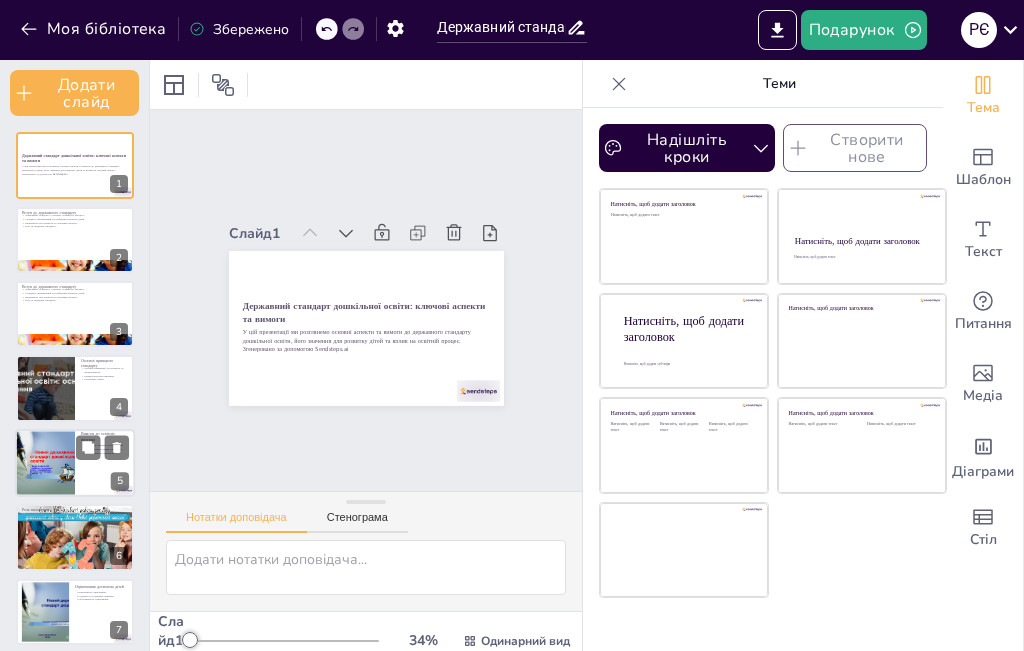 checkbox on "true" 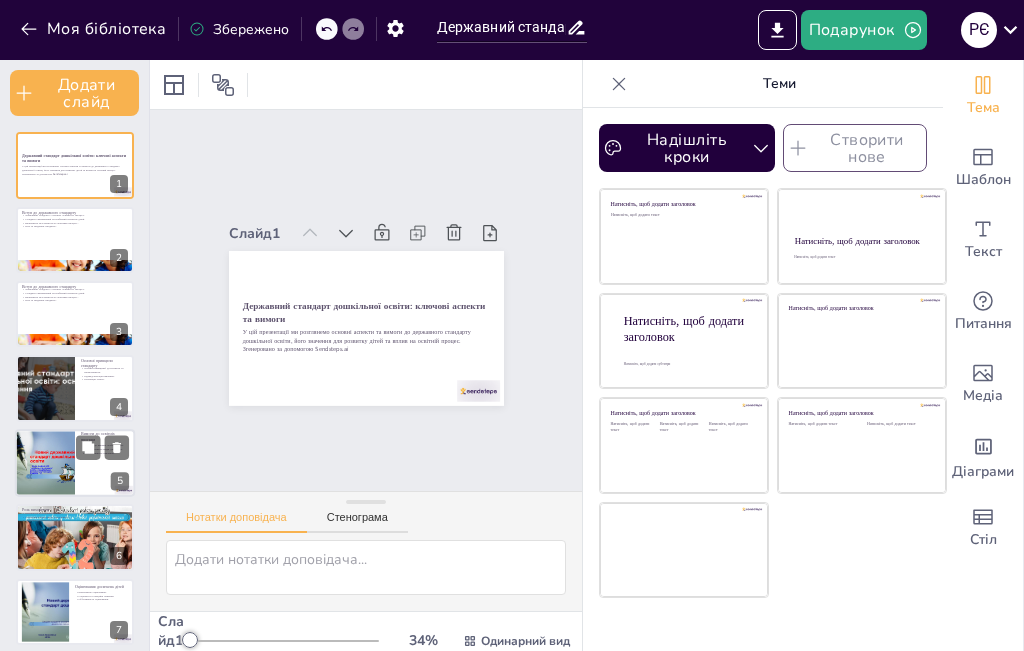 checkbox on "true" 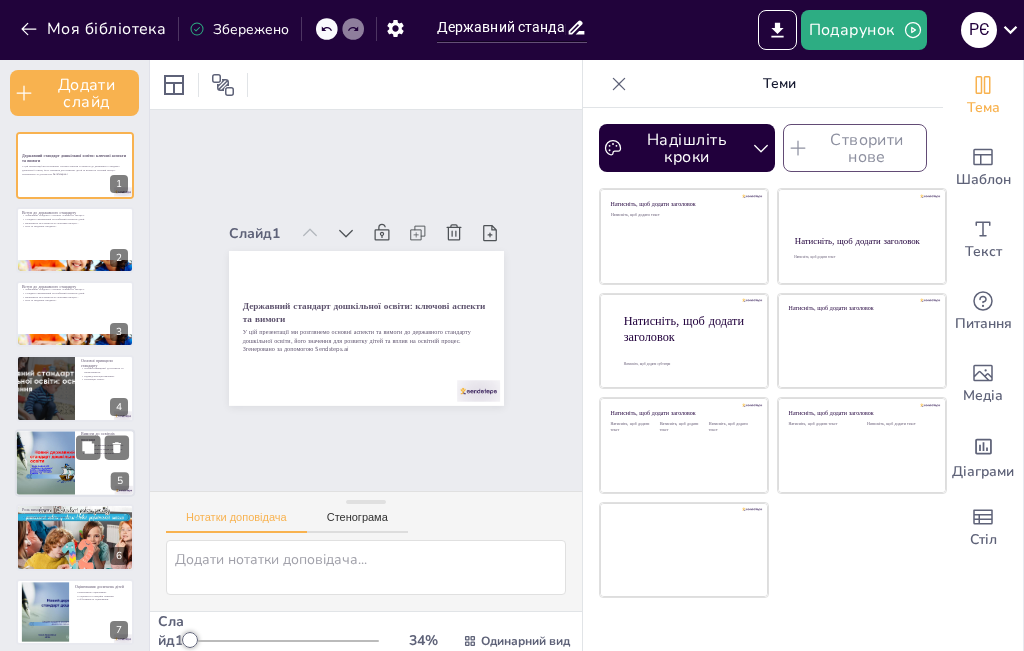 checkbox on "true" 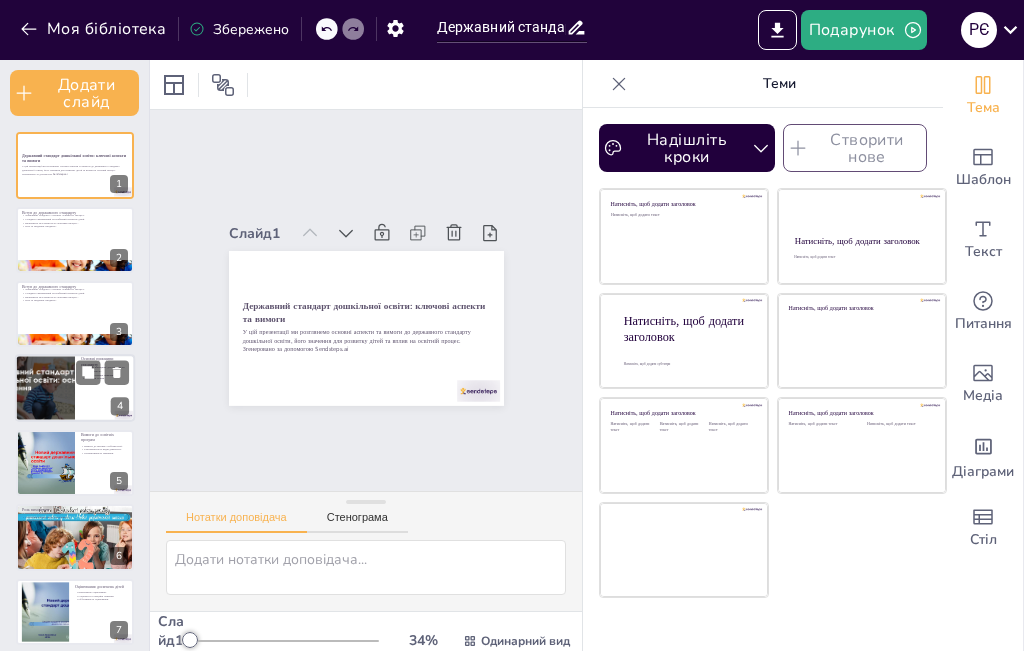 checkbox on "true" 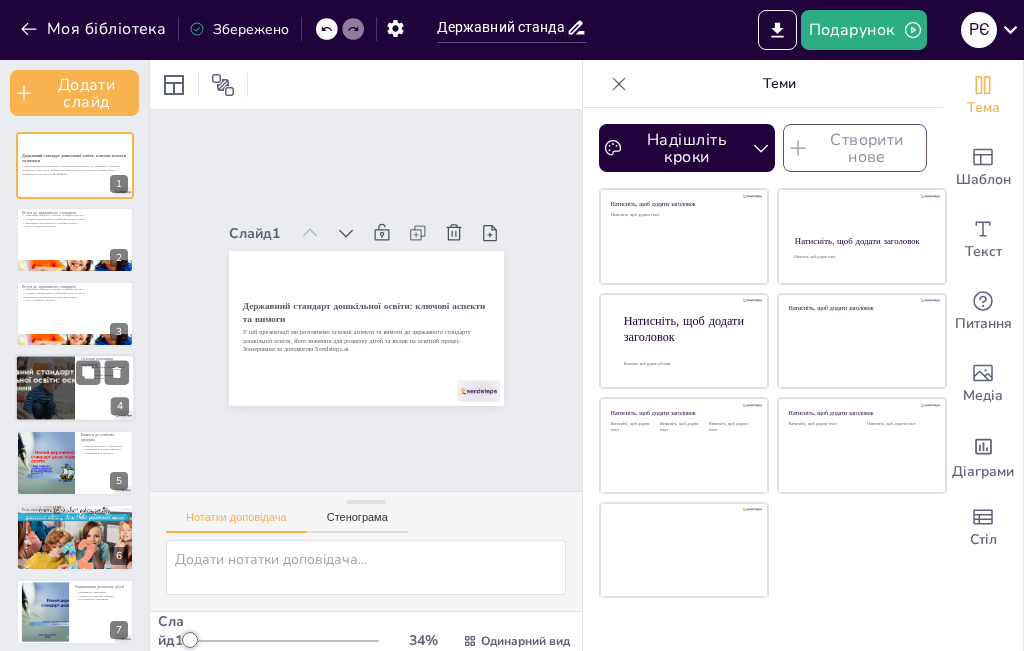 checkbox on "true" 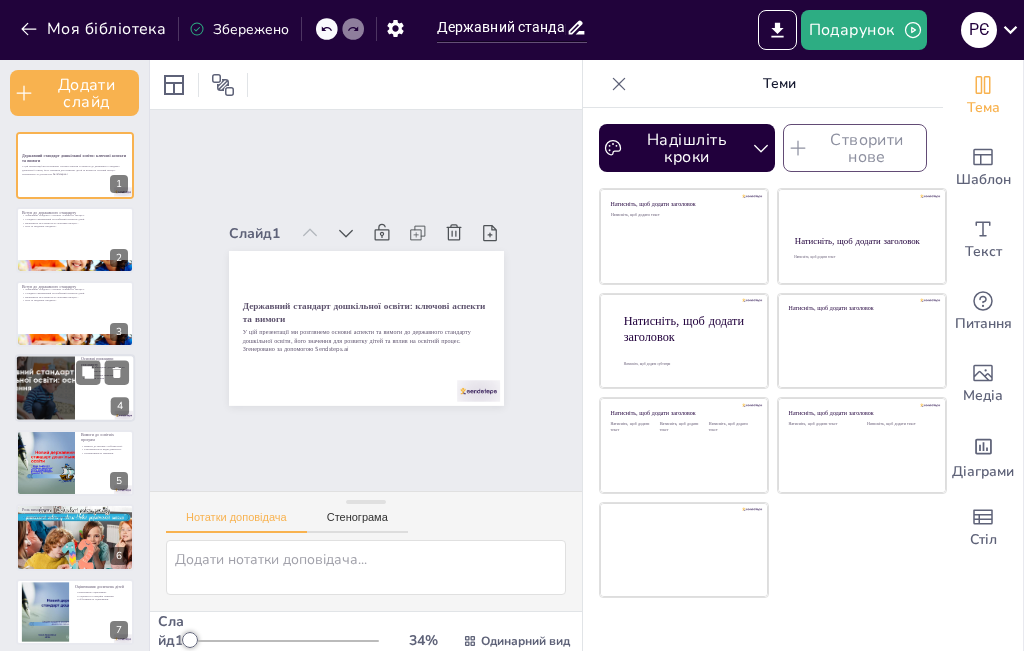 checkbox on "true" 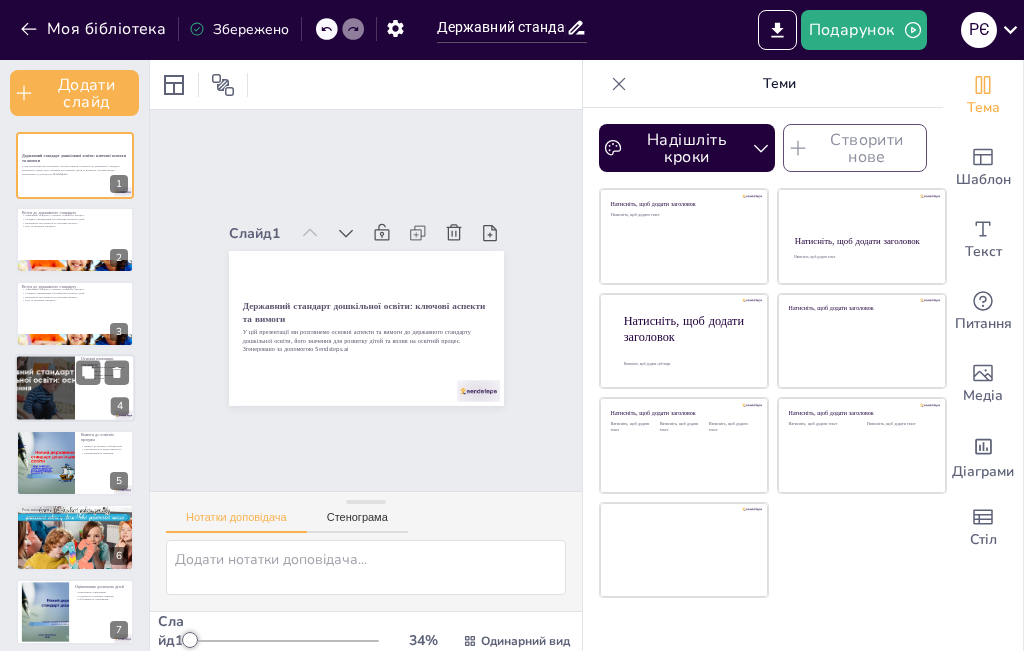 checkbox on "true" 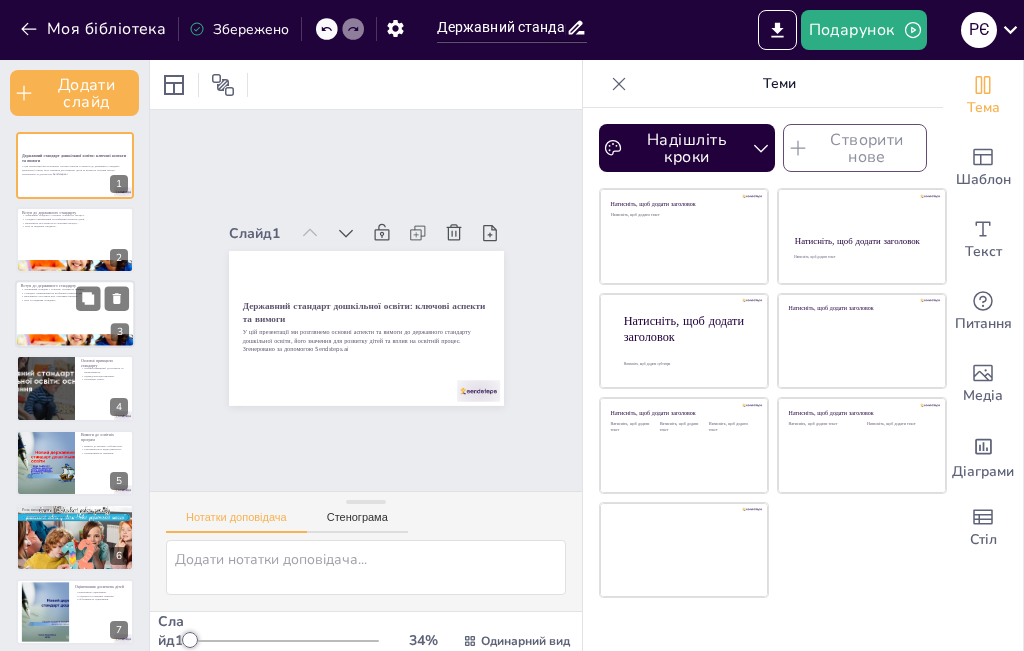 checkbox on "true" 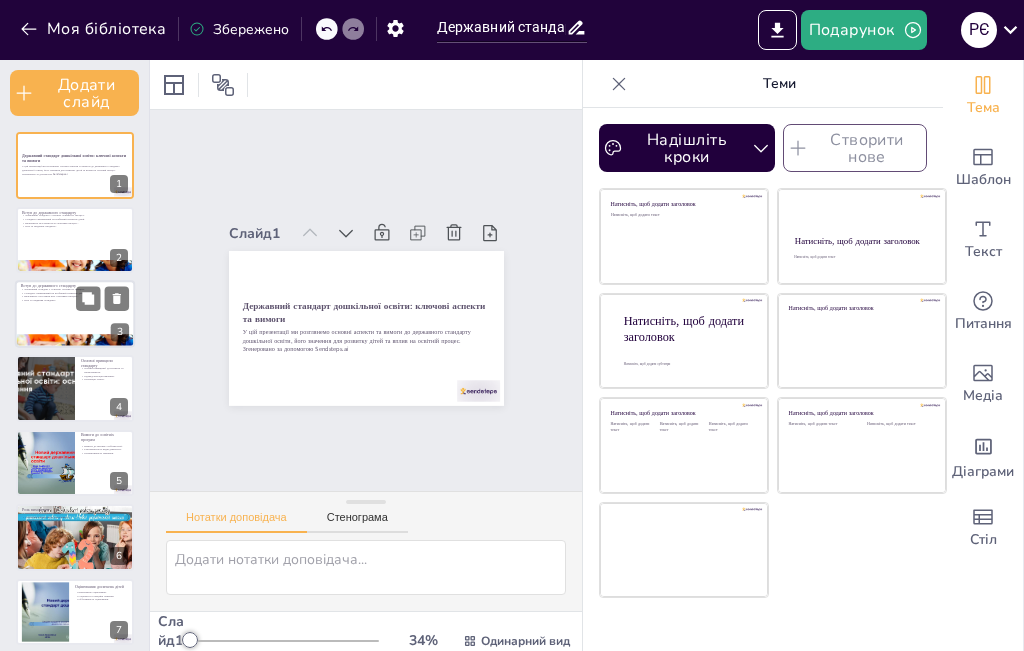 checkbox on "true" 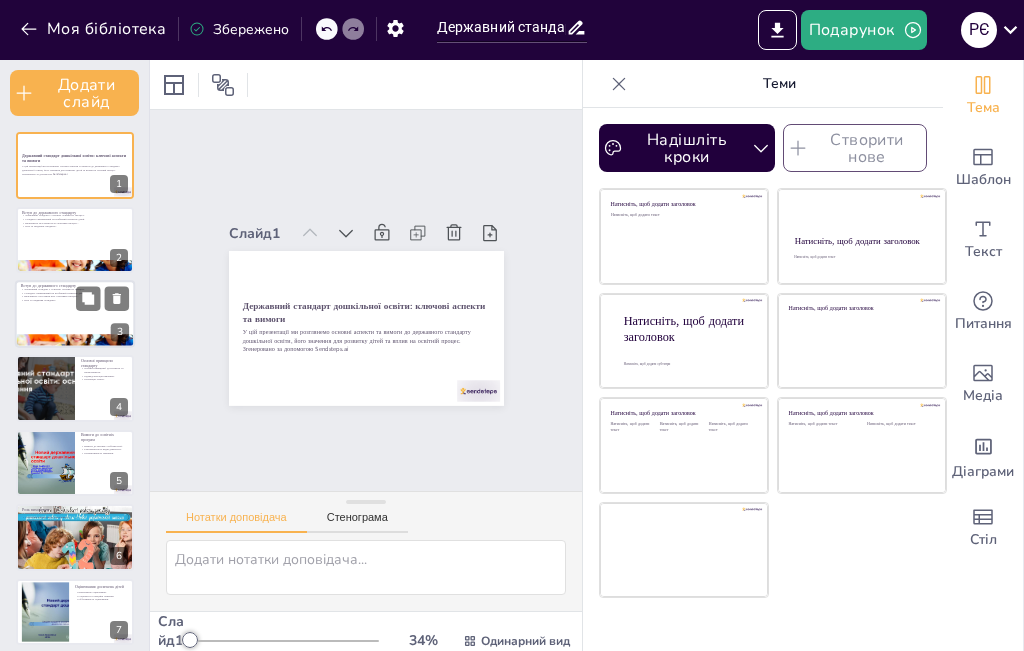 checkbox on "true" 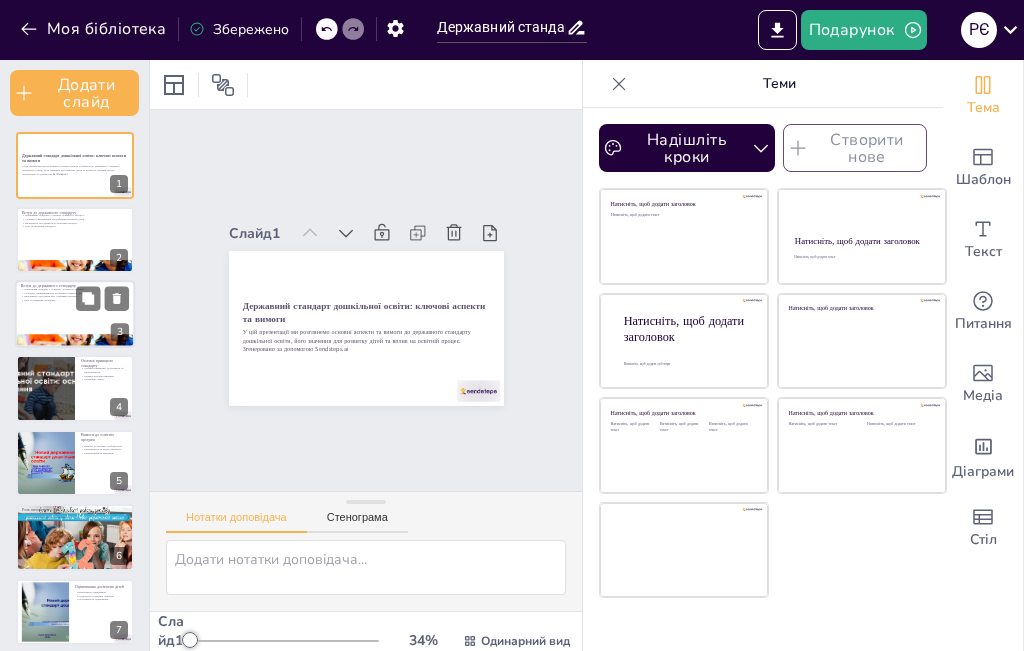 checkbox on "true" 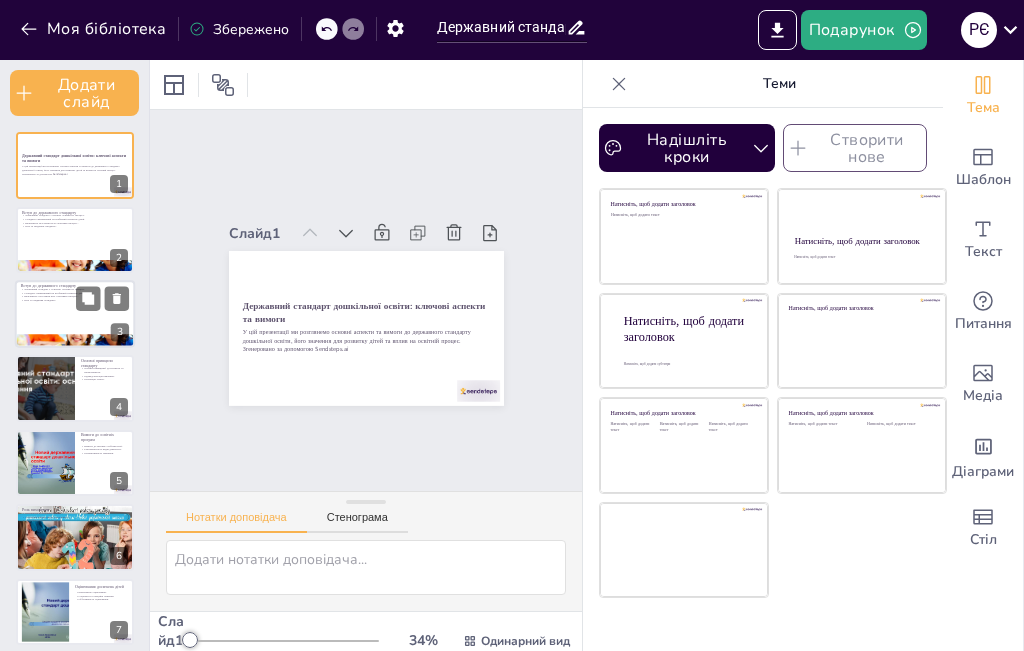 checkbox on "true" 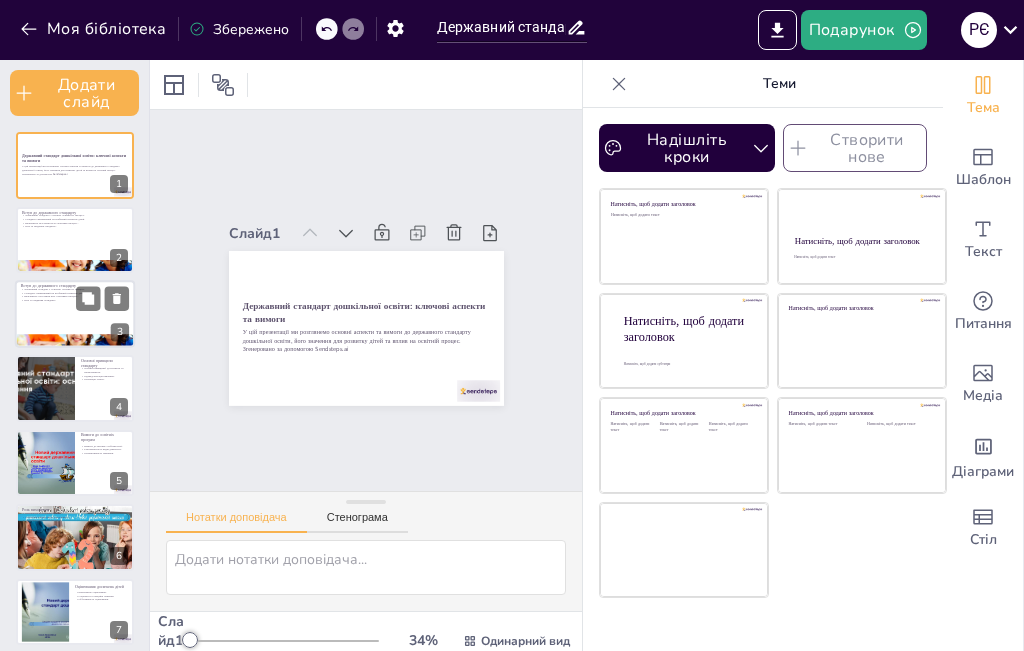 checkbox on "true" 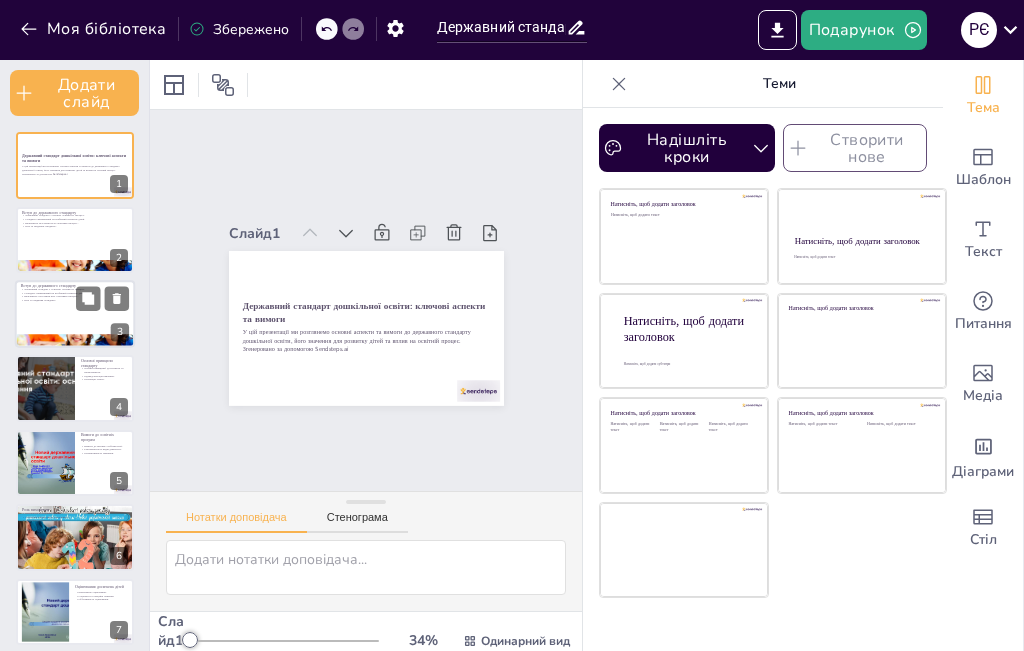checkbox on "true" 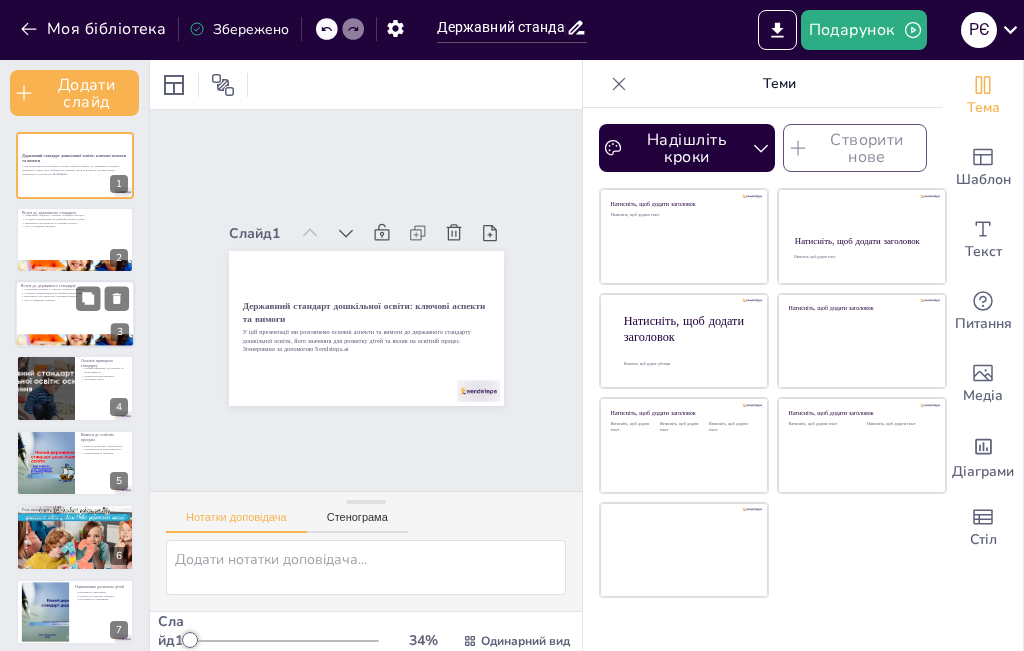 checkbox on "true" 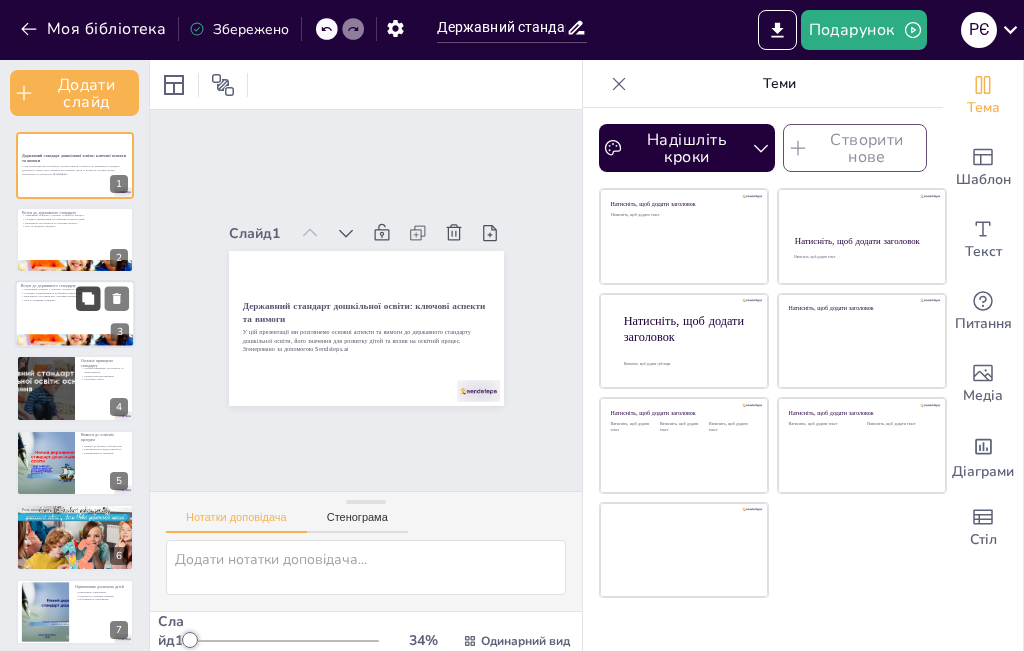 checkbox on "true" 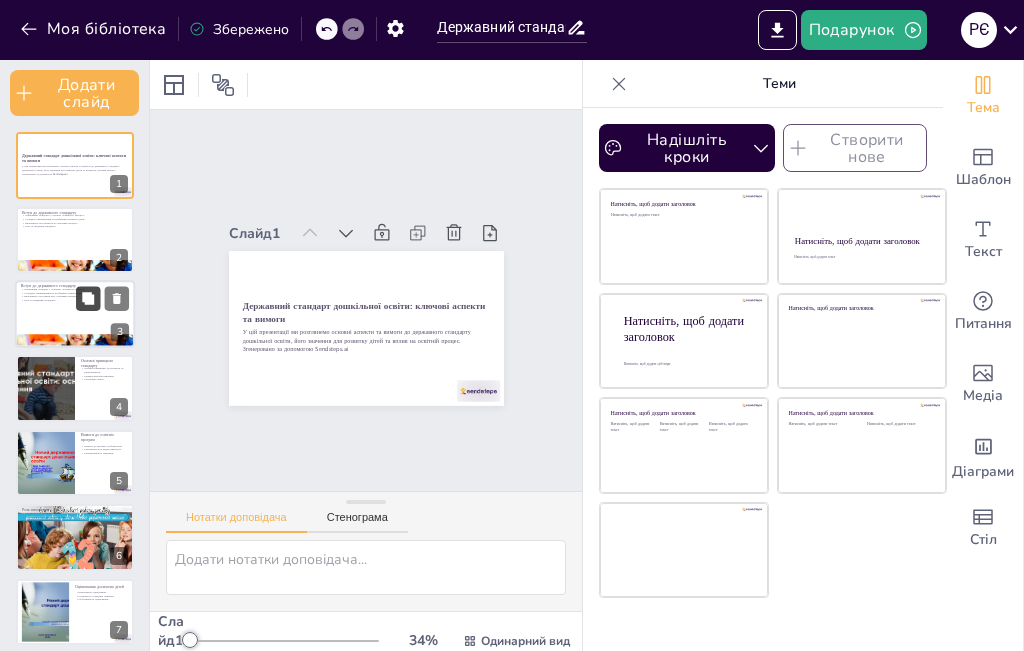 checkbox on "true" 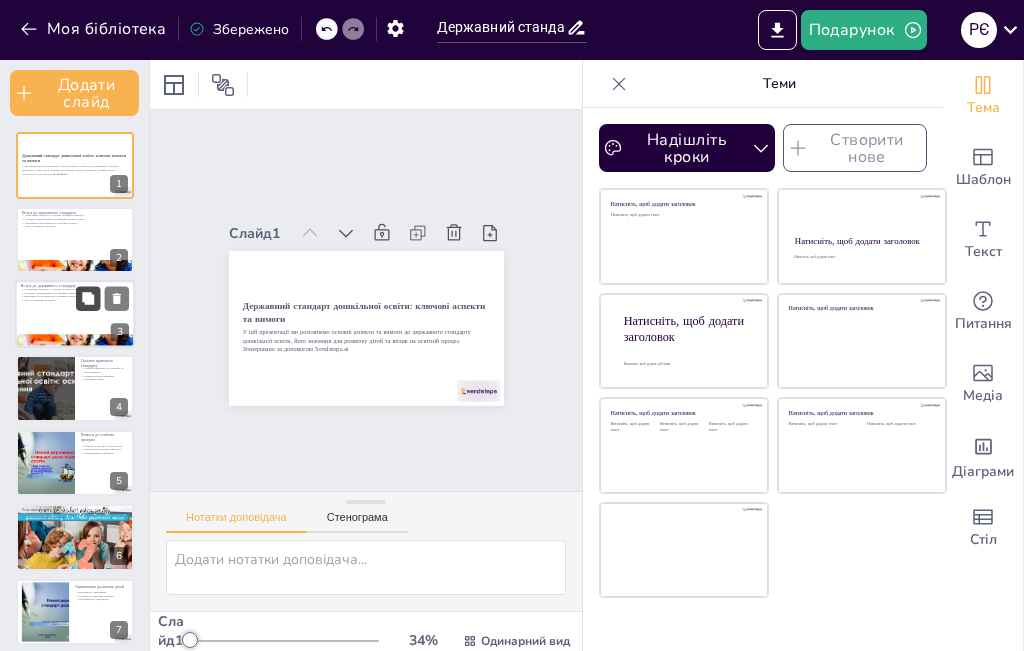 checkbox on "true" 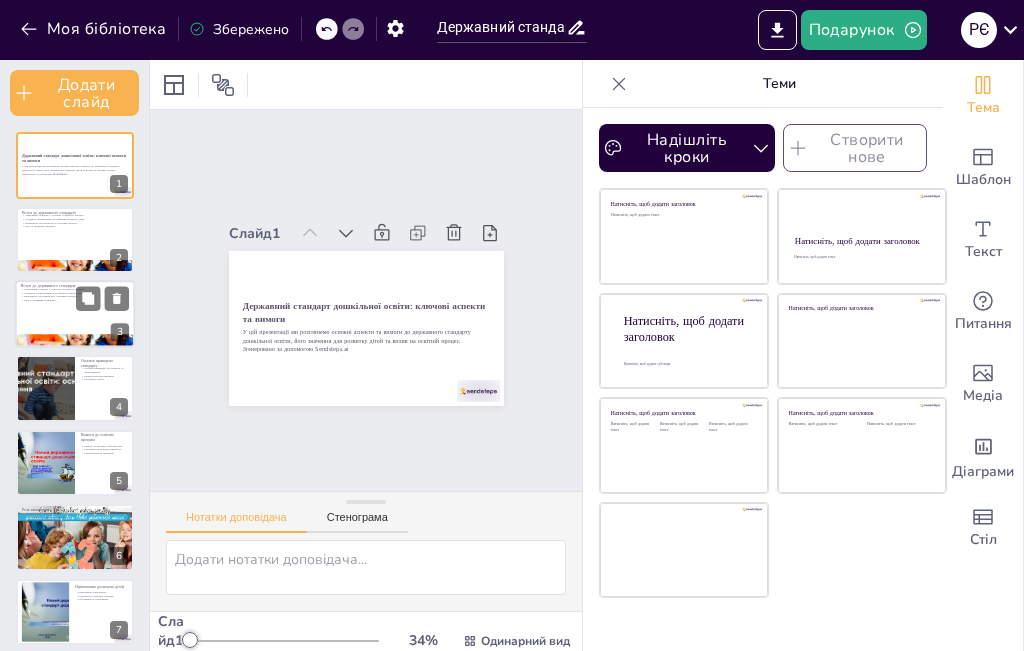 checkbox on "true" 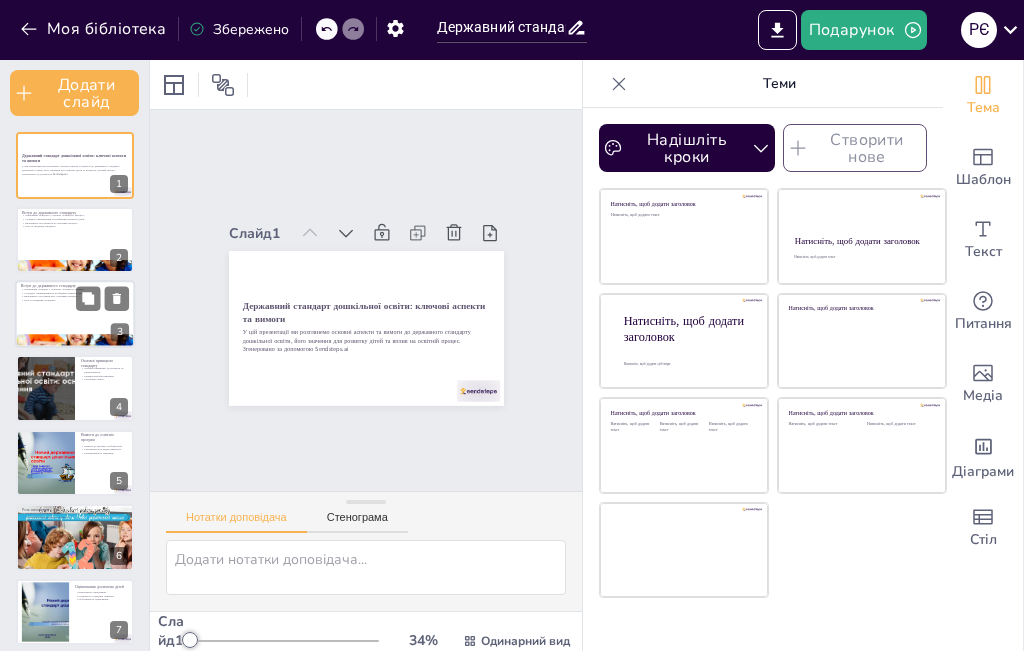 checkbox on "true" 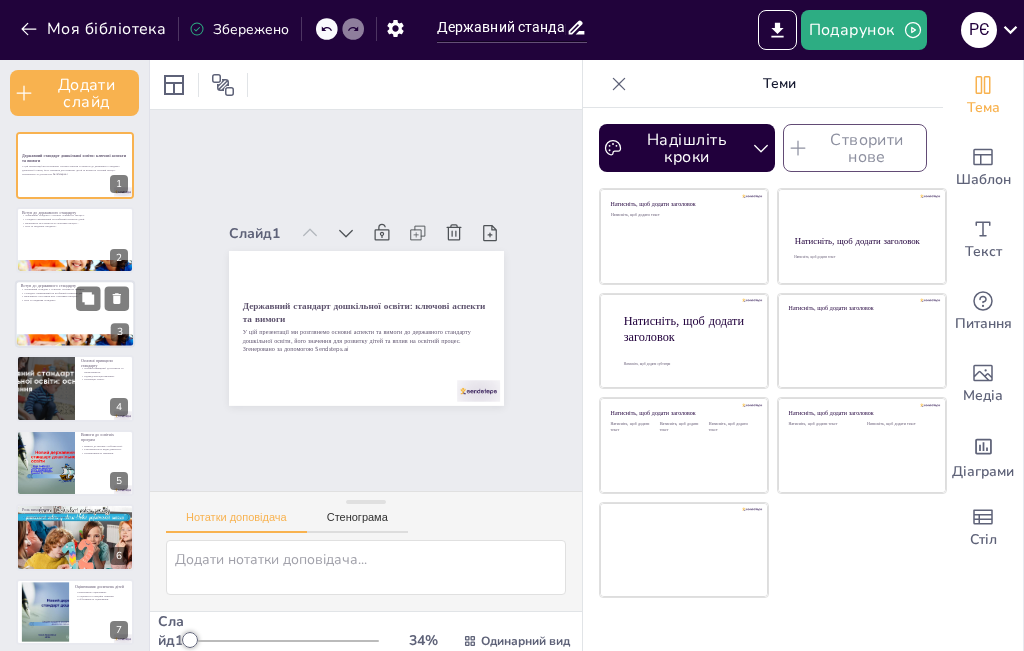 checkbox on "true" 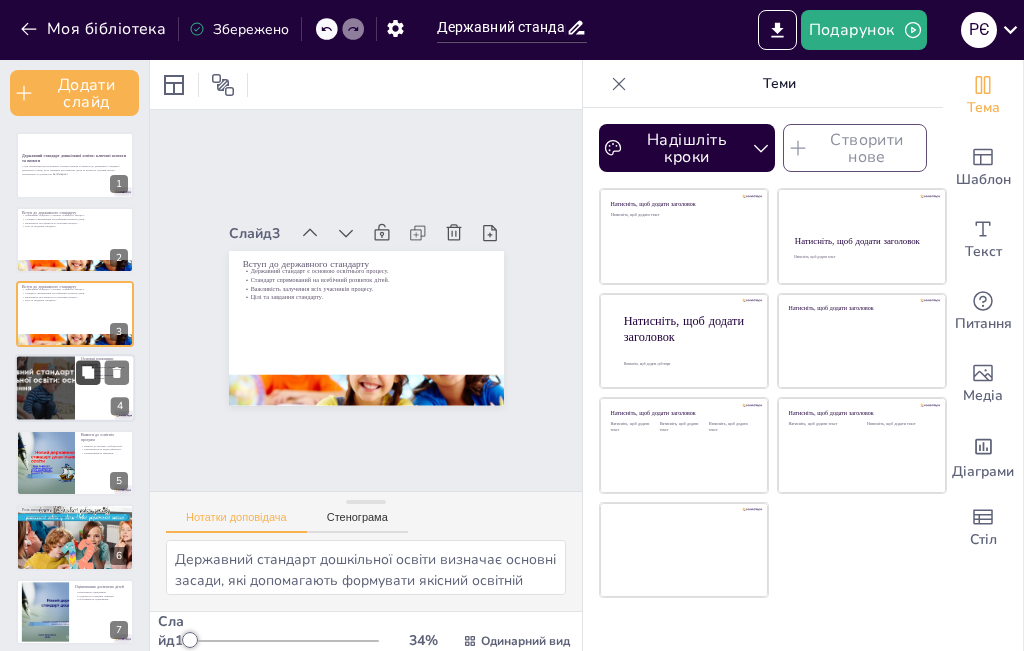 checkbox on "true" 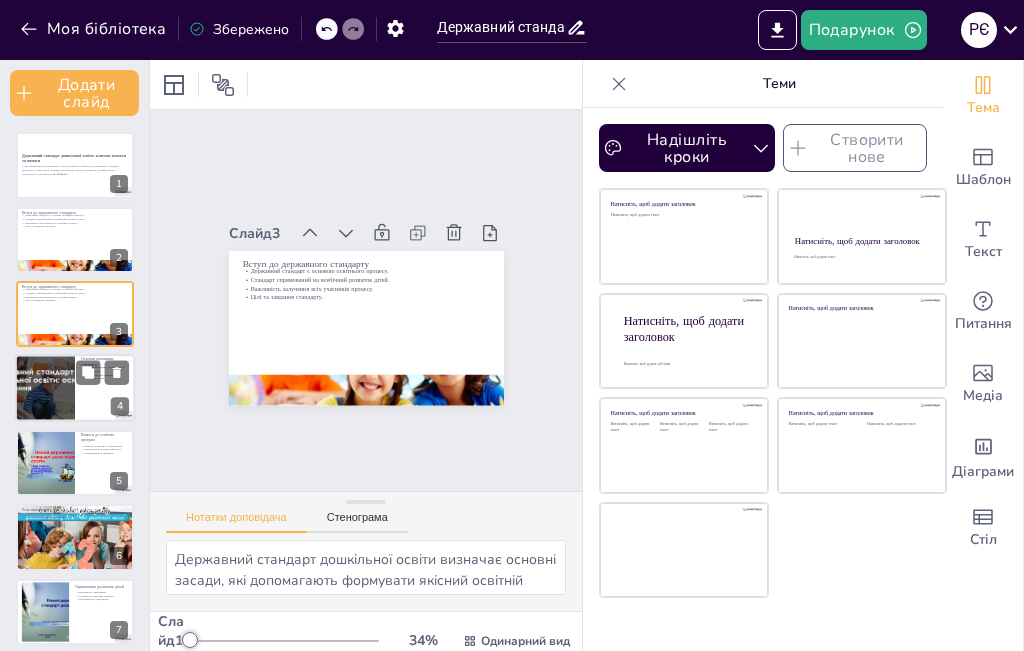 checkbox on "true" 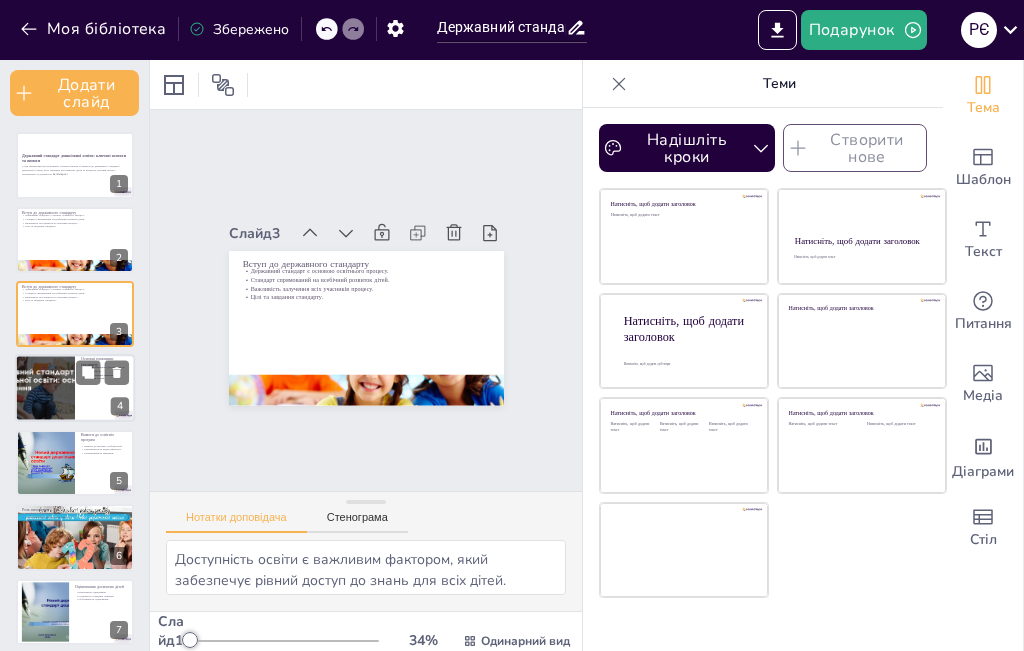 scroll, scrollTop: 5, scrollLeft: 0, axis: vertical 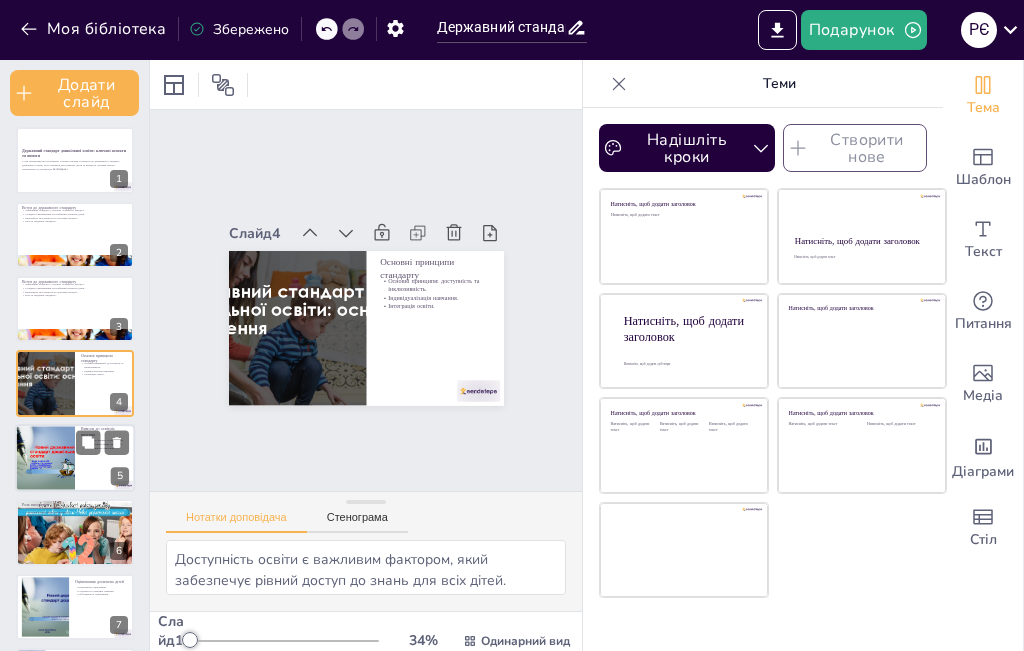 checkbox on "true" 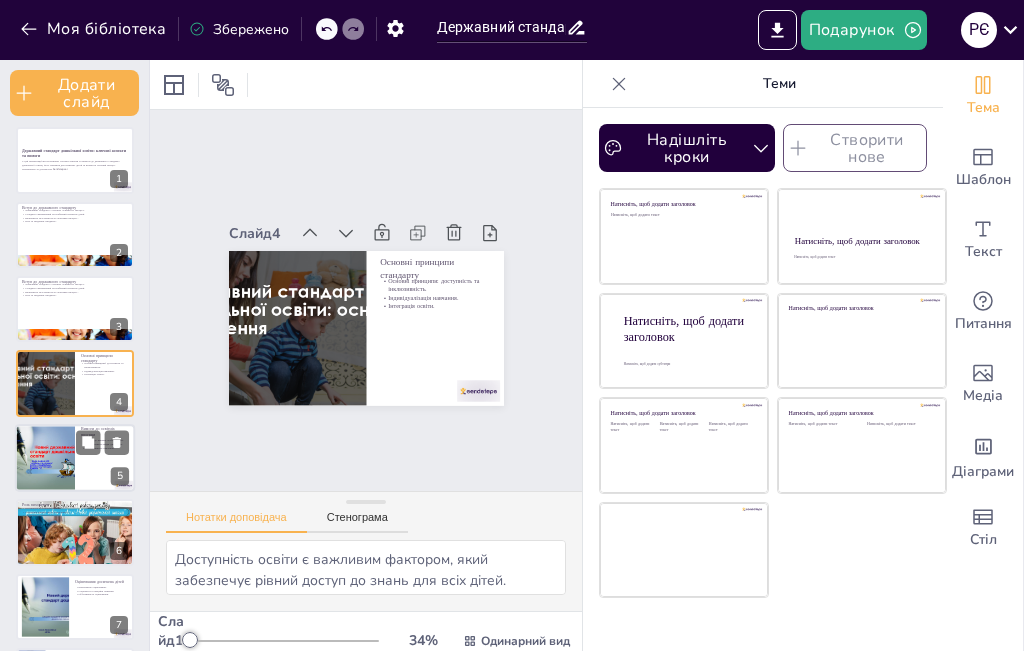 checkbox on "true" 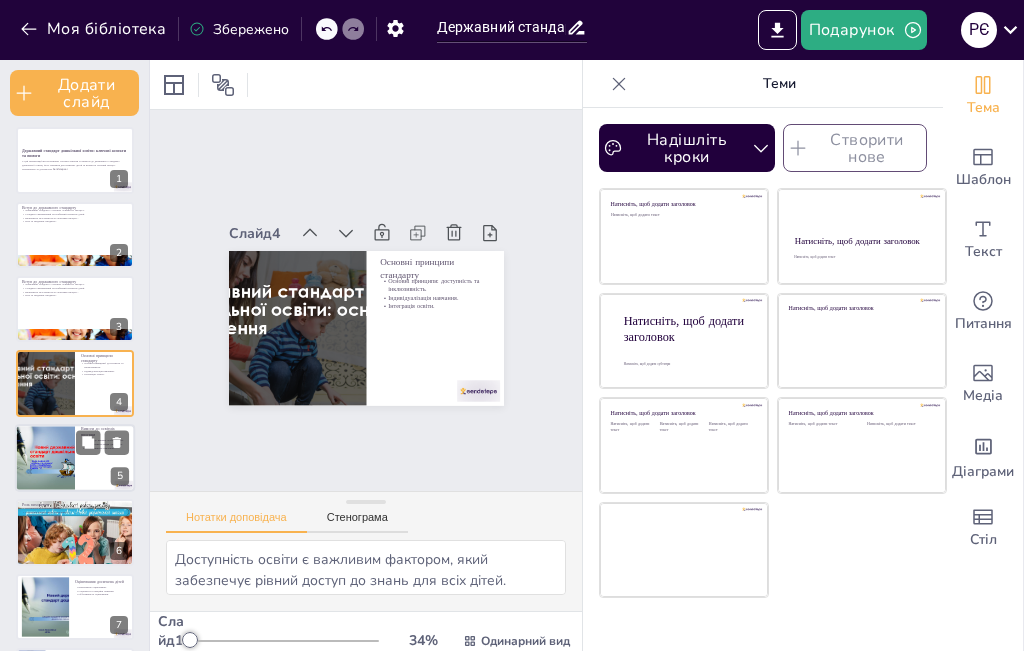 checkbox on "true" 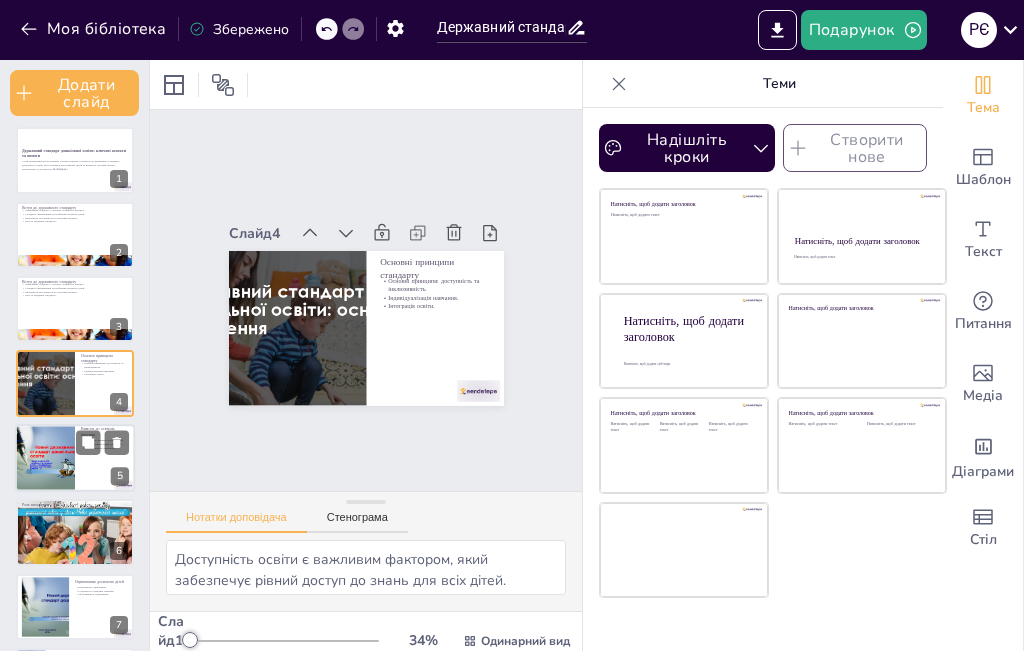 checkbox on "true" 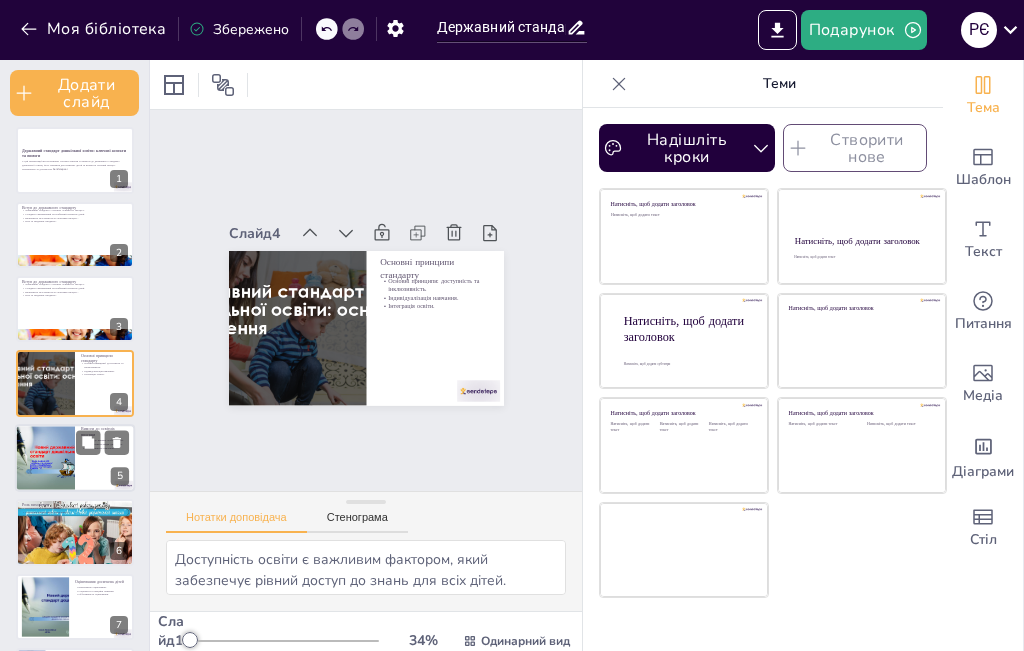 click at bounding box center (45, 458) 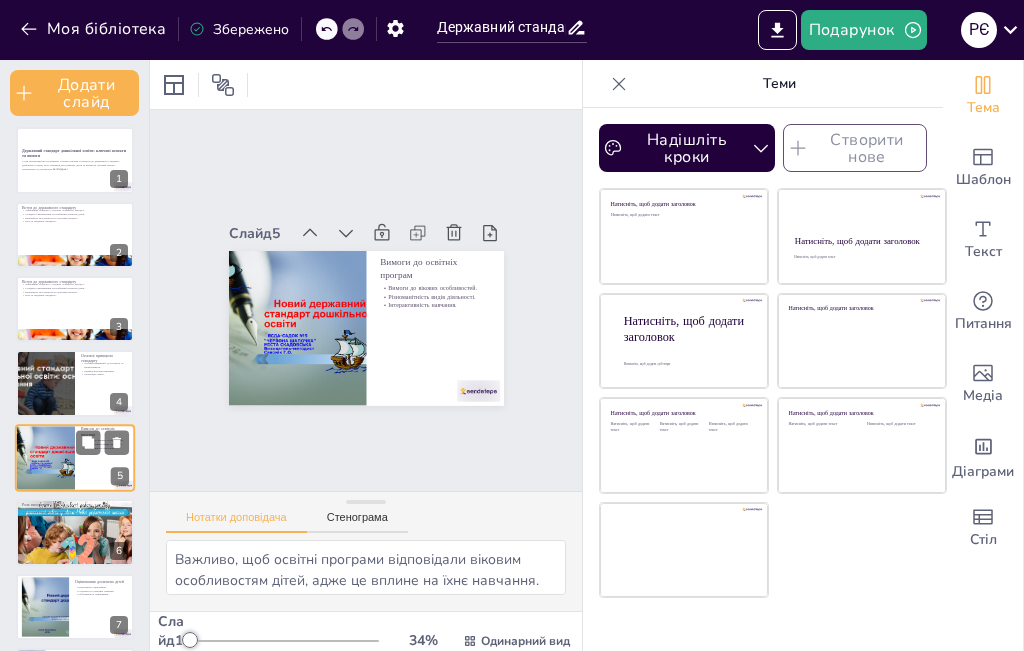 scroll, scrollTop: 79, scrollLeft: 0, axis: vertical 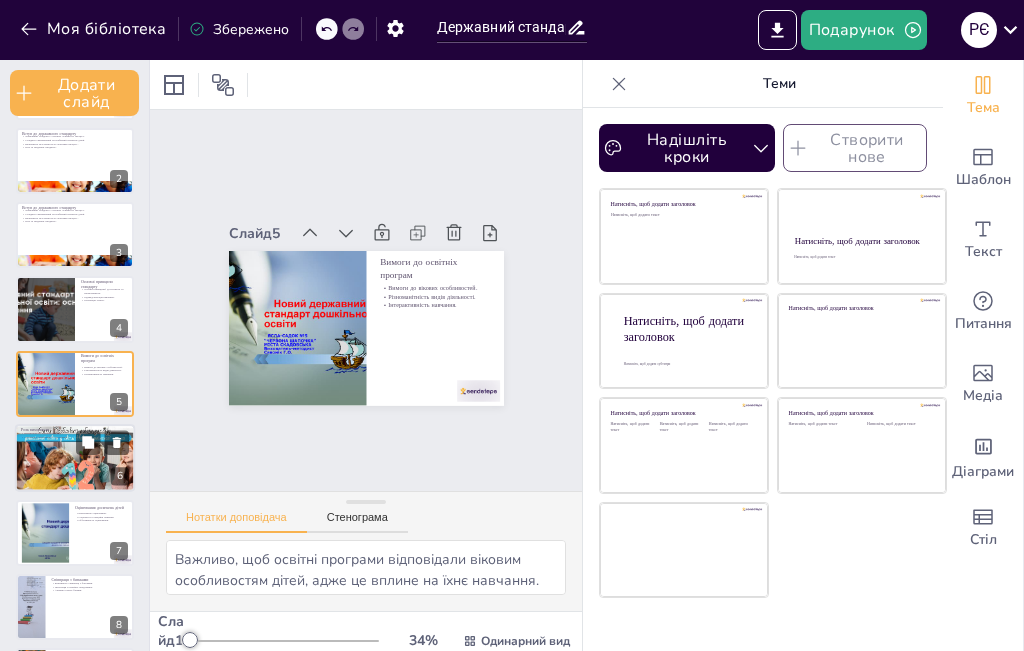 checkbox on "true" 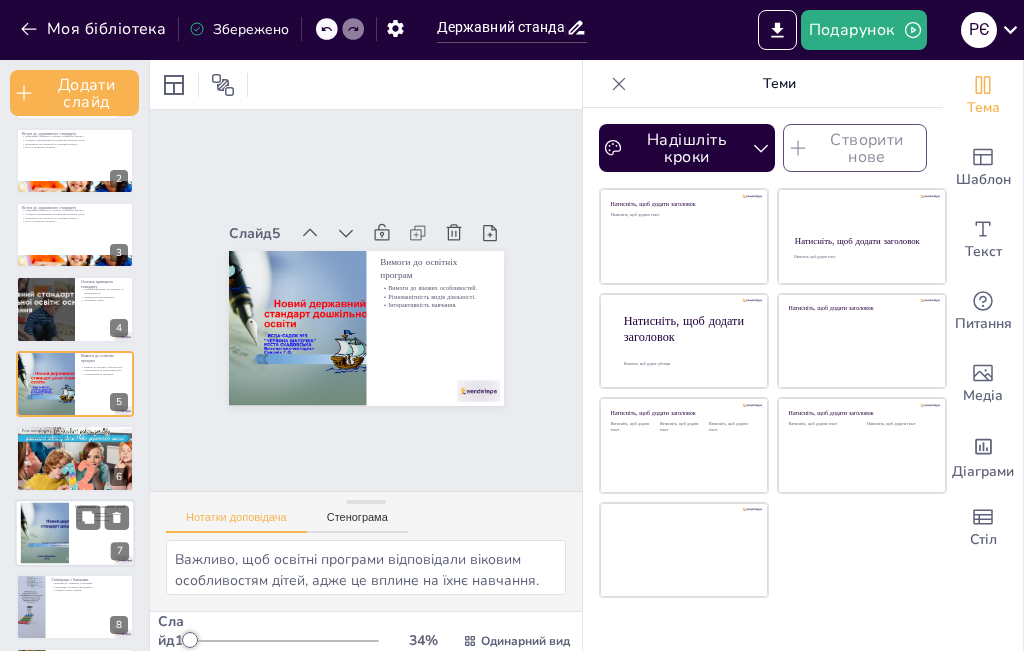 checkbox on "true" 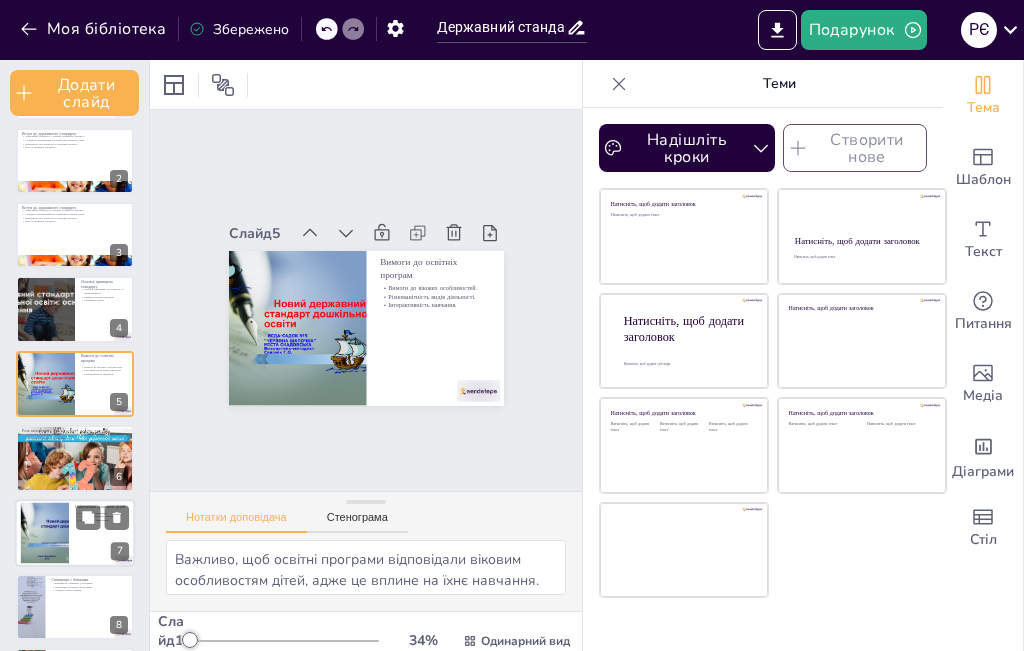 checkbox on "true" 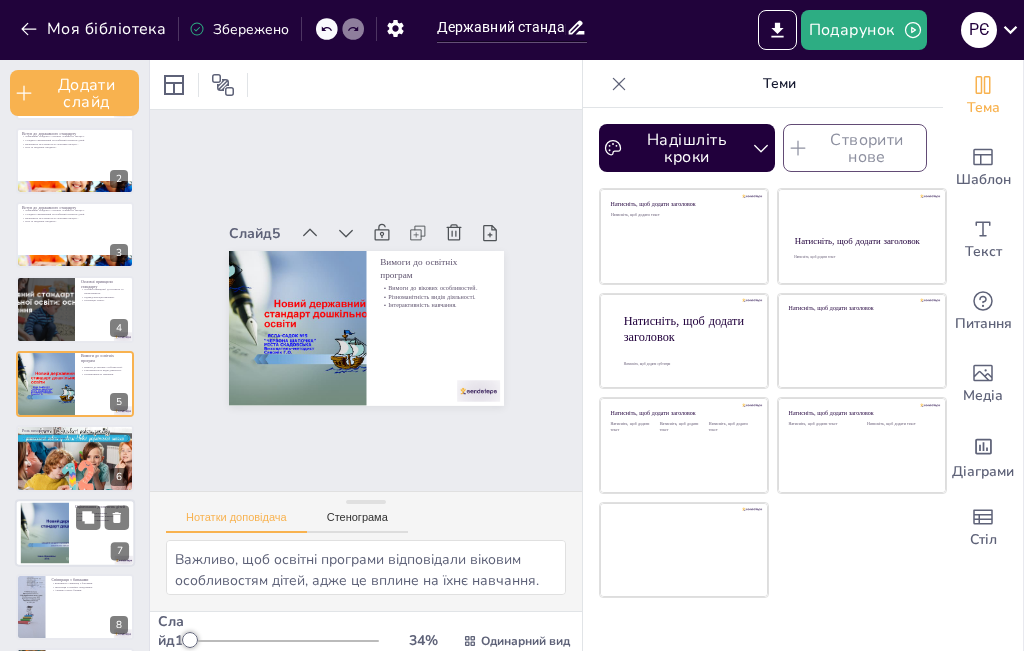 checkbox on "true" 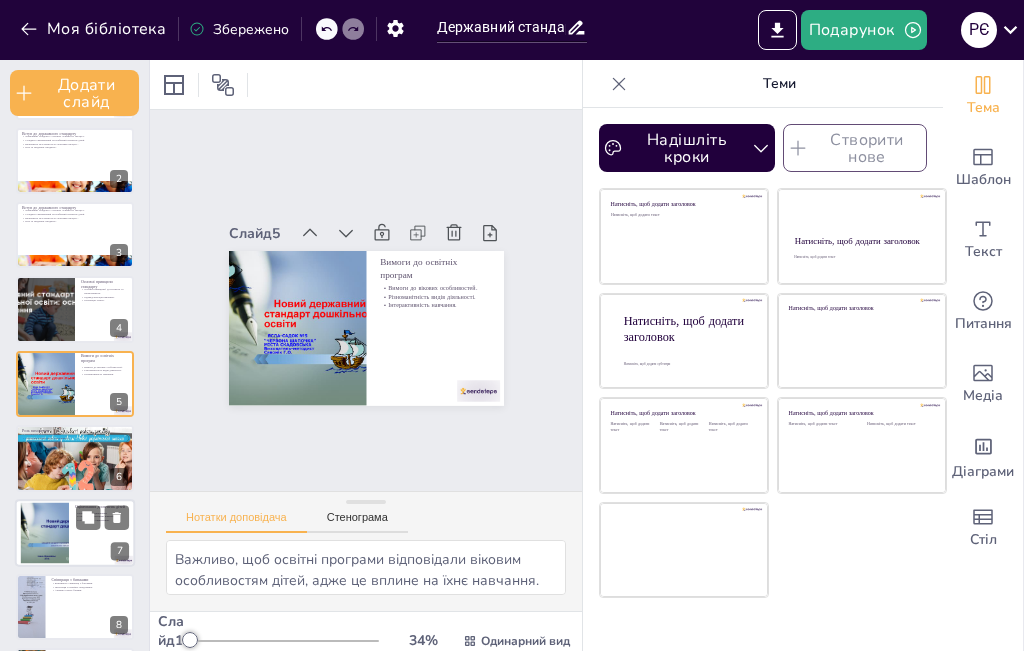 type on "Комплексне оцінювання враховує всі аспекти розвитку дитини, що є важливим для її навчання.
Включення соціальних та емоційних навичок в оцінювання допомагає розвивати цілісну особистість дитини.
Об'єктивність оцінювання є важливою для справедливого підходу до розвитку дітей." 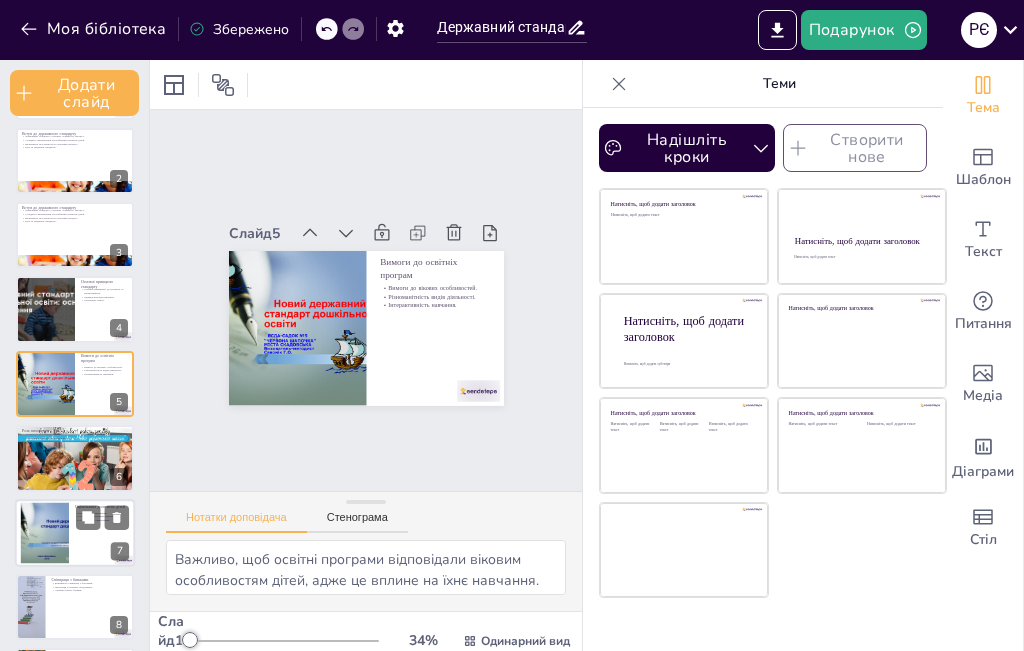 checkbox on "true" 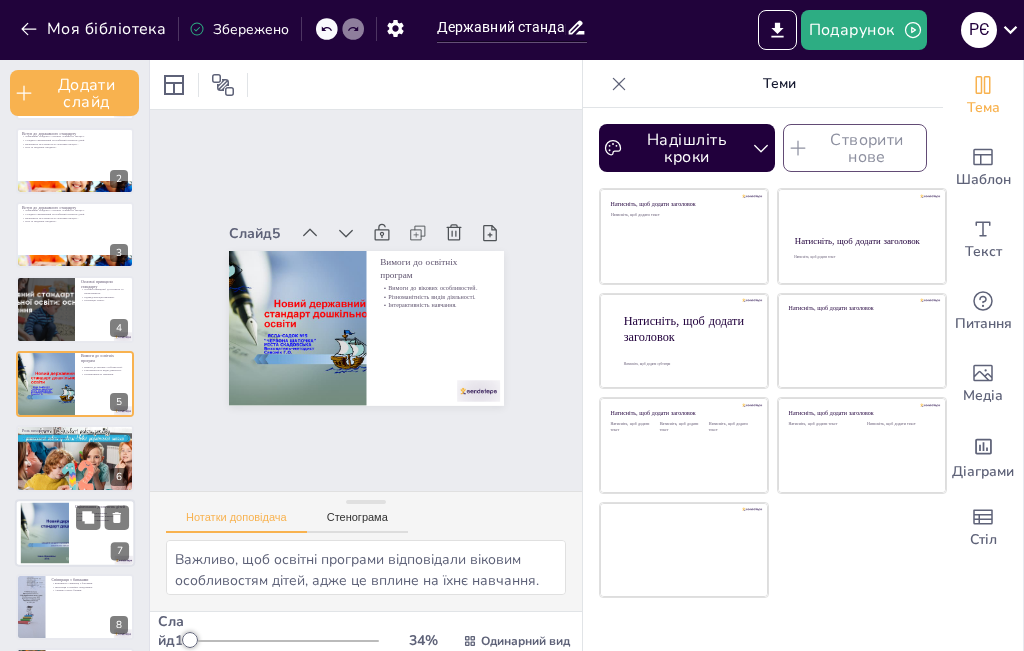checkbox on "true" 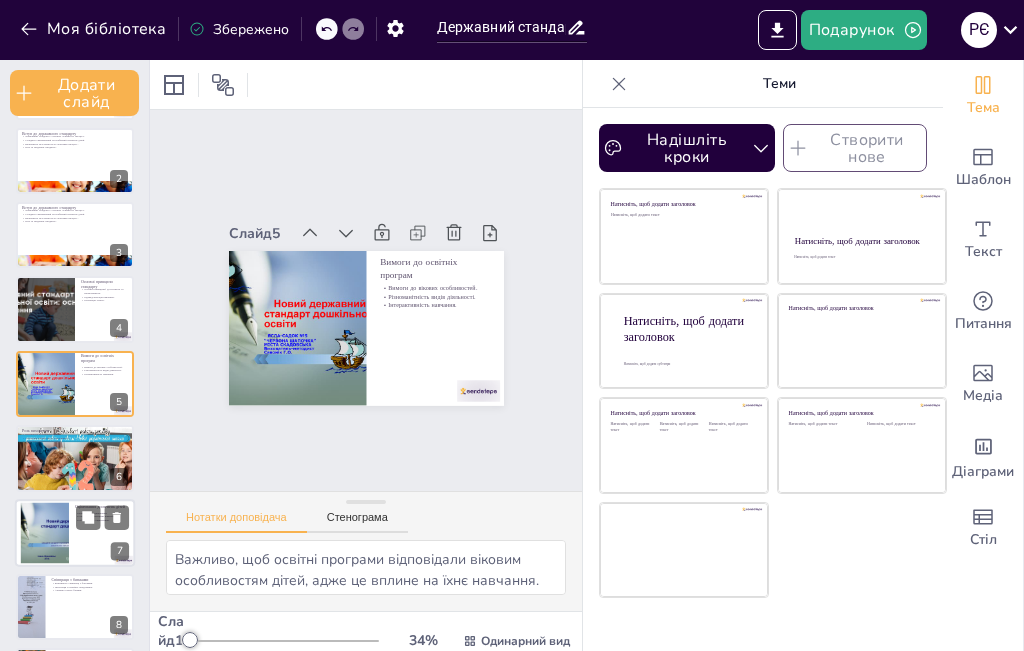 checkbox on "true" 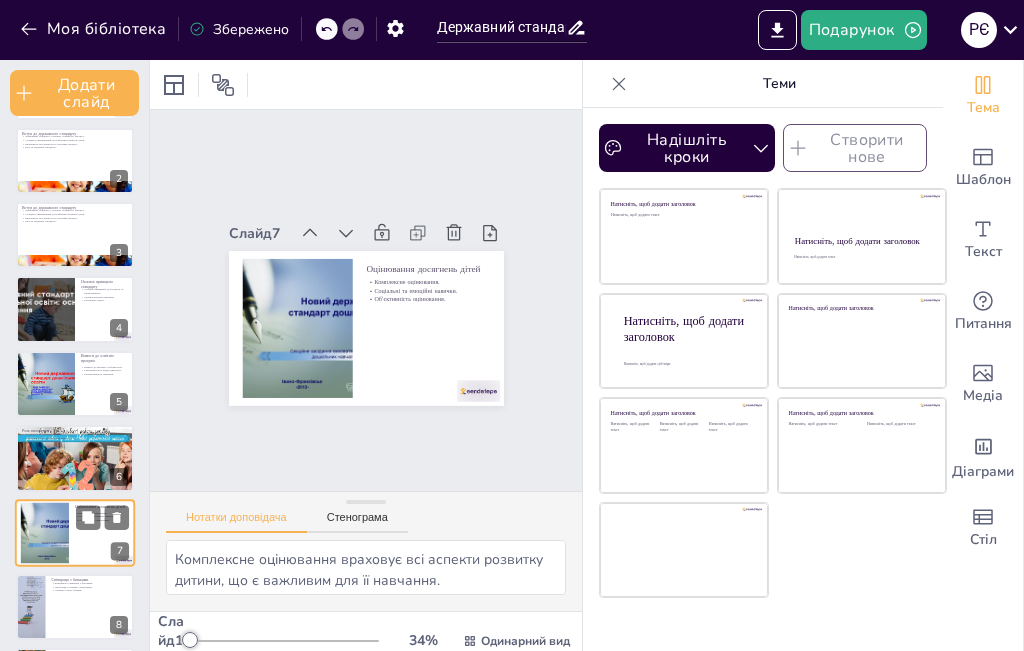 scroll, scrollTop: 228, scrollLeft: 0, axis: vertical 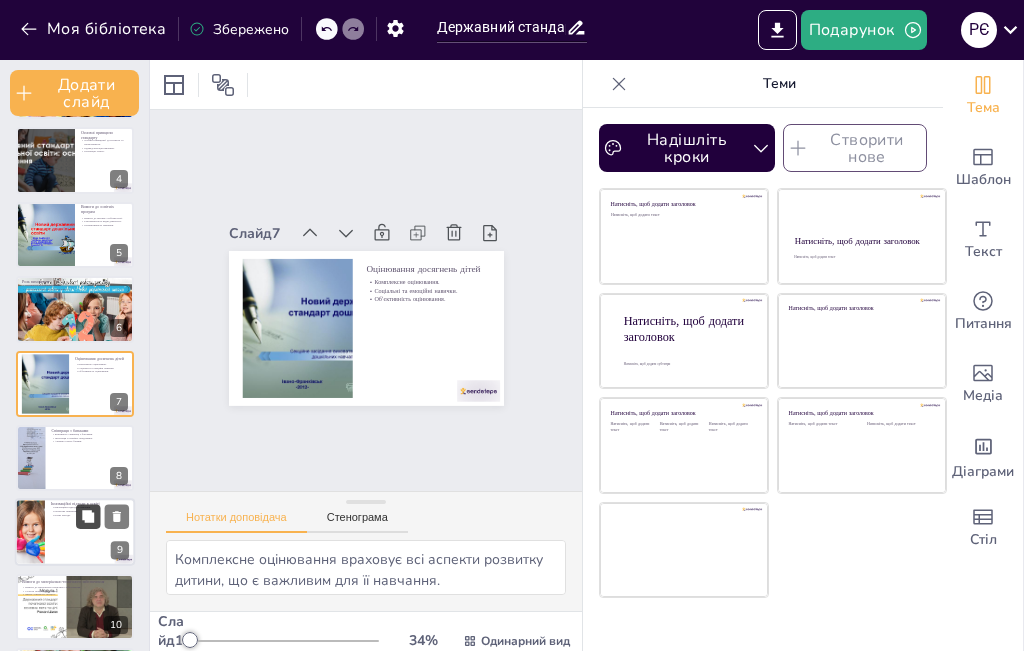 checkbox on "true" 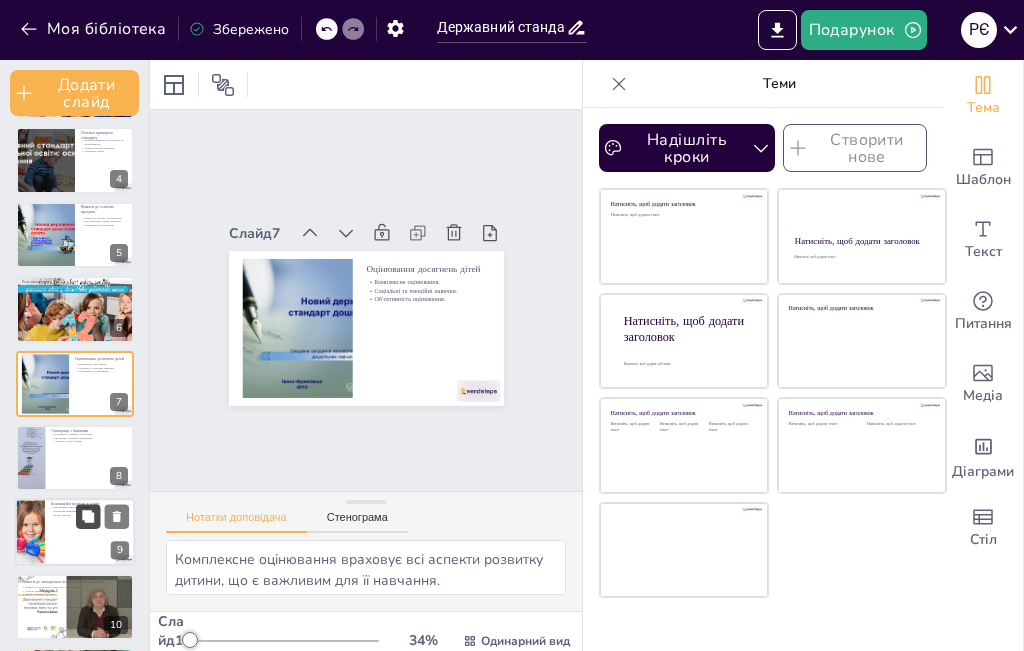 checkbox on "true" 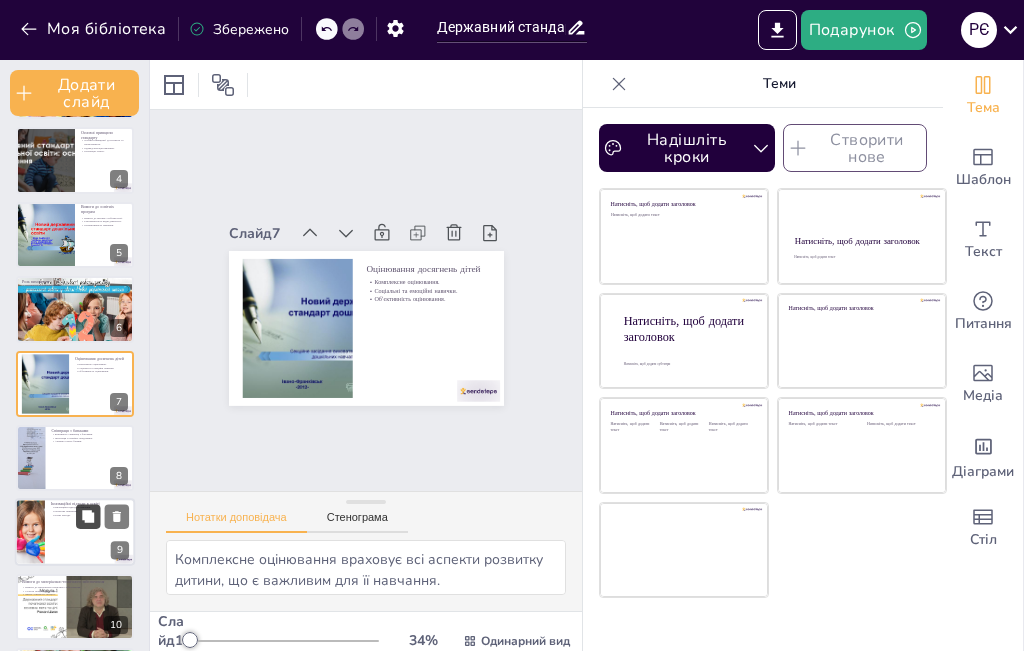 checkbox on "true" 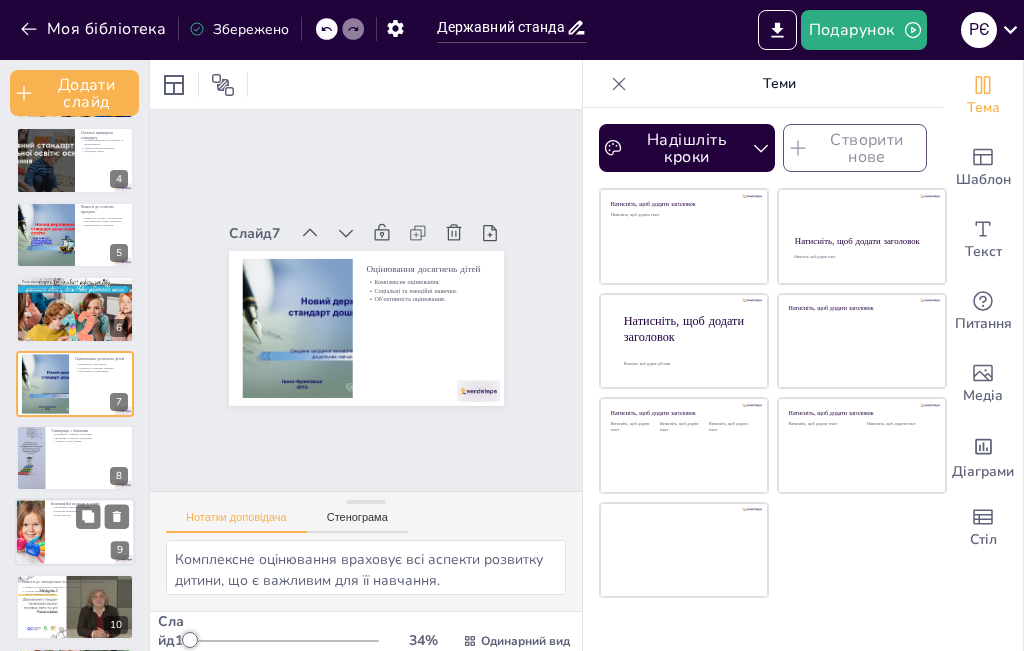 checkbox on "true" 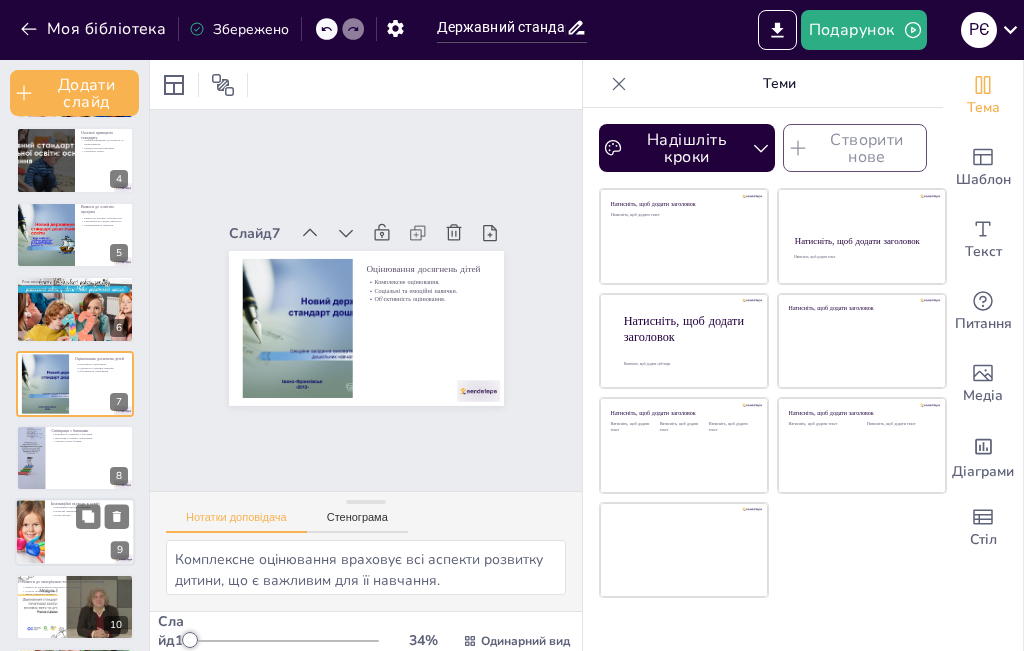 checkbox on "true" 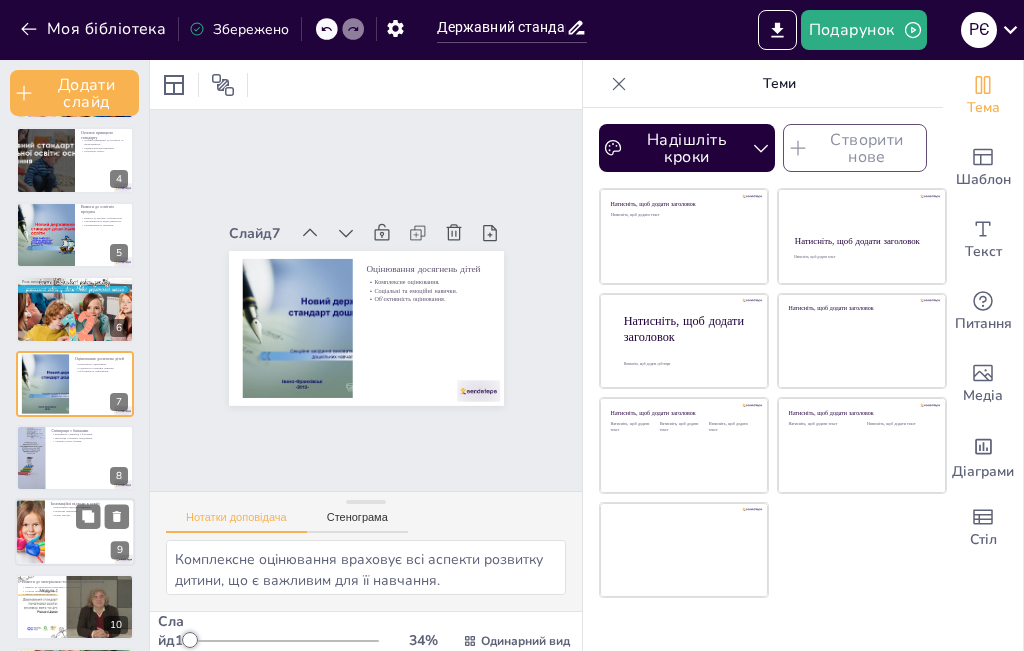 checkbox on "true" 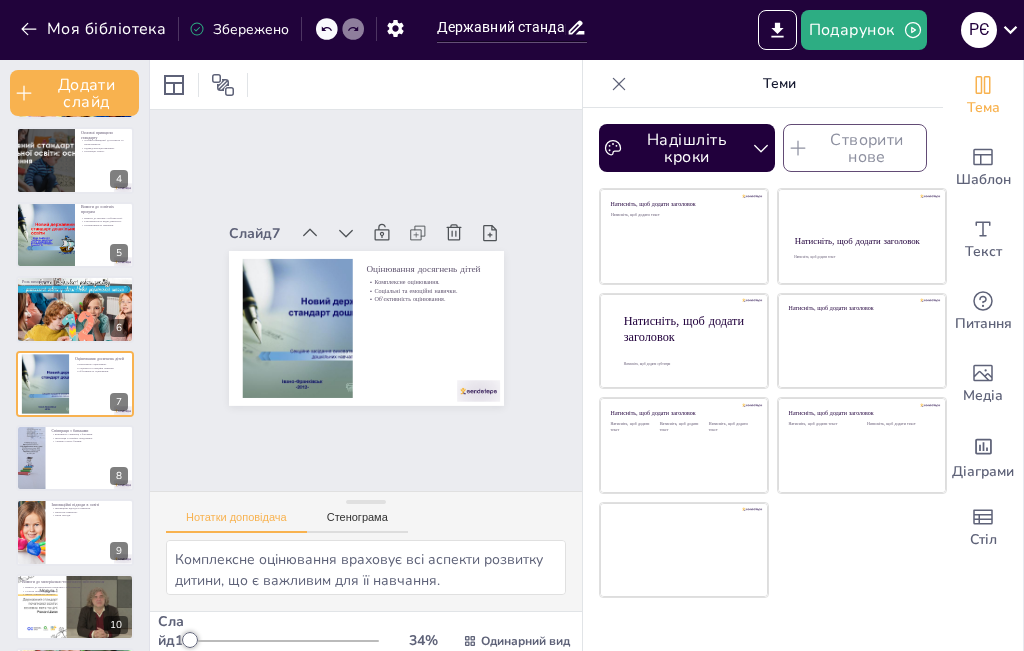 checkbox on "true" 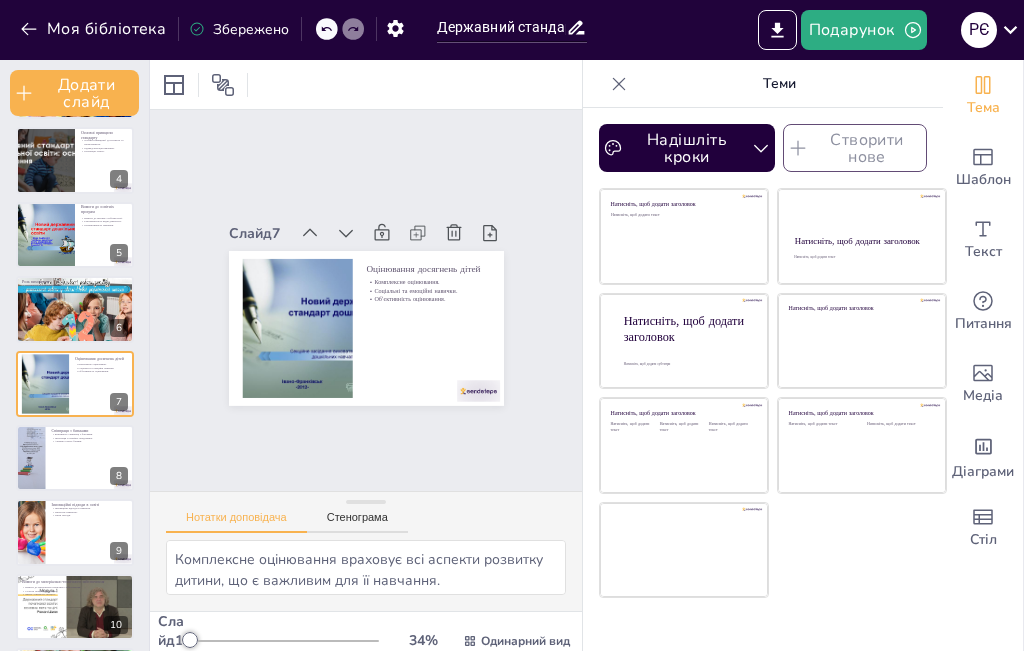 checkbox on "true" 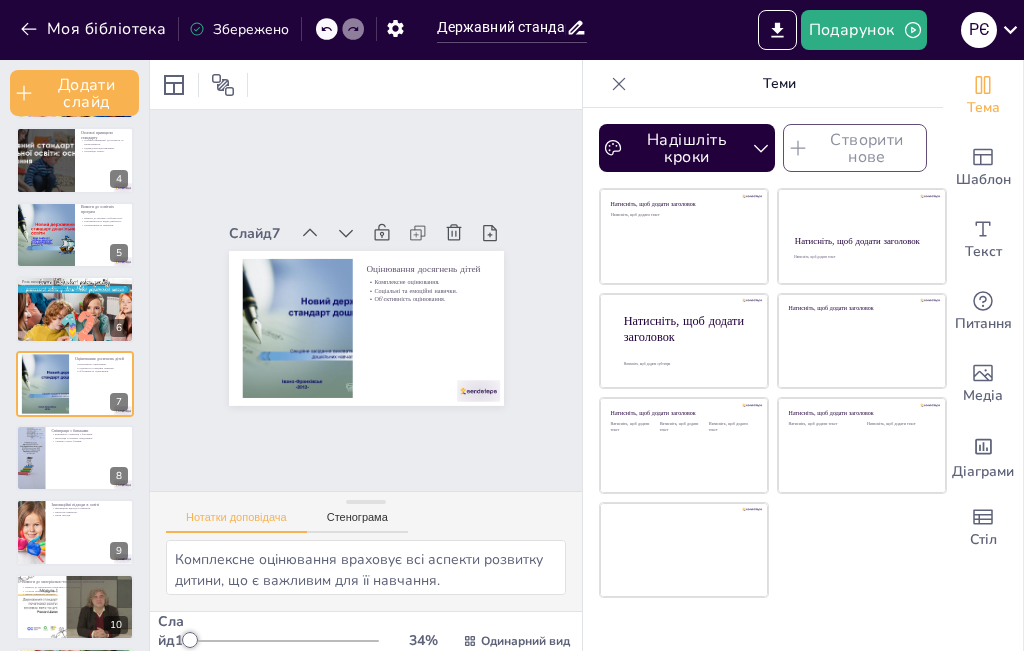 checkbox on "true" 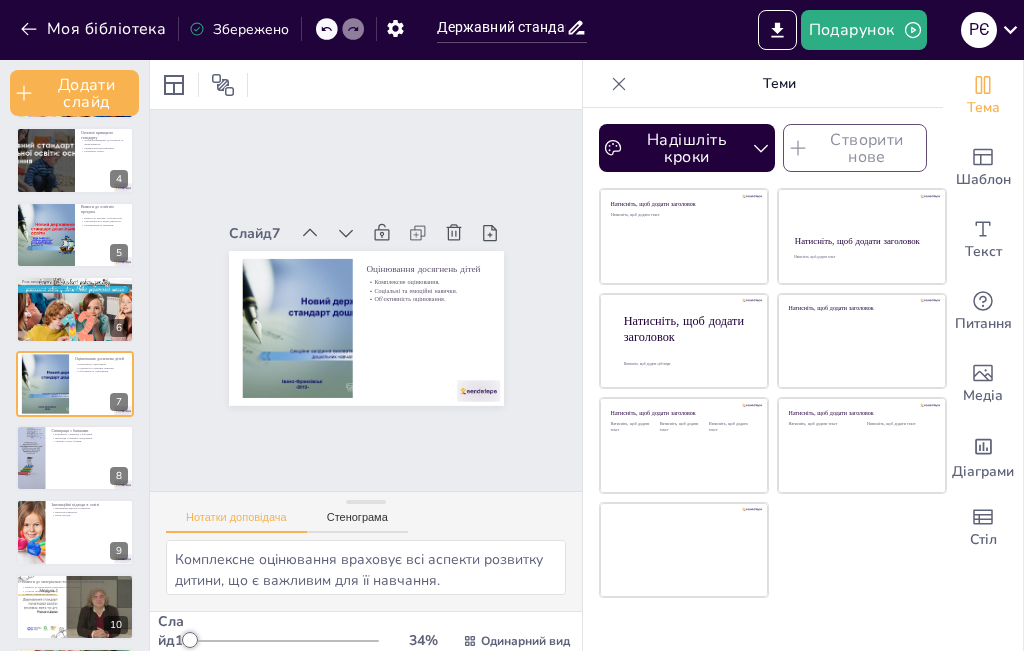 checkbox on "true" 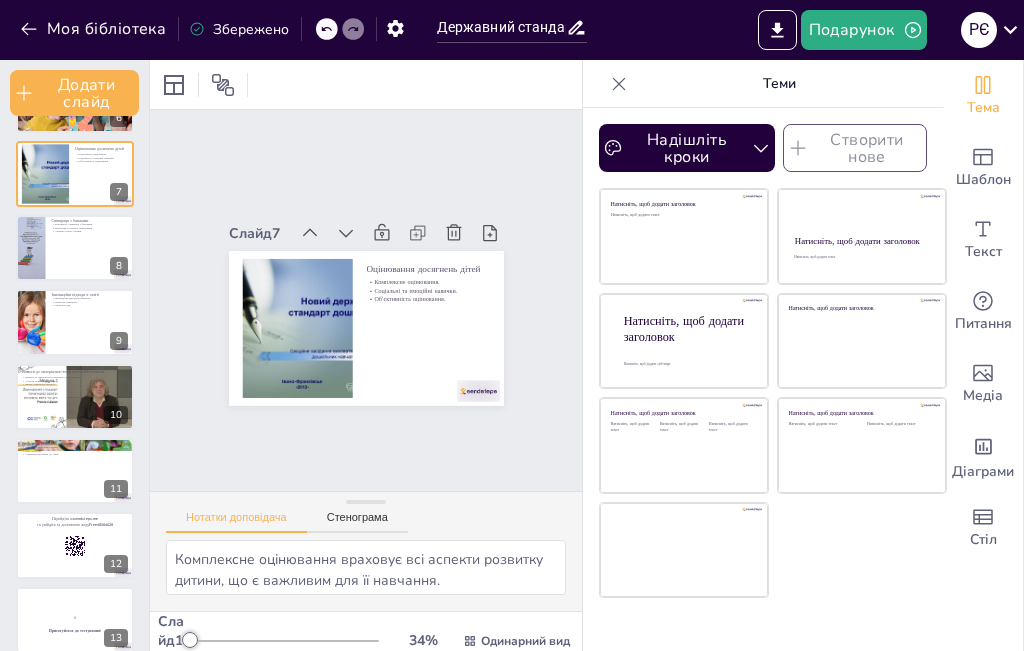 scroll, scrollTop: 441, scrollLeft: 0, axis: vertical 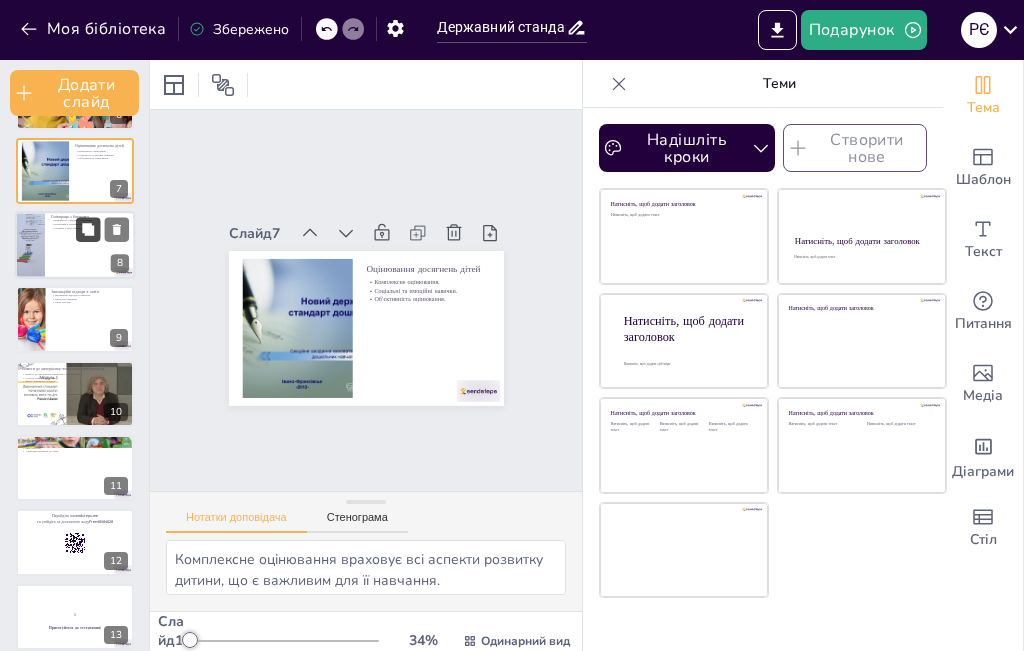 checkbox on "true" 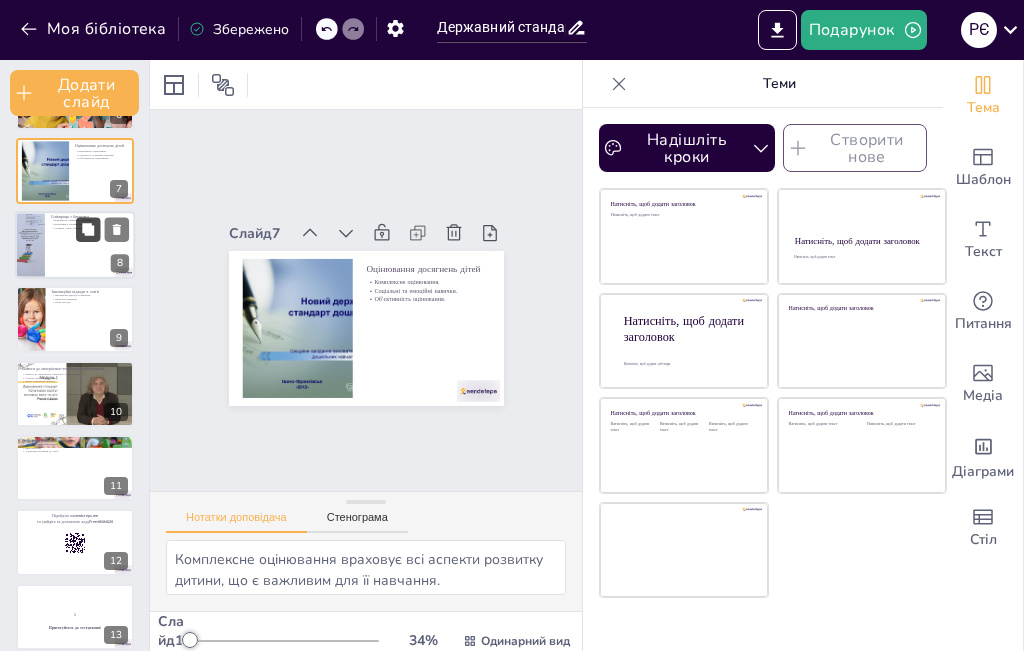 checkbox on "true" 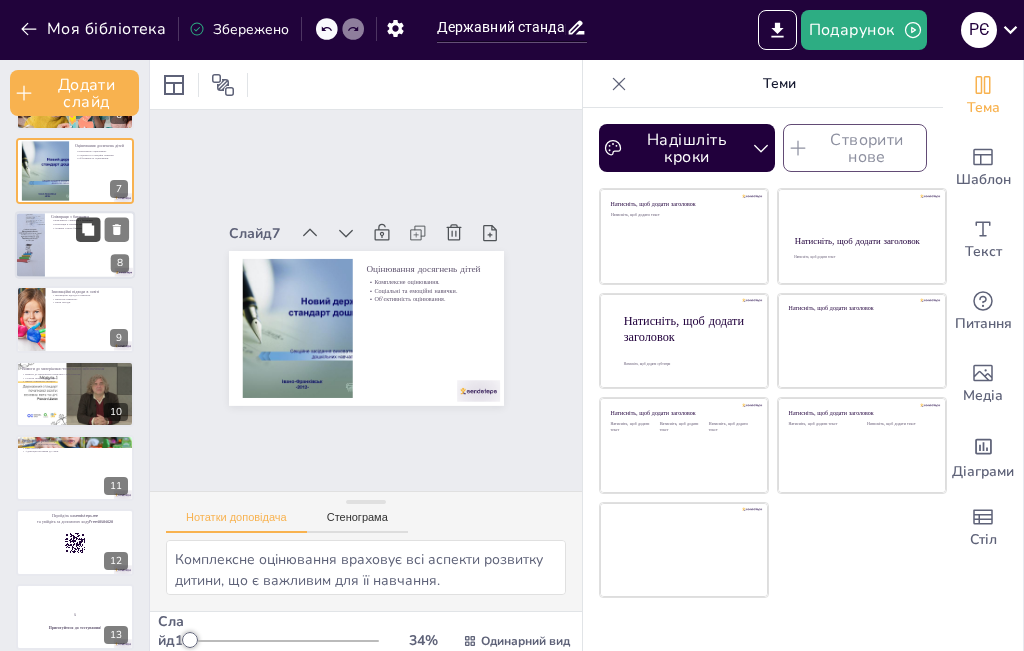 checkbox on "true" 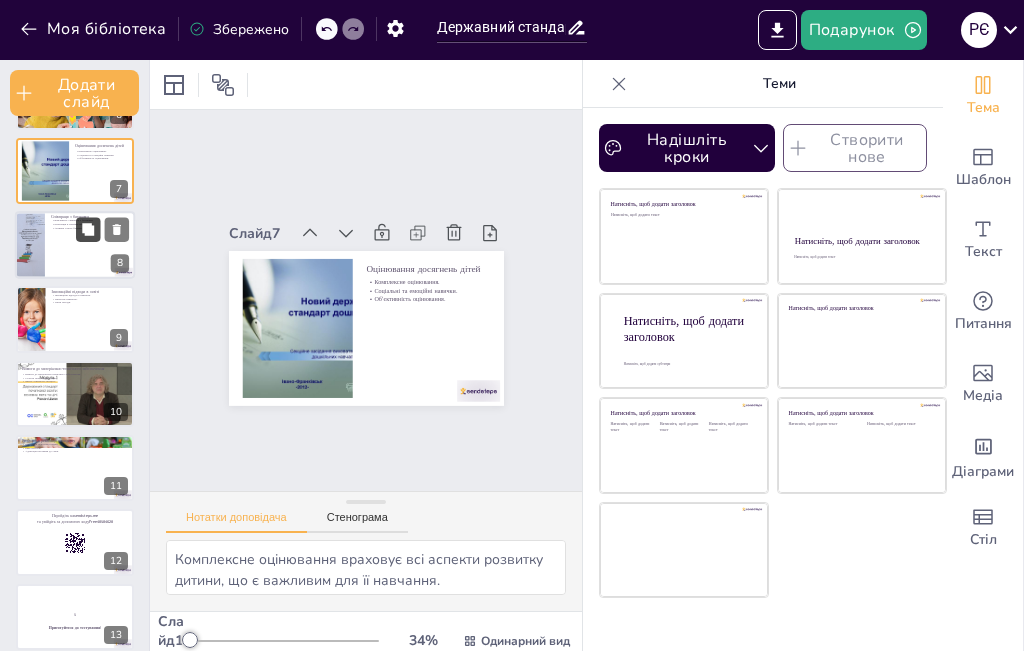 checkbox on "true" 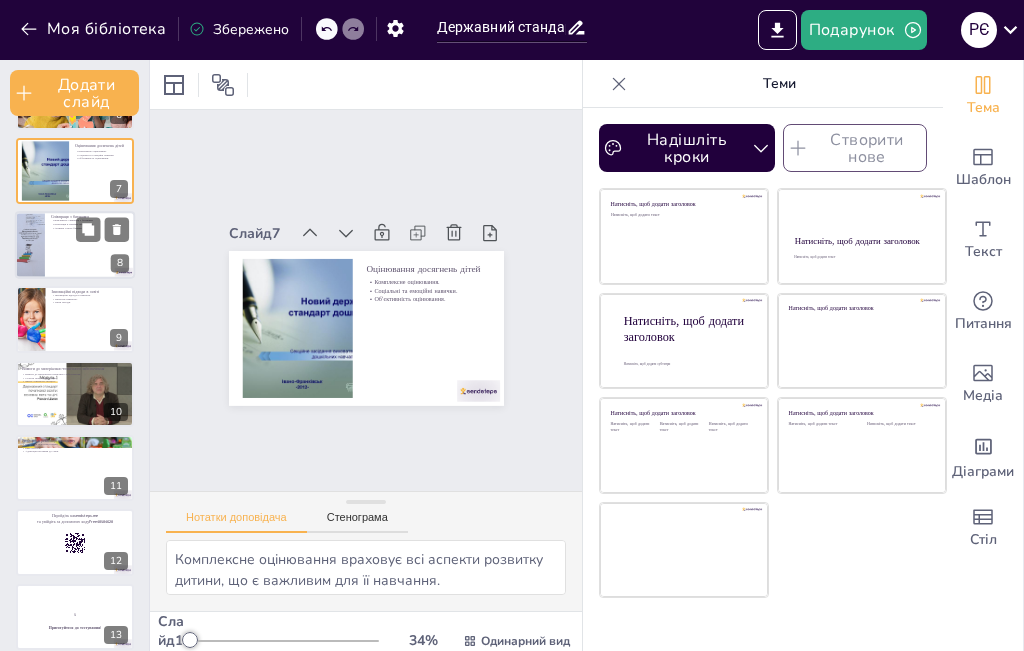 checkbox on "true" 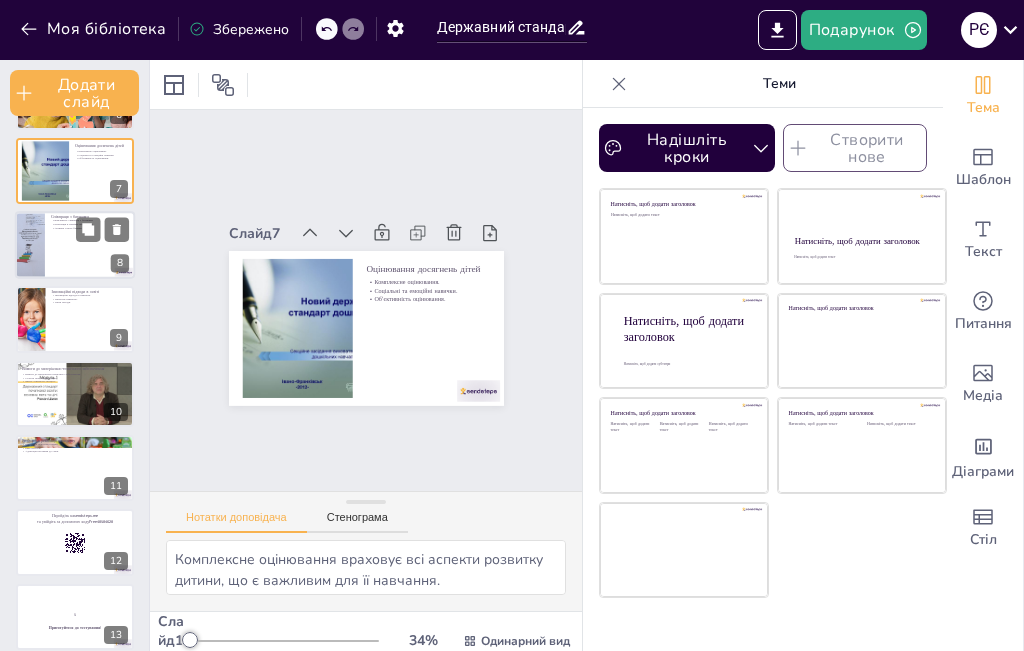 checkbox on "true" 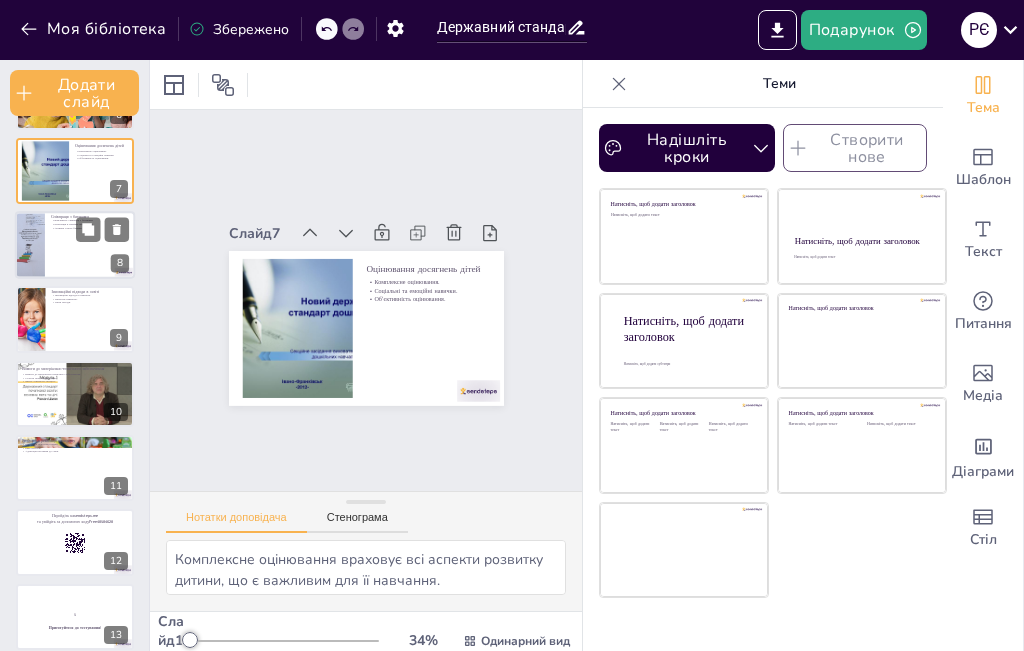 checkbox on "true" 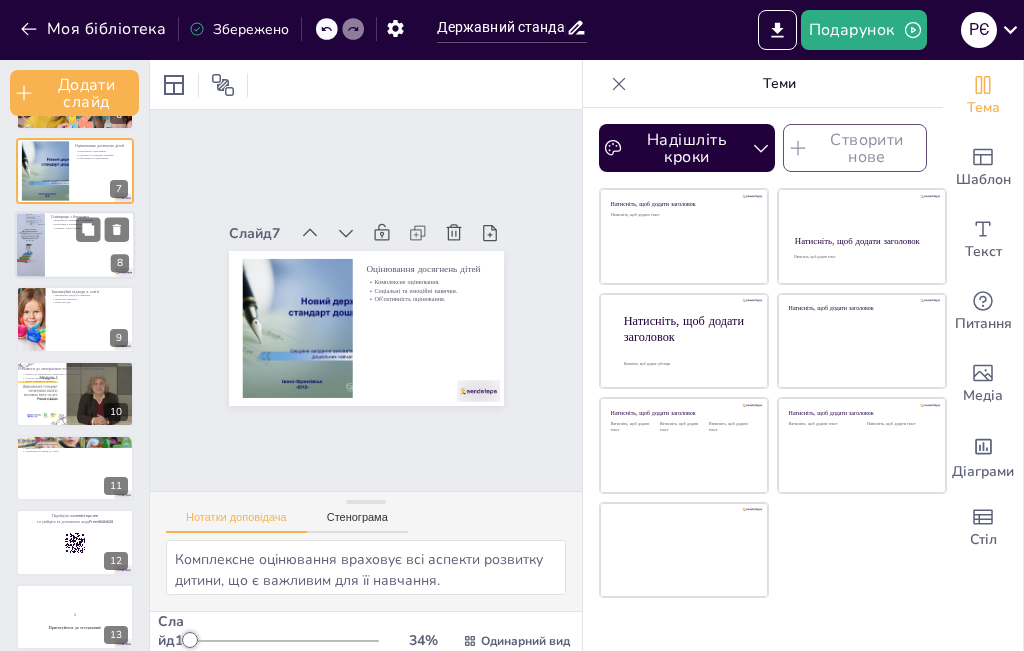 checkbox on "true" 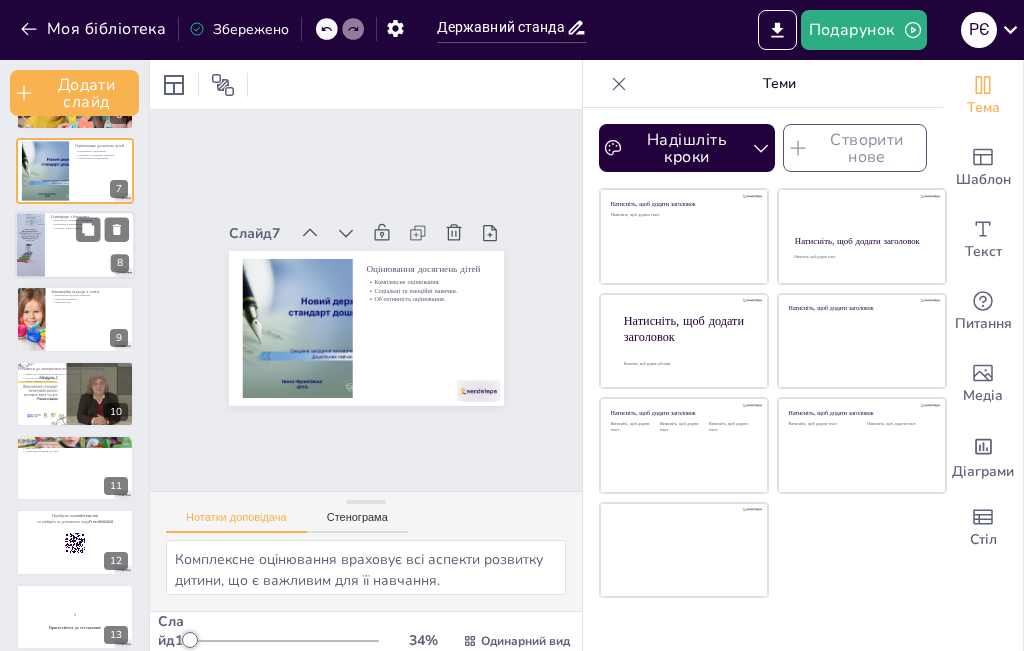 checkbox on "true" 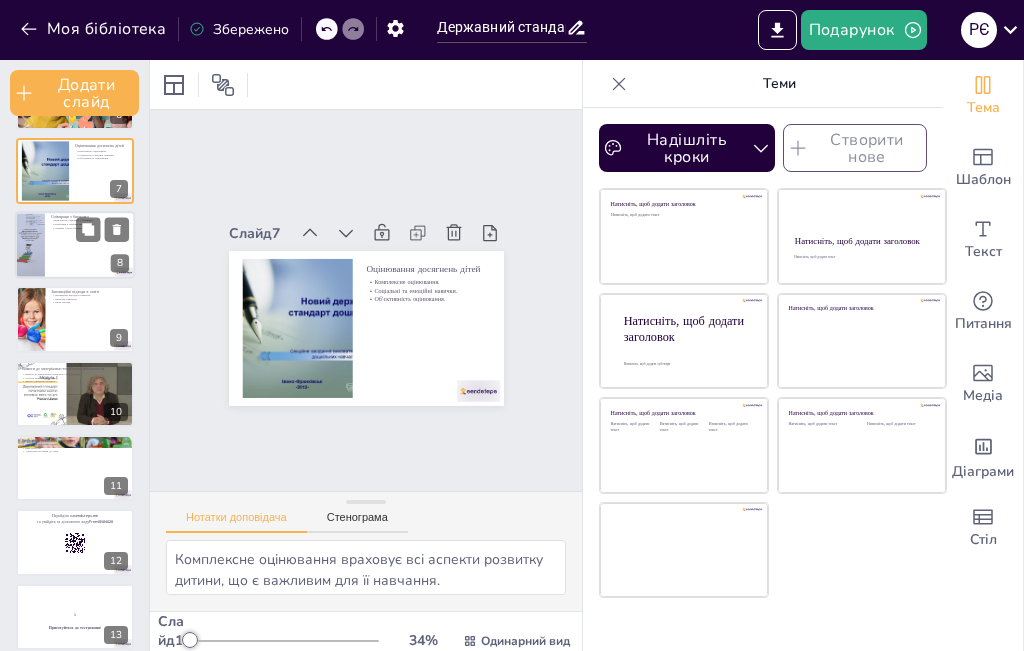 click on "Інтеграція в сімейне середовище." at bounding box center [73, 225] 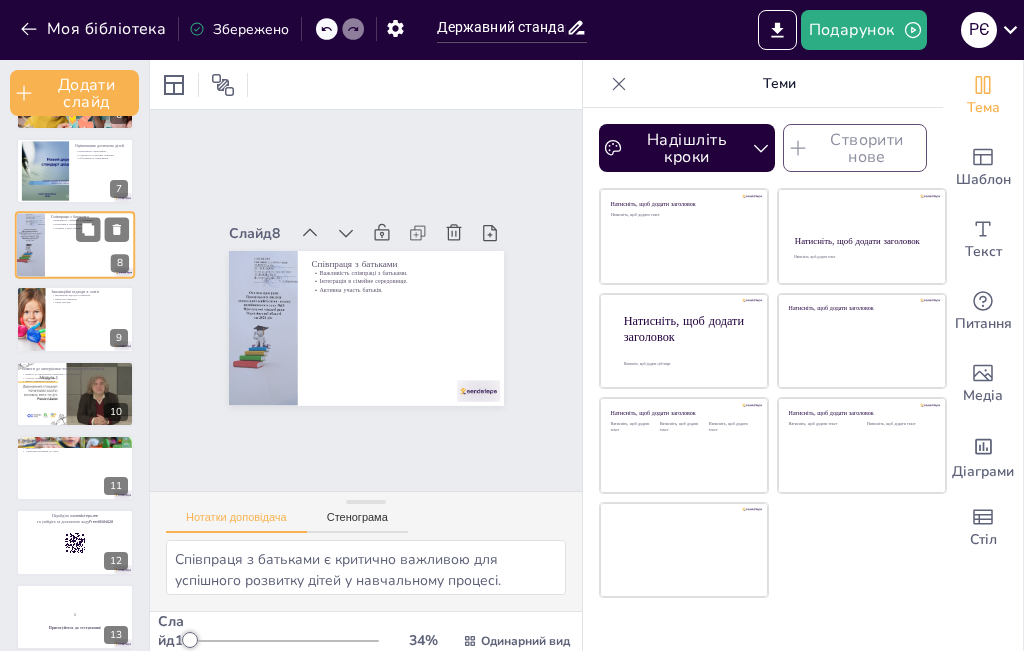 scroll, scrollTop: 302, scrollLeft: 0, axis: vertical 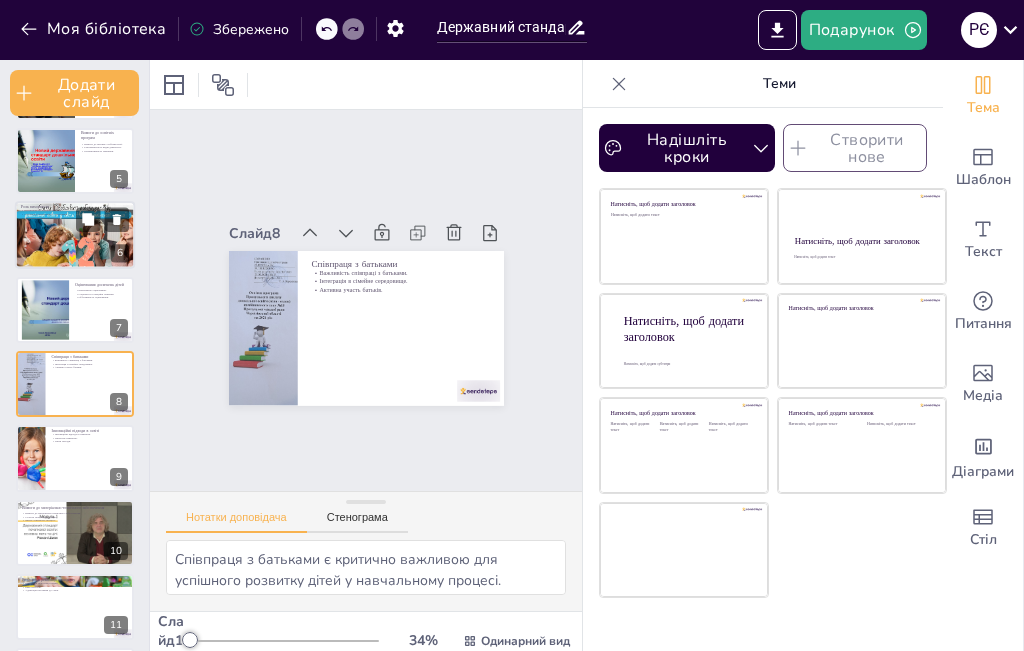 checkbox on "true" 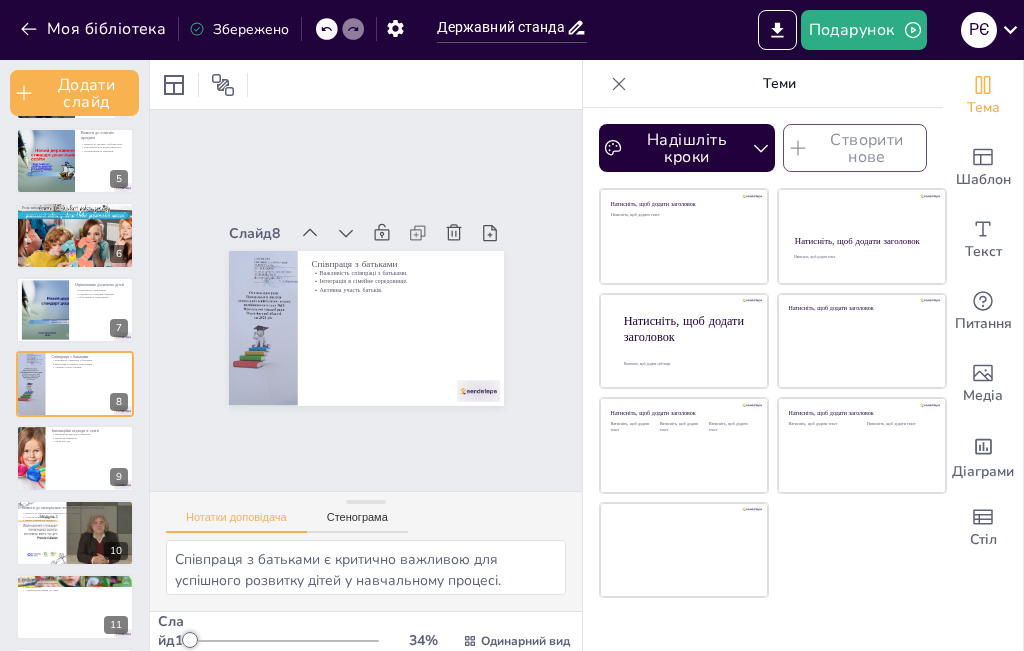 checkbox on "true" 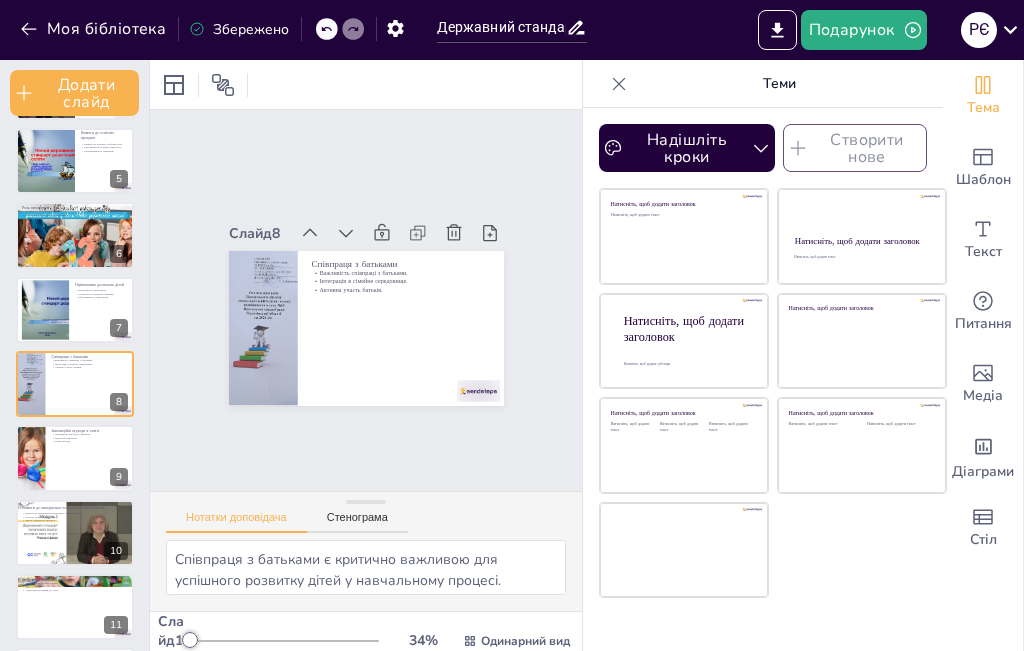 checkbox on "true" 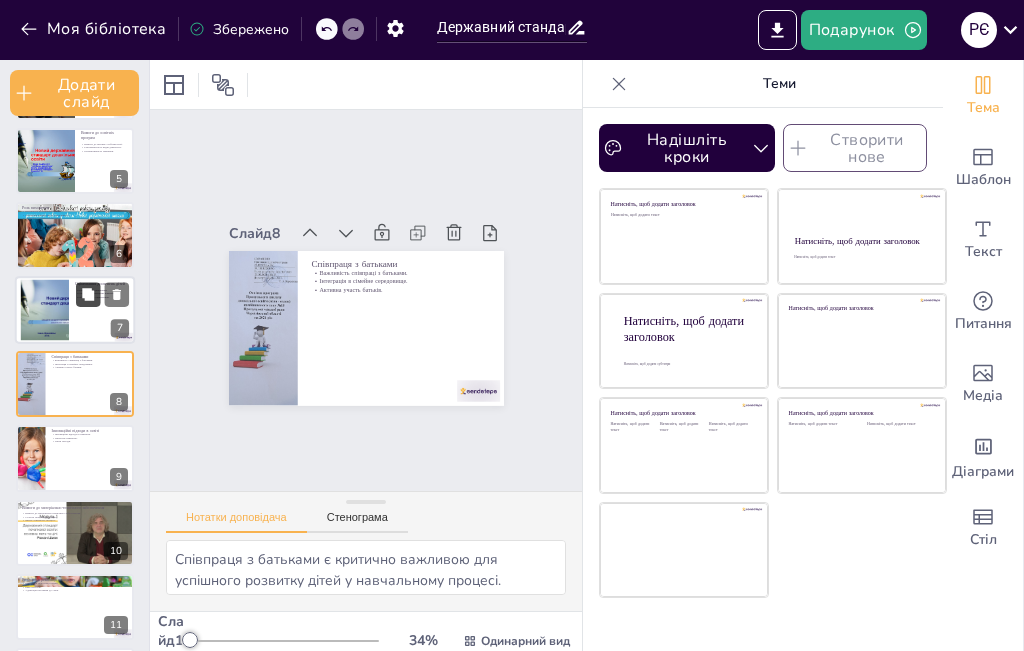 checkbox on "true" 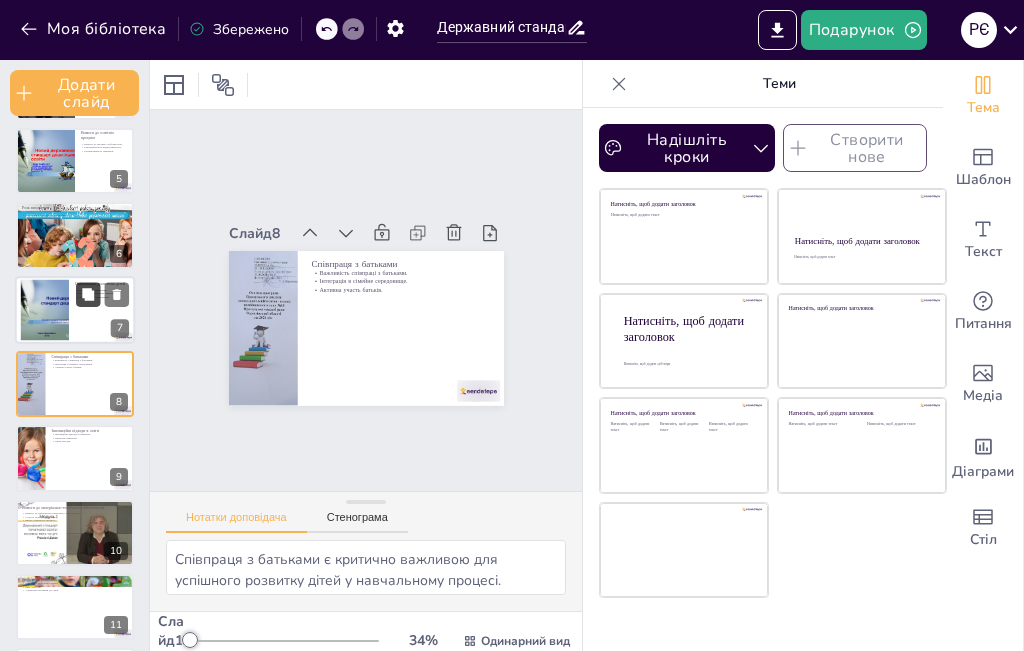 checkbox on "true" 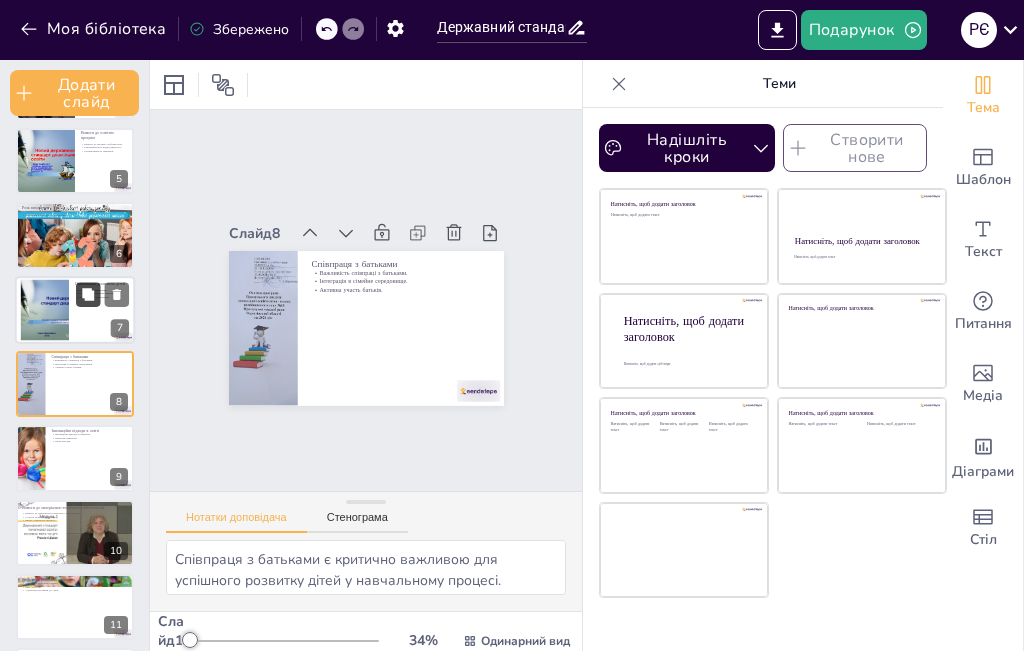 checkbox on "true" 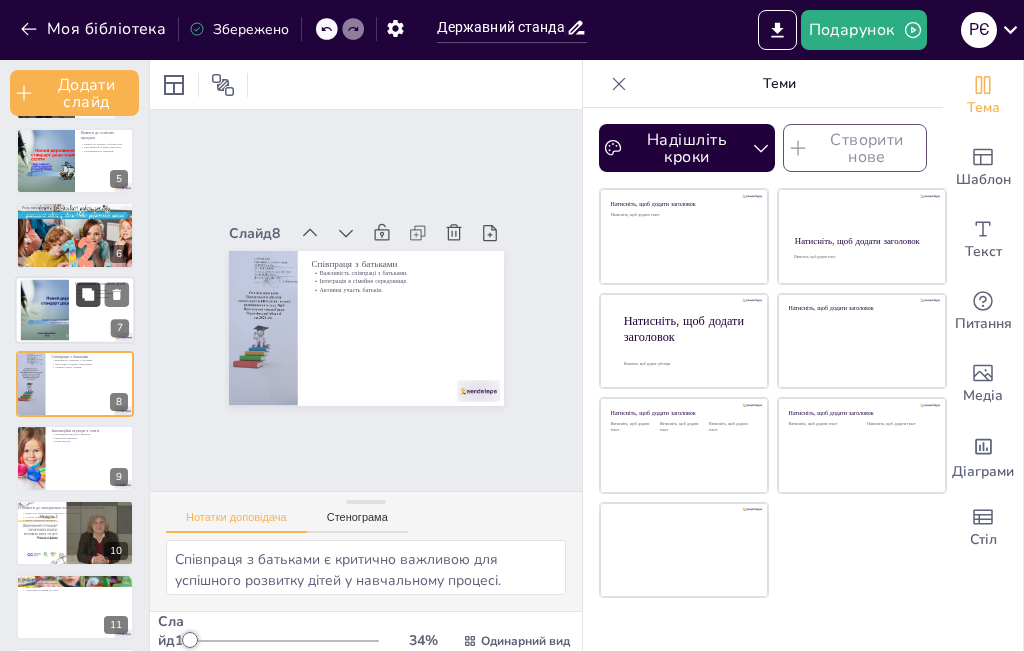 click at bounding box center (88, 294) 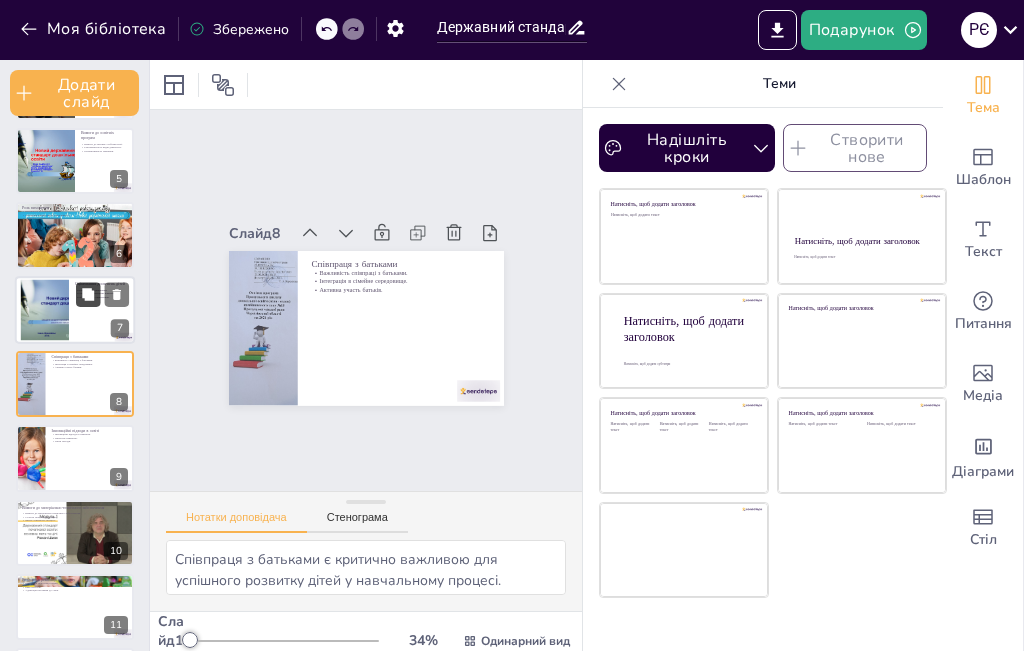 type on "Комплексне оцінювання враховує всі аспекти розвитку дитини, що є важливим для її навчання.
Включення соціальних та емоційних навичок в оцінювання допомагає розвивати цілісну особистість дитини.
Об'єктивність оцінювання є важливою для справедливого підходу до розвитку дітей." 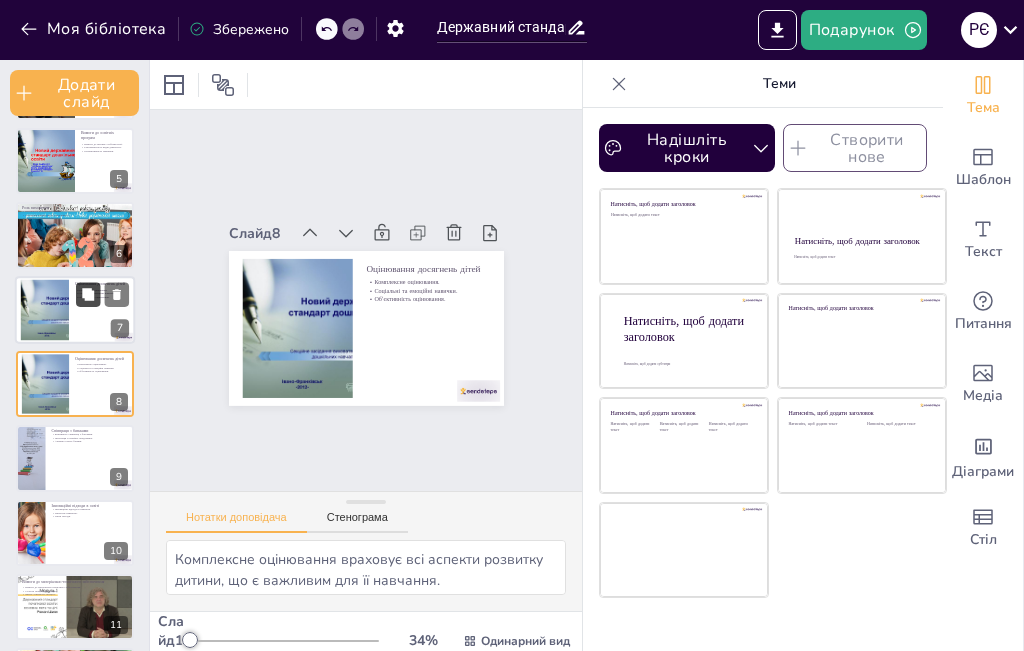 checkbox on "true" 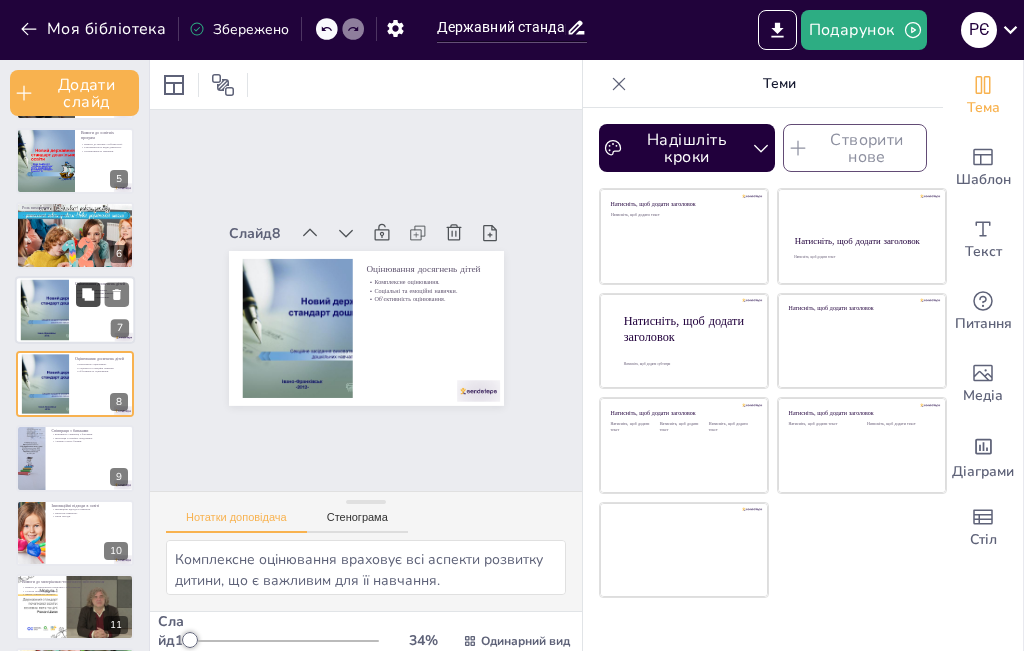 checkbox on "true" 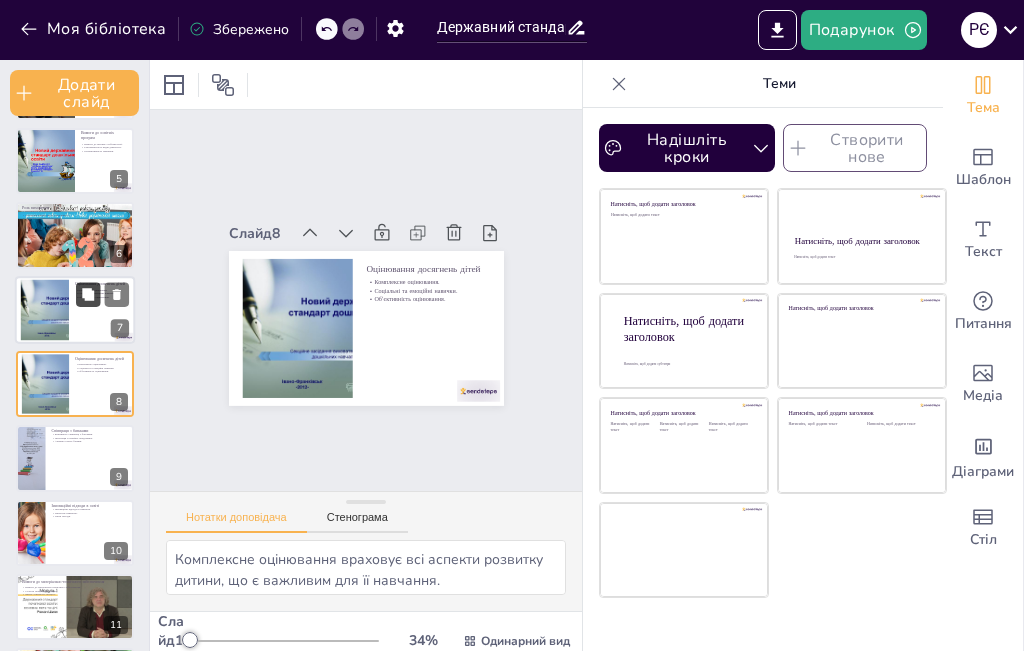 checkbox on "true" 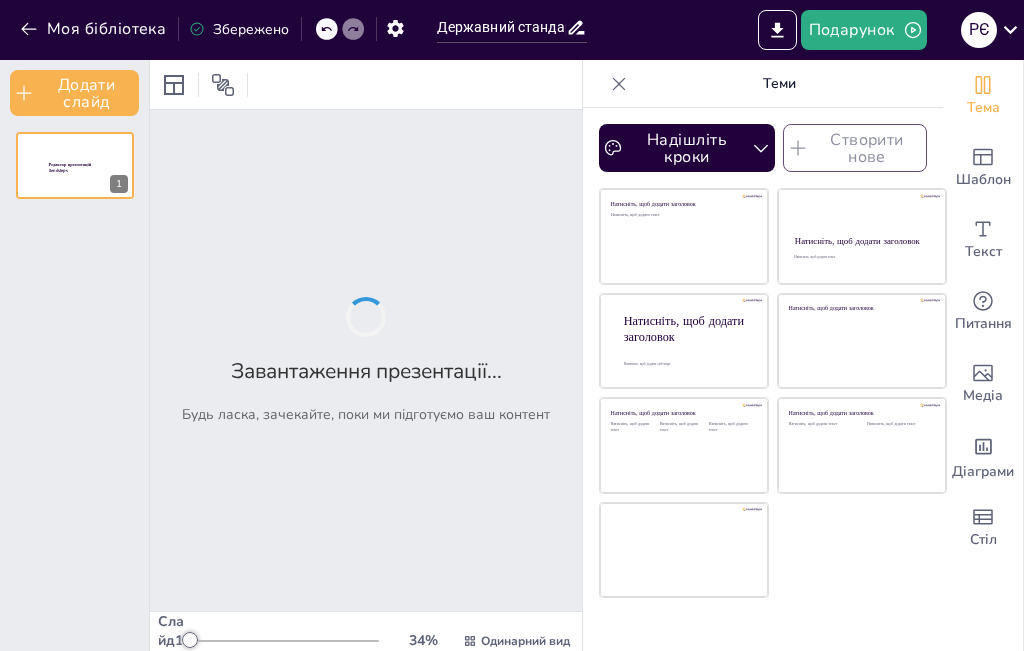 type on "Державний стандарт дошкільної освіти: ключові аспекти та вимоги" 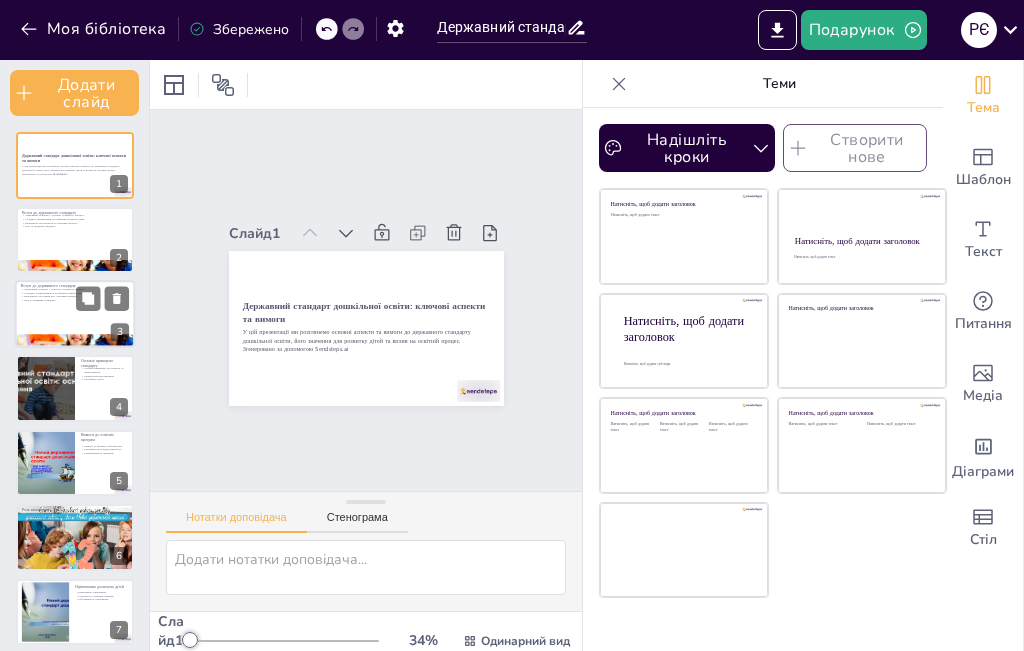checkbox on "true" 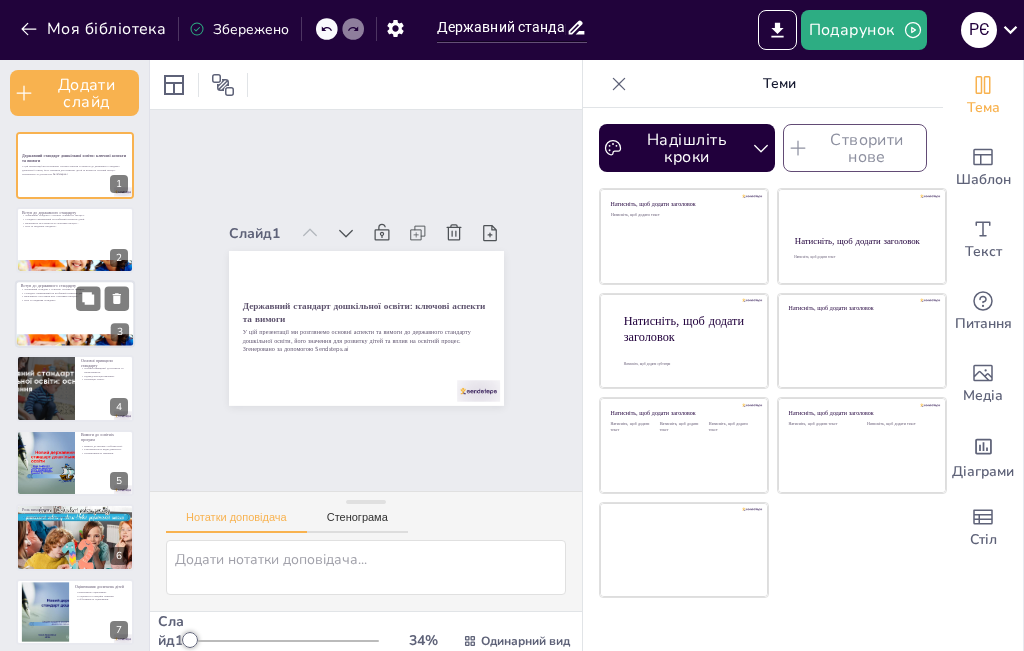checkbox on "true" 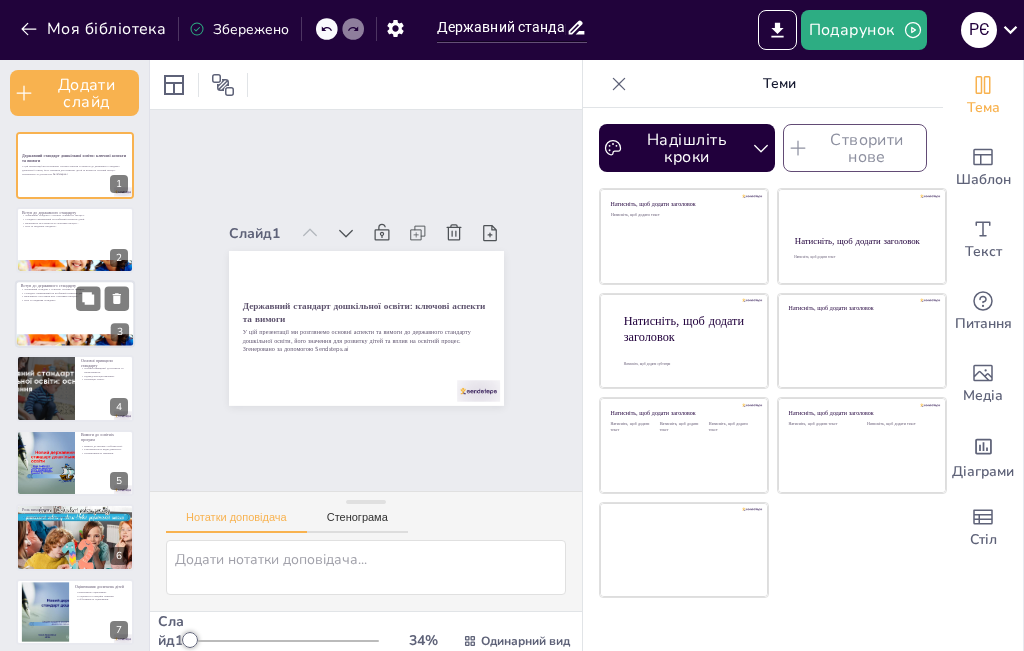 checkbox on "true" 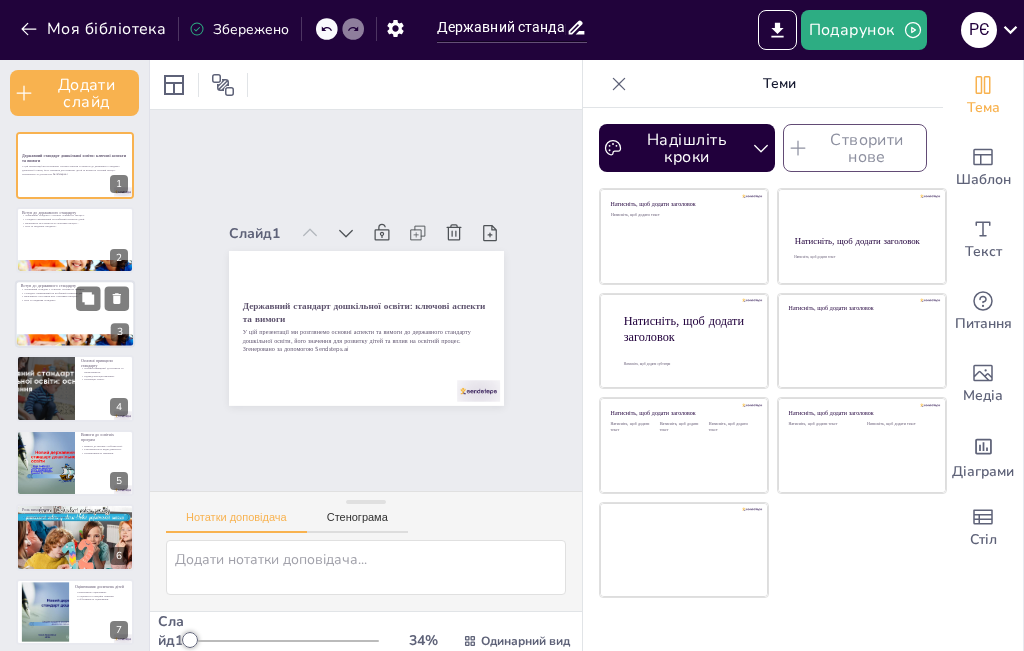 checkbox on "true" 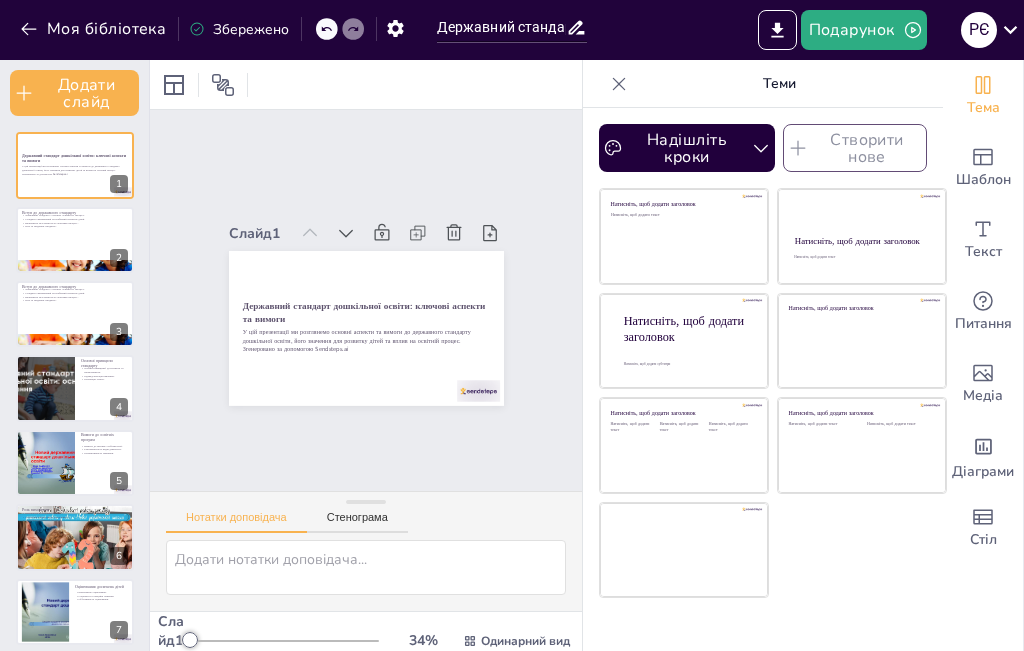 checkbox on "true" 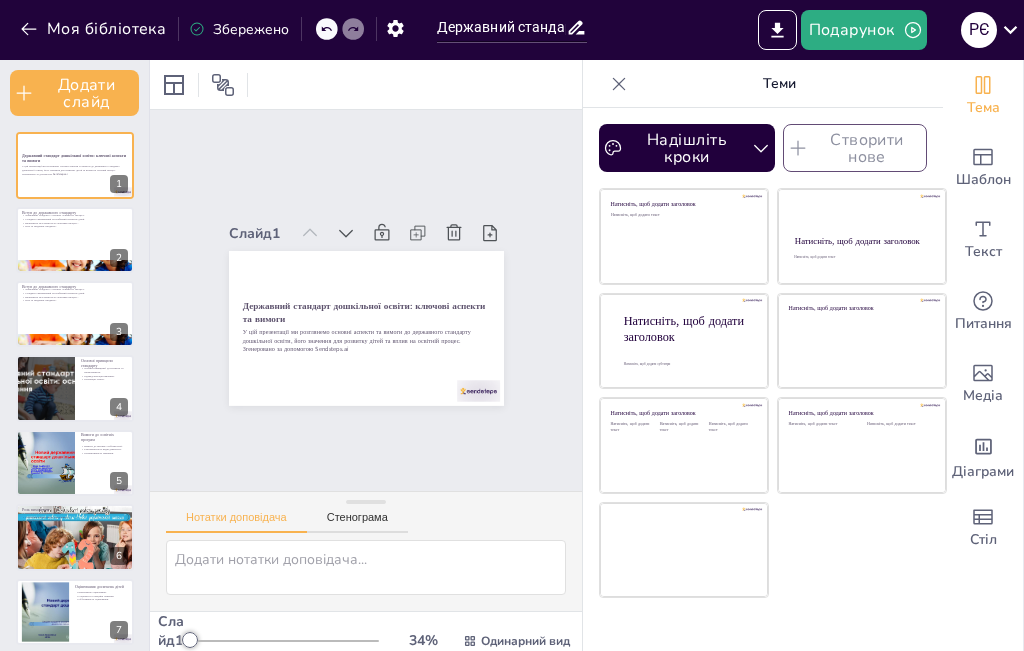 checkbox on "true" 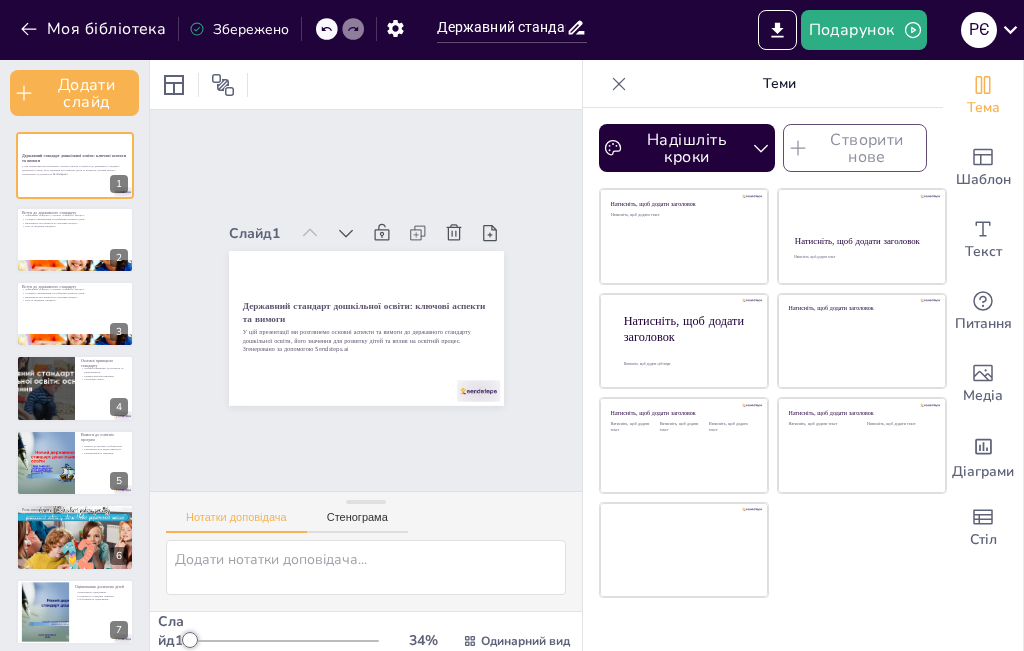 checkbox on "true" 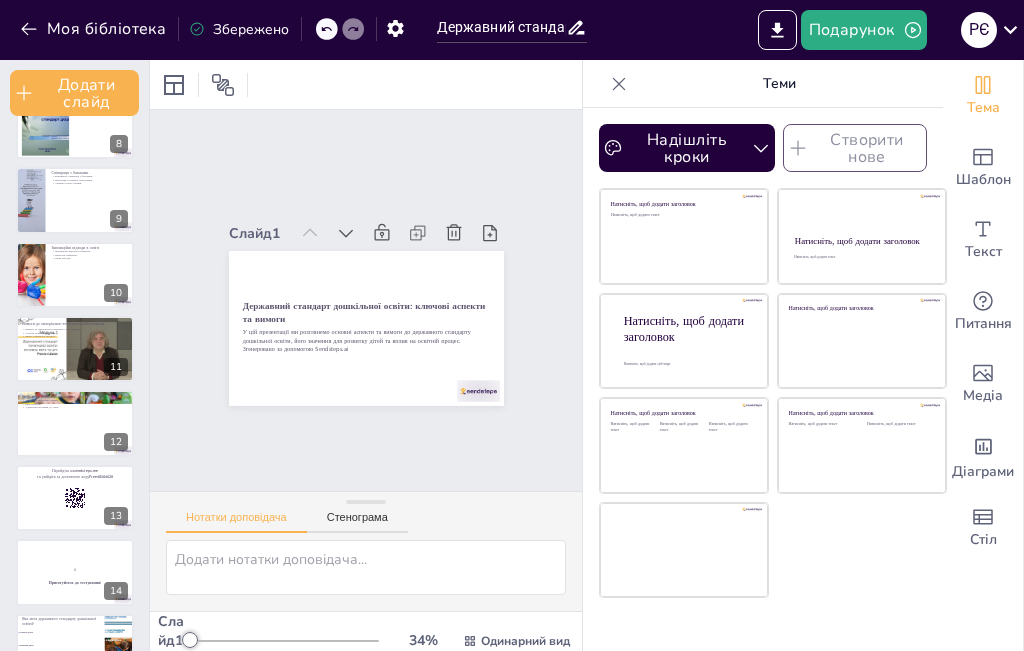 scroll, scrollTop: 563, scrollLeft: 0, axis: vertical 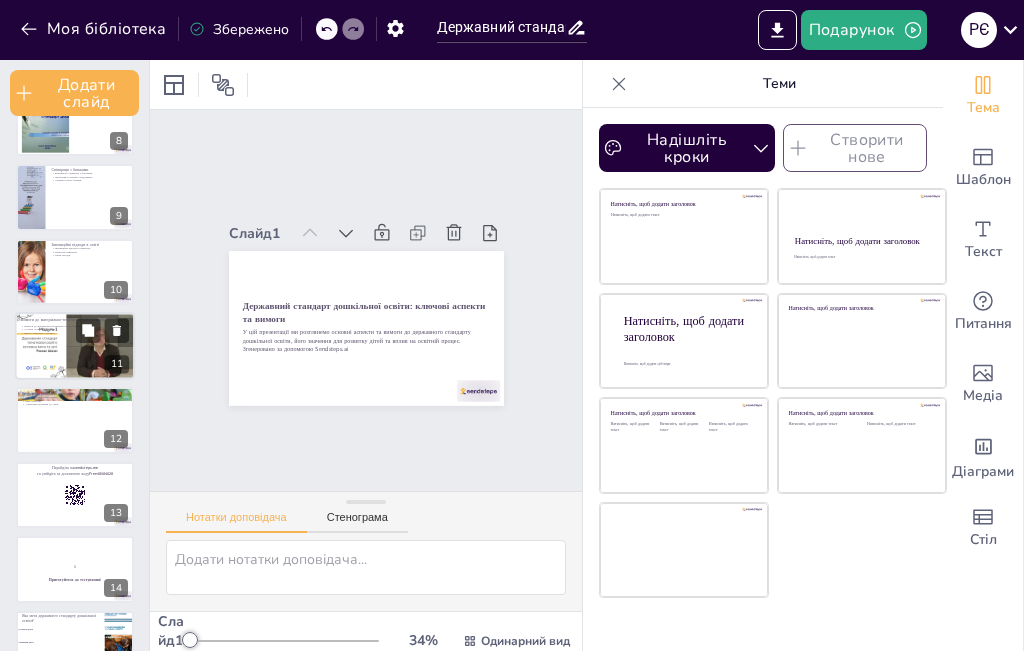 checkbox on "true" 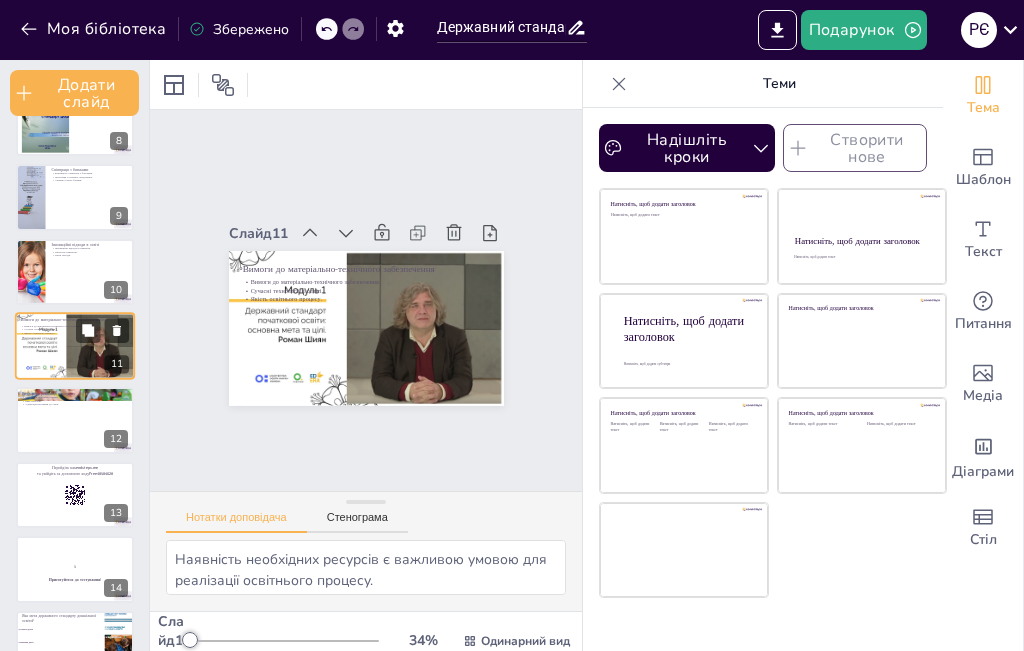 scroll, scrollTop: 526, scrollLeft: 0, axis: vertical 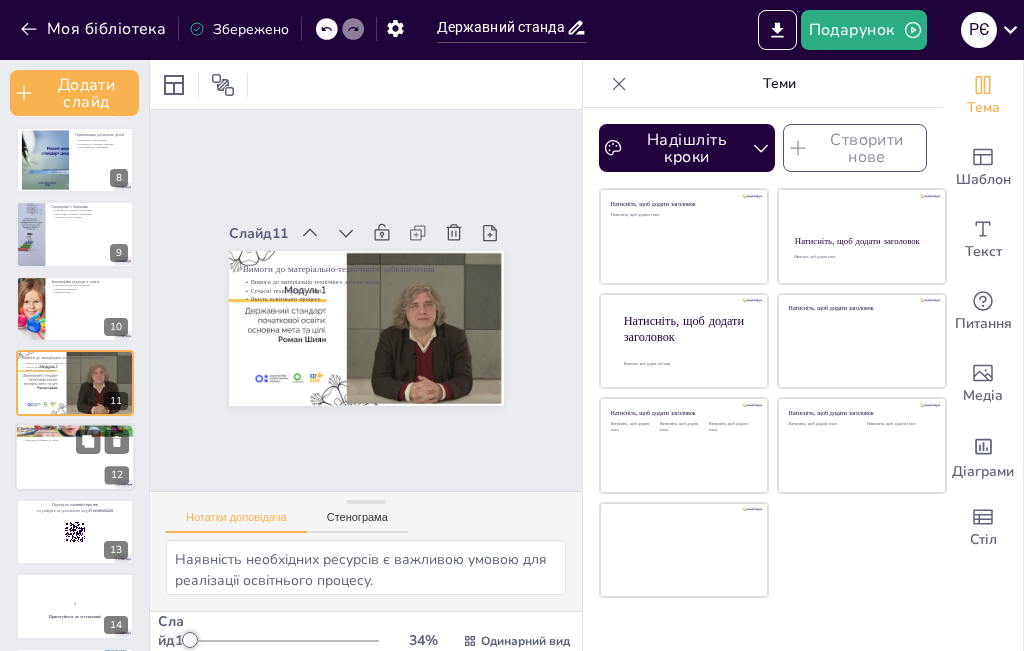 click at bounding box center (75, 458) 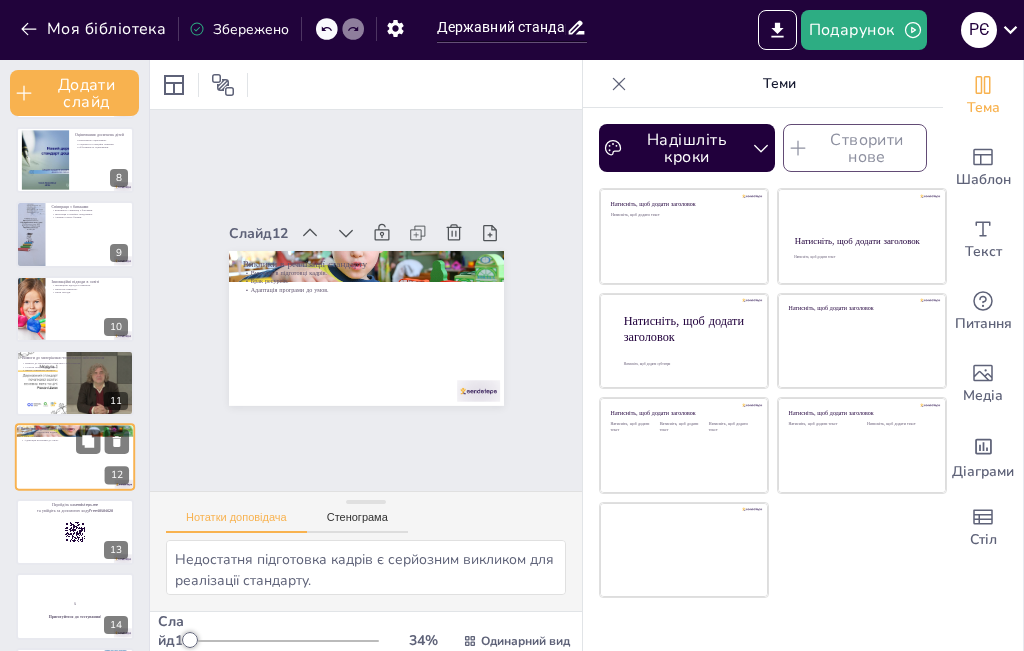 scroll, scrollTop: 600, scrollLeft: 0, axis: vertical 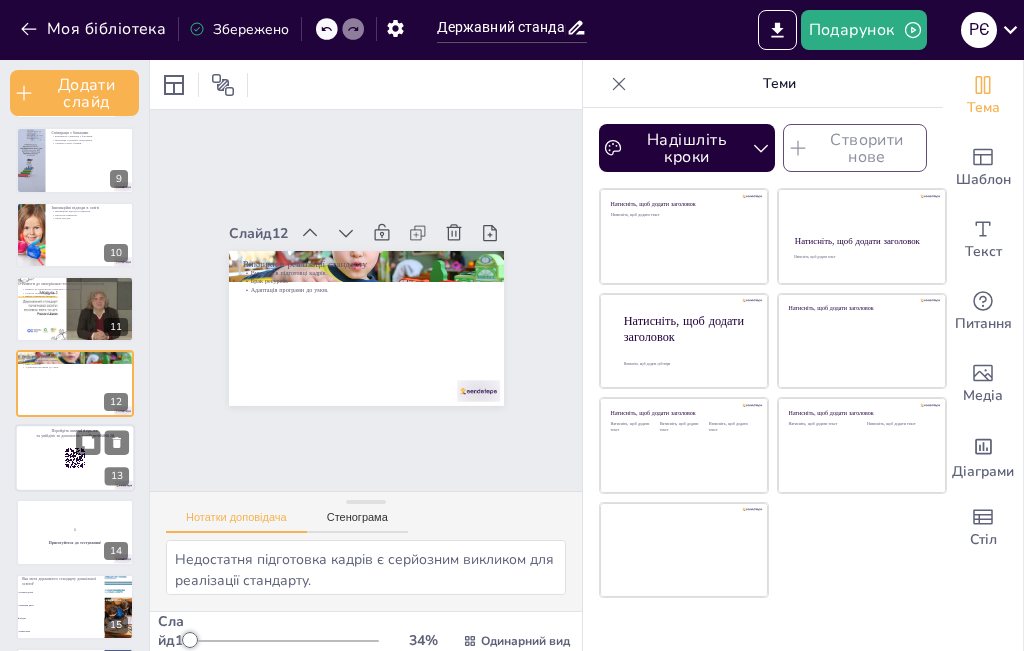 click 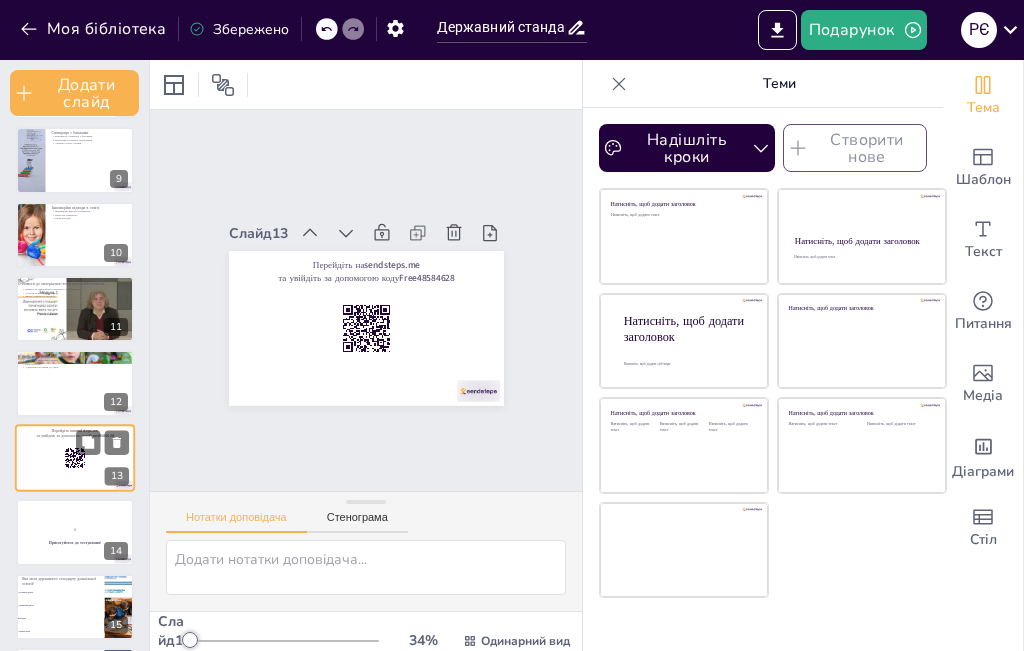 scroll, scrollTop: 674, scrollLeft: 0, axis: vertical 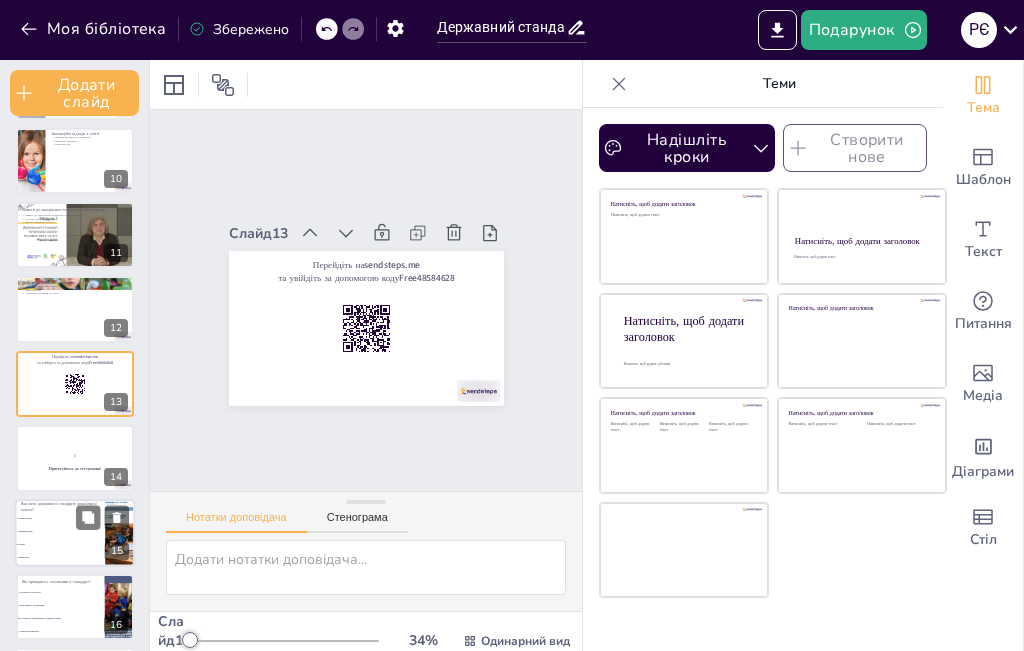 click on "Навчання дітей" at bounding box center [60, 531] 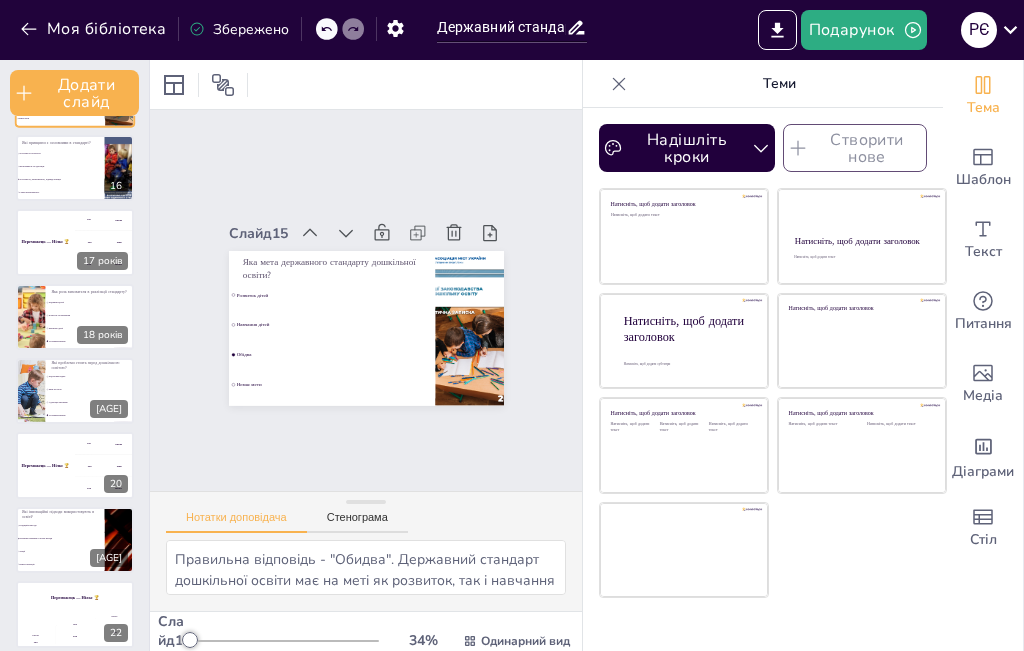 scroll, scrollTop: 1123, scrollLeft: 0, axis: vertical 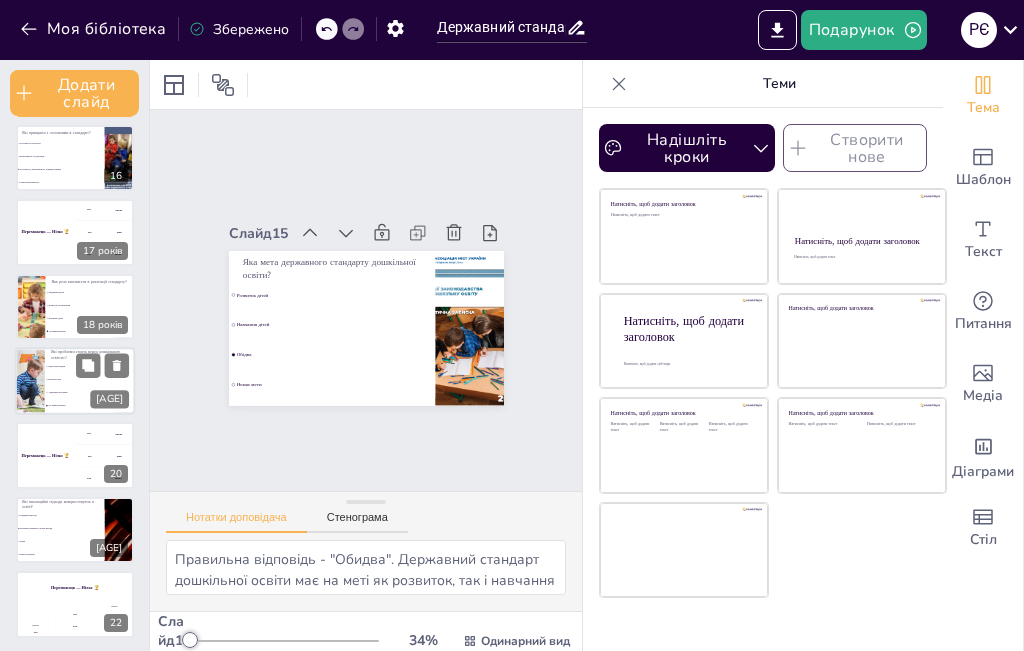 click on "Підготовка кадрів" at bounding box center [90, 366] 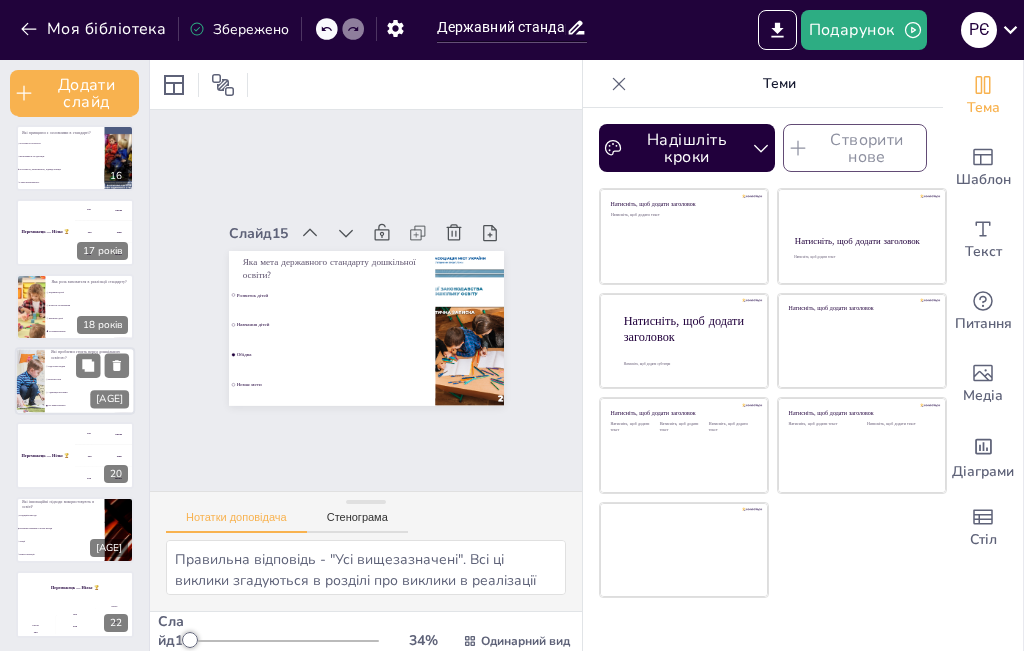 scroll, scrollTop: 1121, scrollLeft: 0, axis: vertical 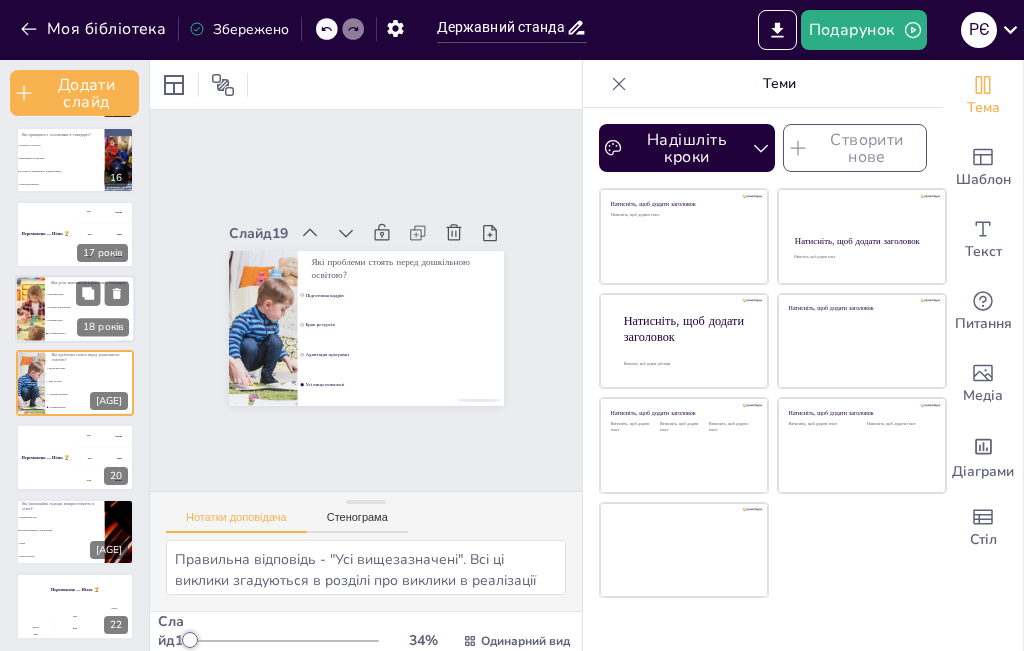 click on "Навчання дітей" at bounding box center (90, 320) 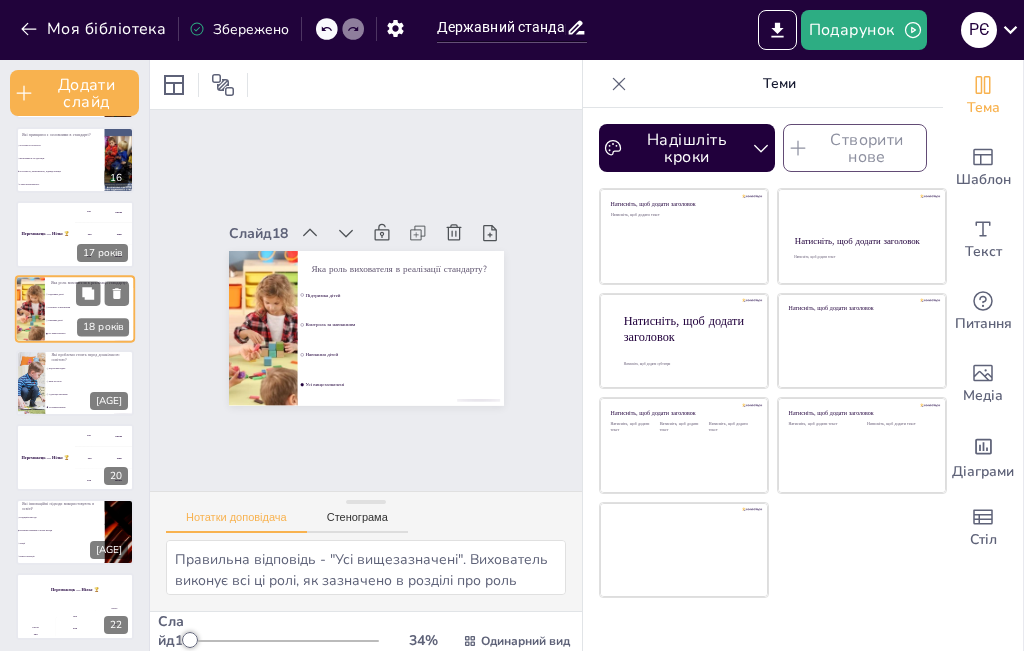 scroll, scrollTop: 1046, scrollLeft: 0, axis: vertical 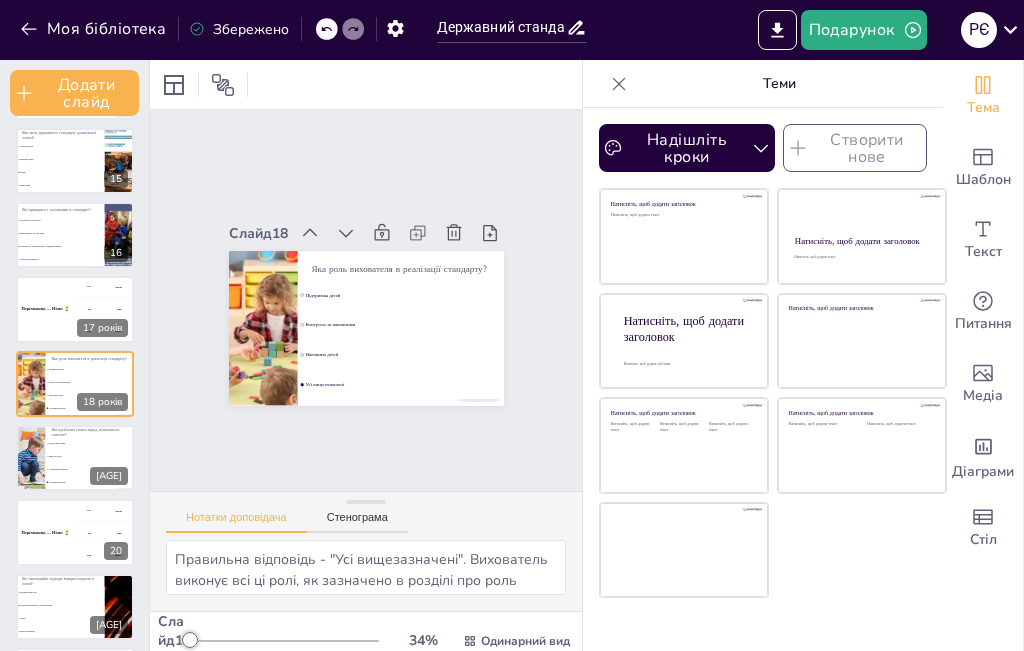 click 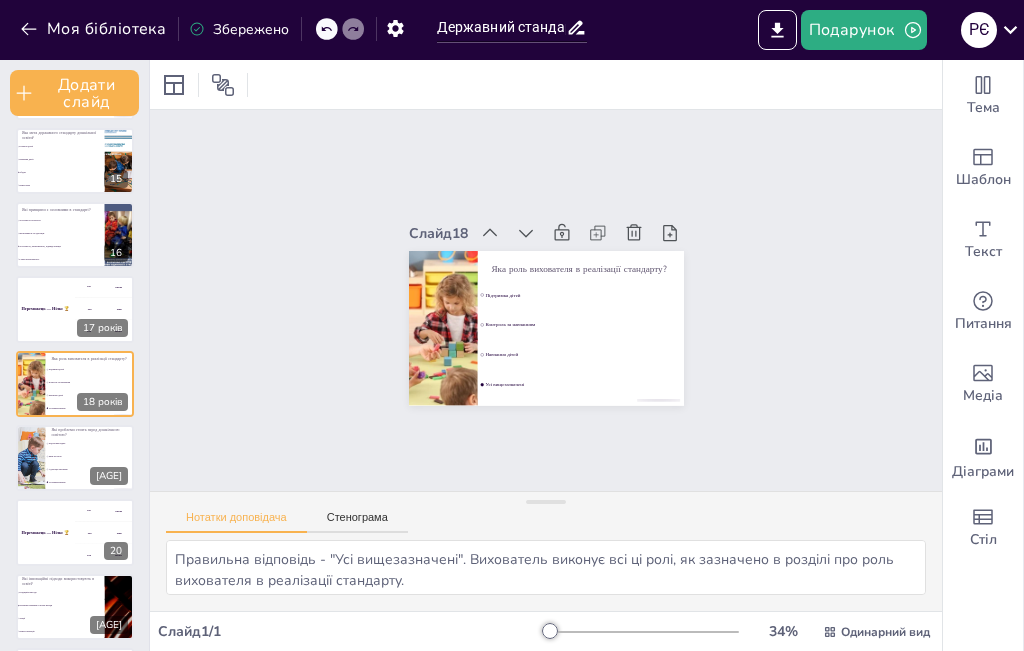 scroll, scrollTop: 5, scrollLeft: 0, axis: vertical 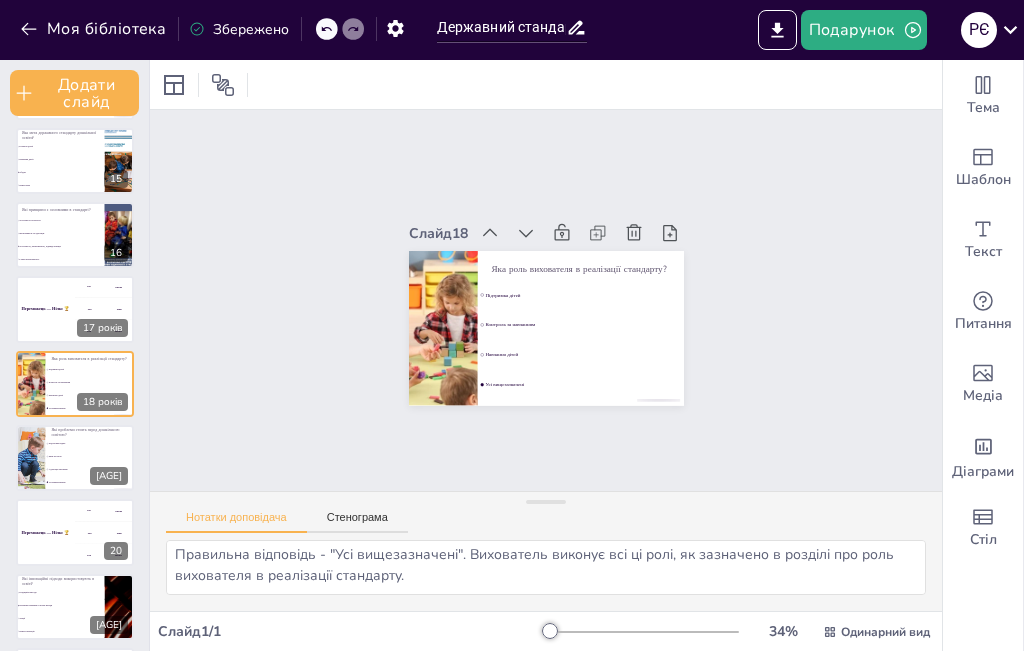 click on "Збережено" at bounding box center (251, 29) 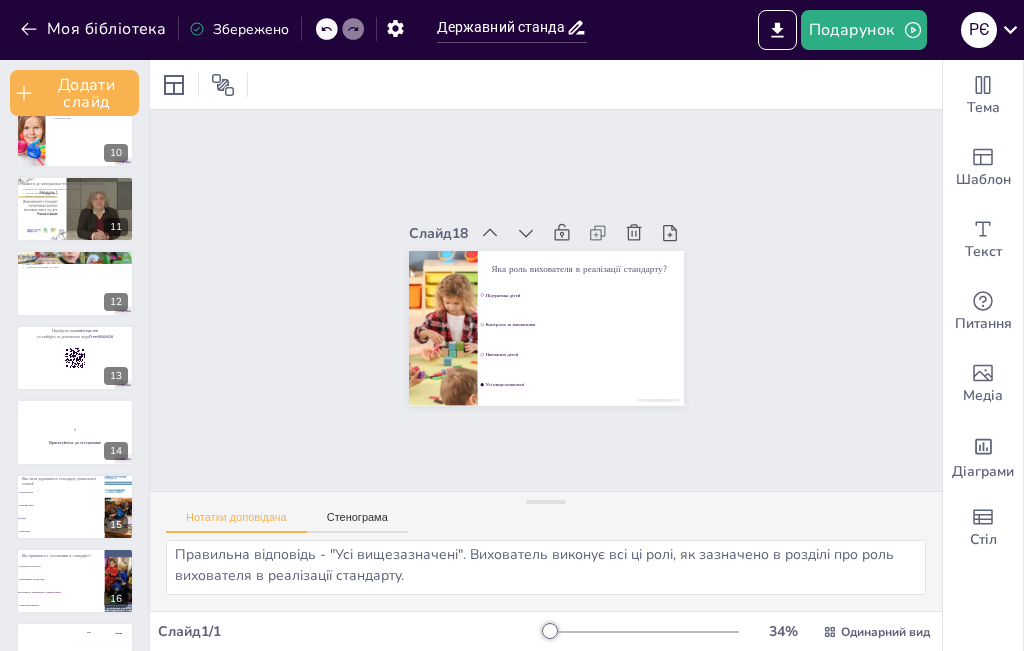scroll, scrollTop: 633, scrollLeft: 0, axis: vertical 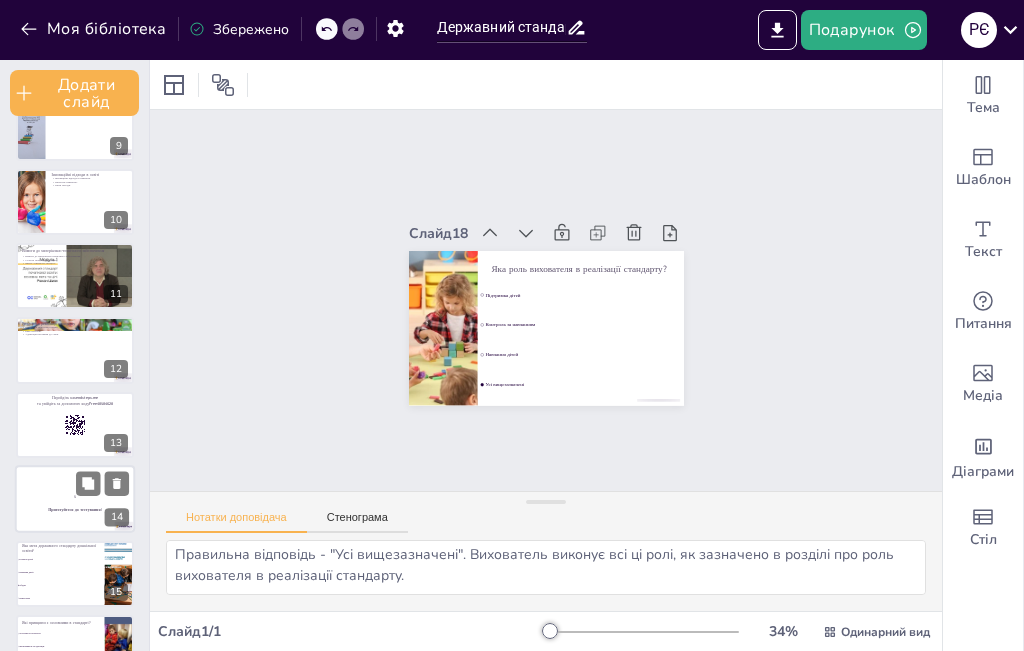 click on "5" at bounding box center (75, 497) 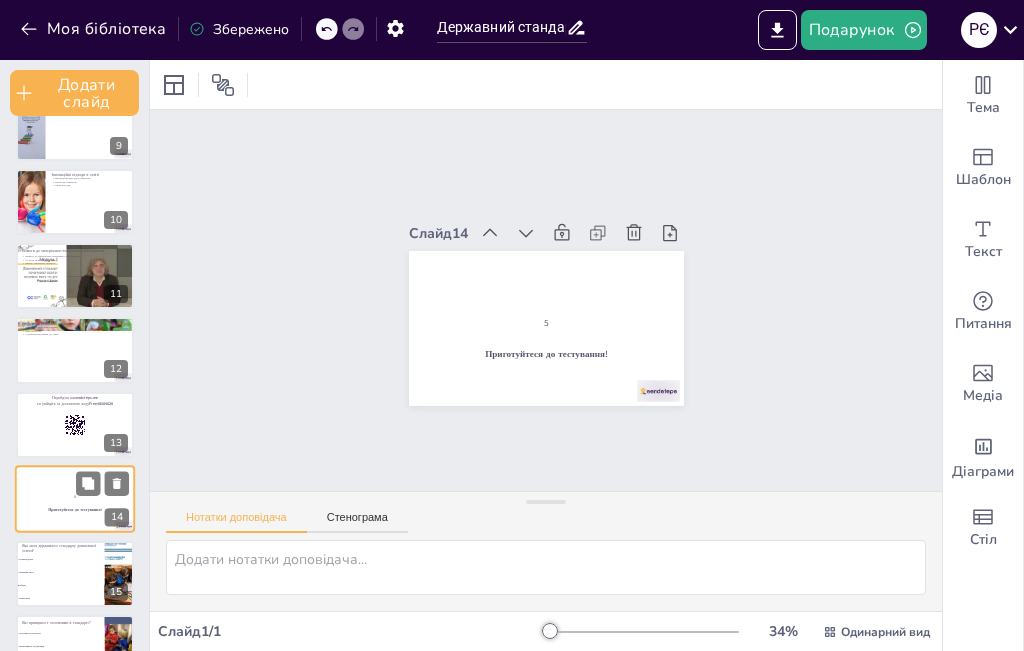 scroll, scrollTop: 749, scrollLeft: 0, axis: vertical 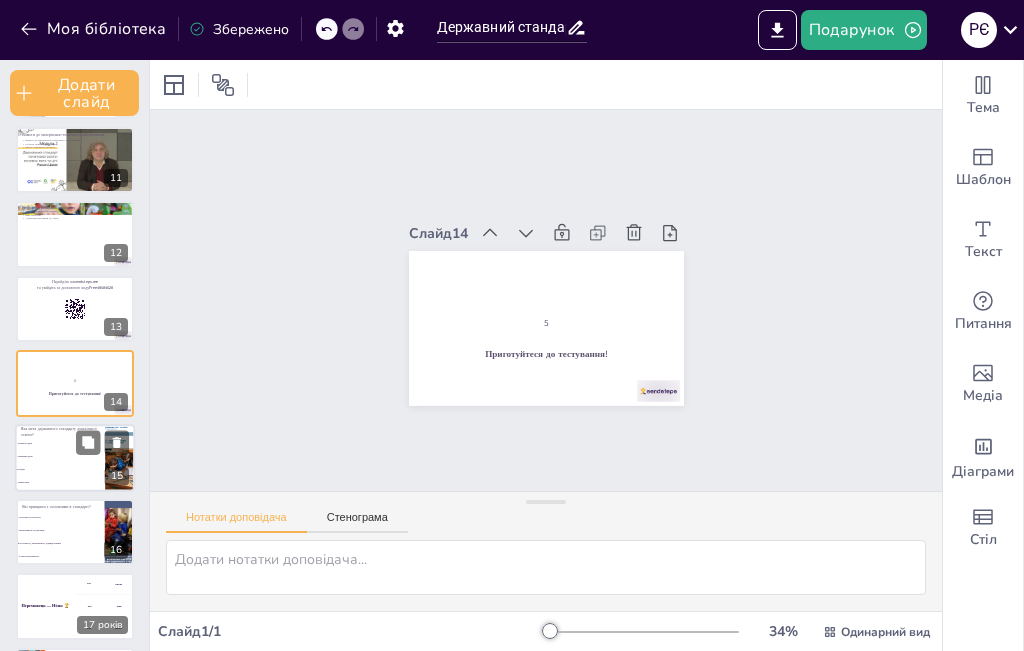 click on "Обідва" at bounding box center [60, 469] 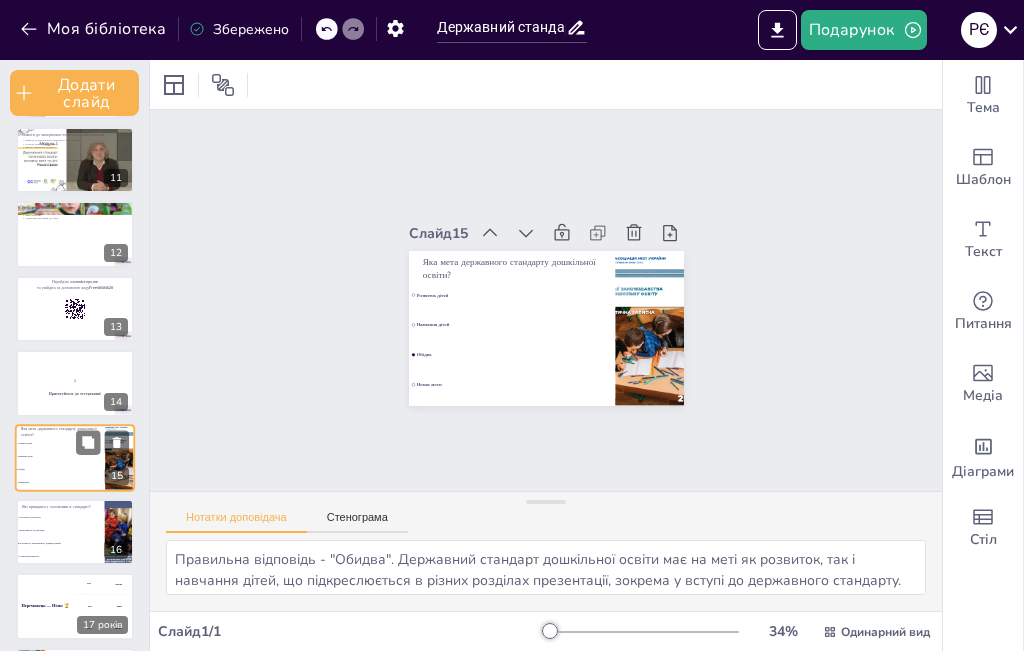 scroll, scrollTop: 823, scrollLeft: 0, axis: vertical 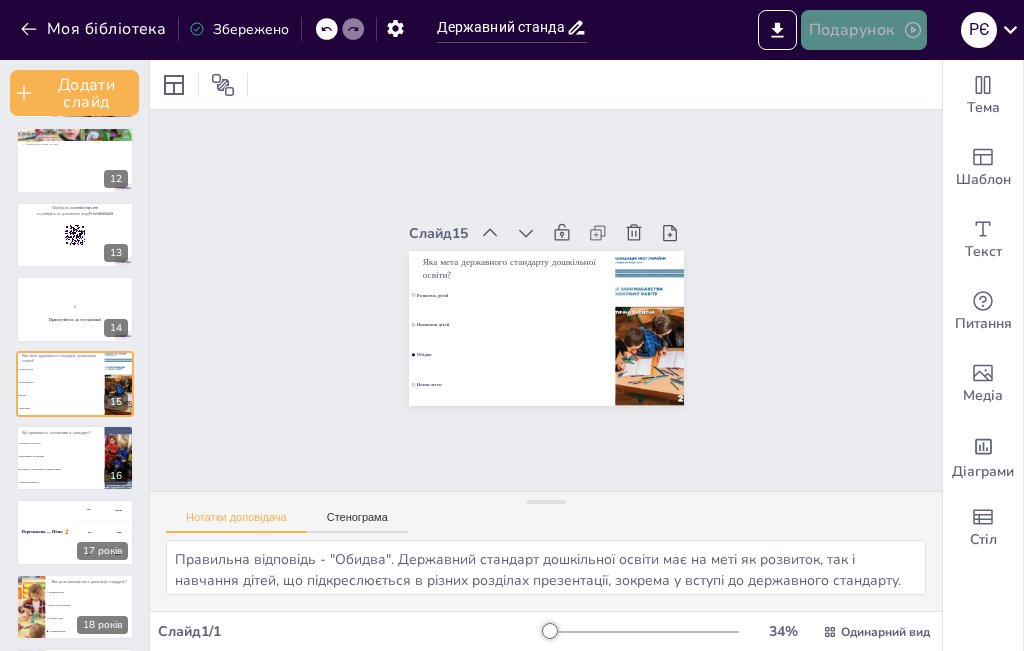 click 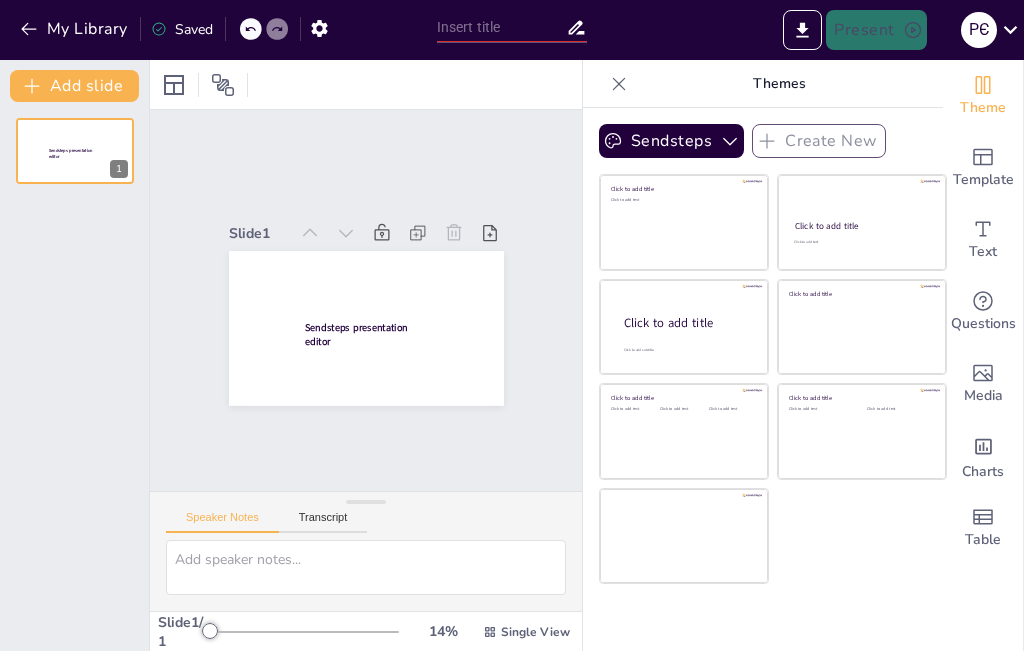 scroll, scrollTop: 0, scrollLeft: 0, axis: both 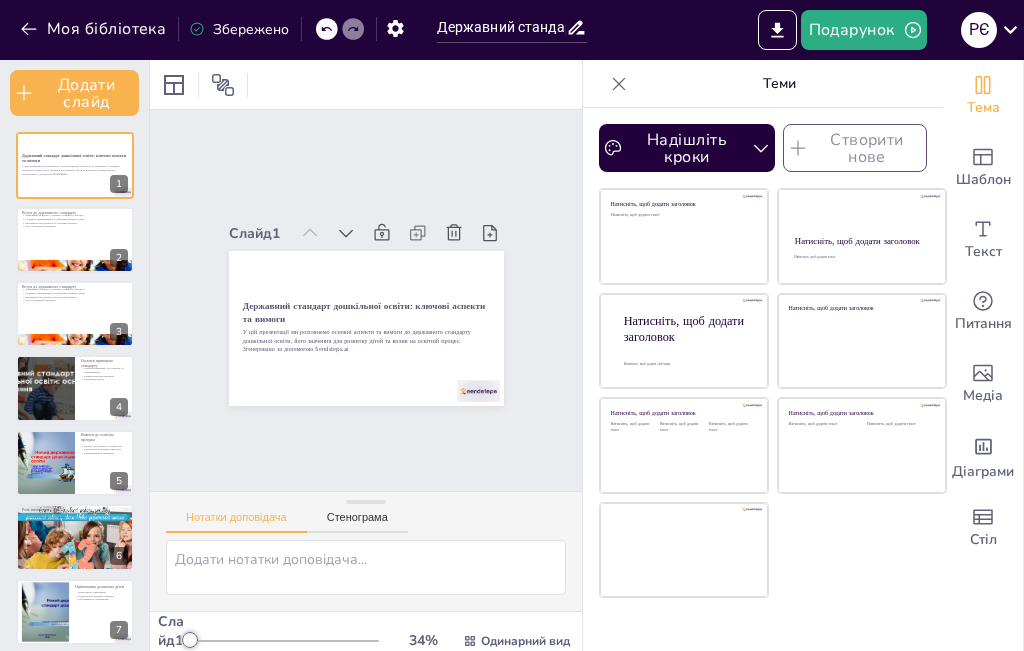 click 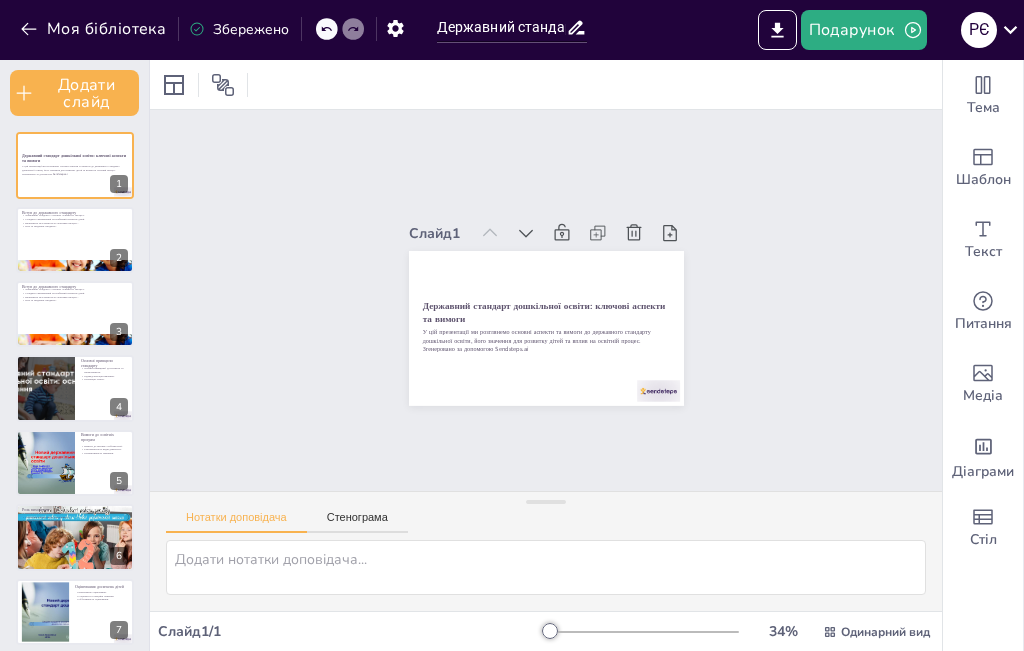 click at bounding box center (643, 632) 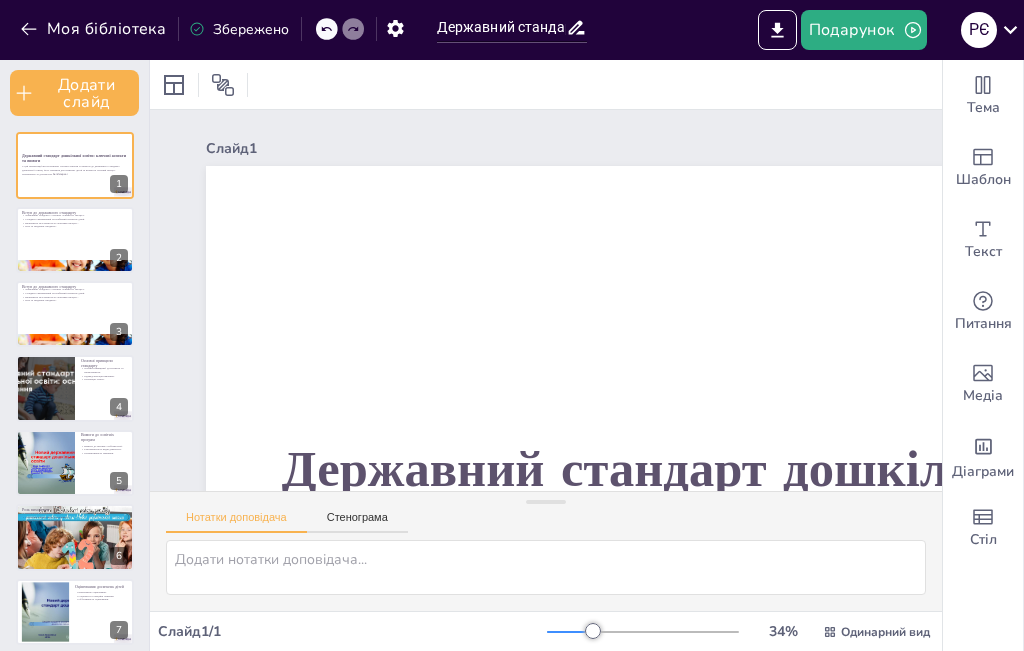 click at bounding box center [643, 632] 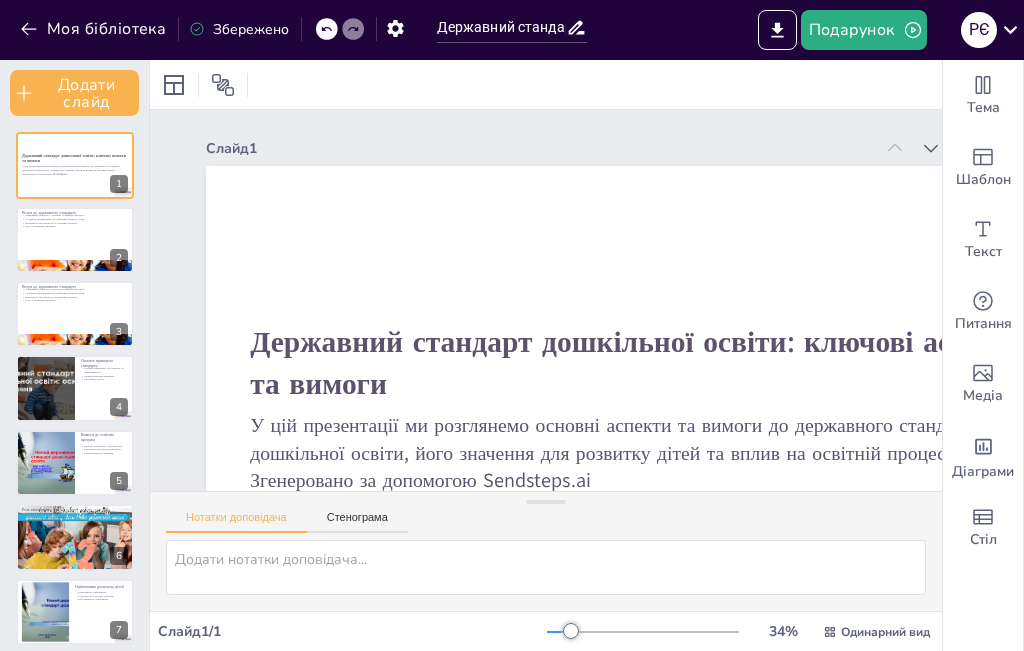 click at bounding box center (571, 631) 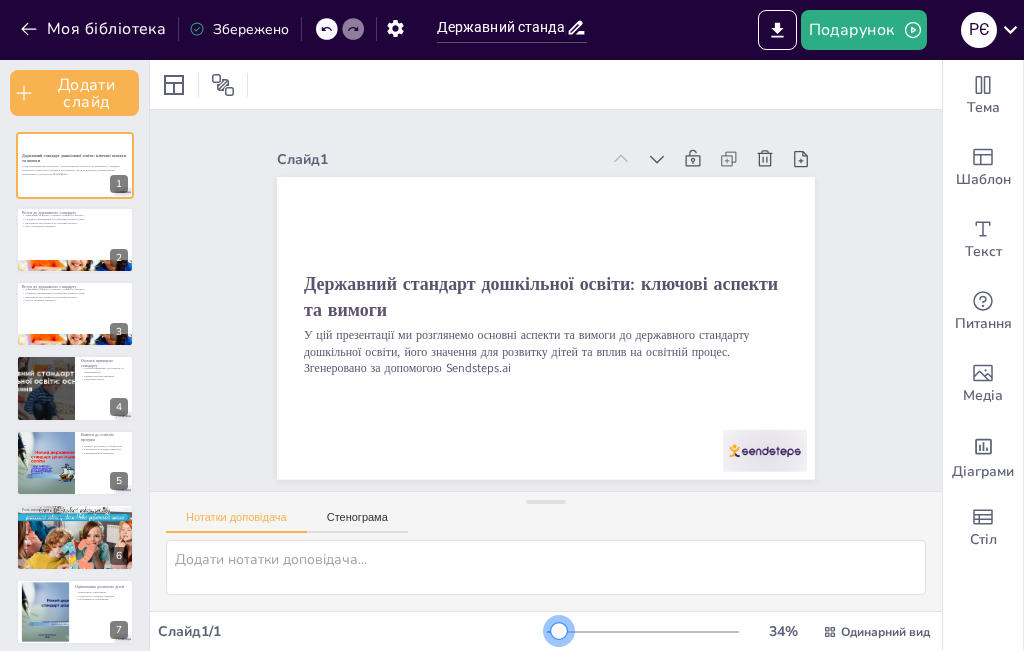 click at bounding box center (643, 632) 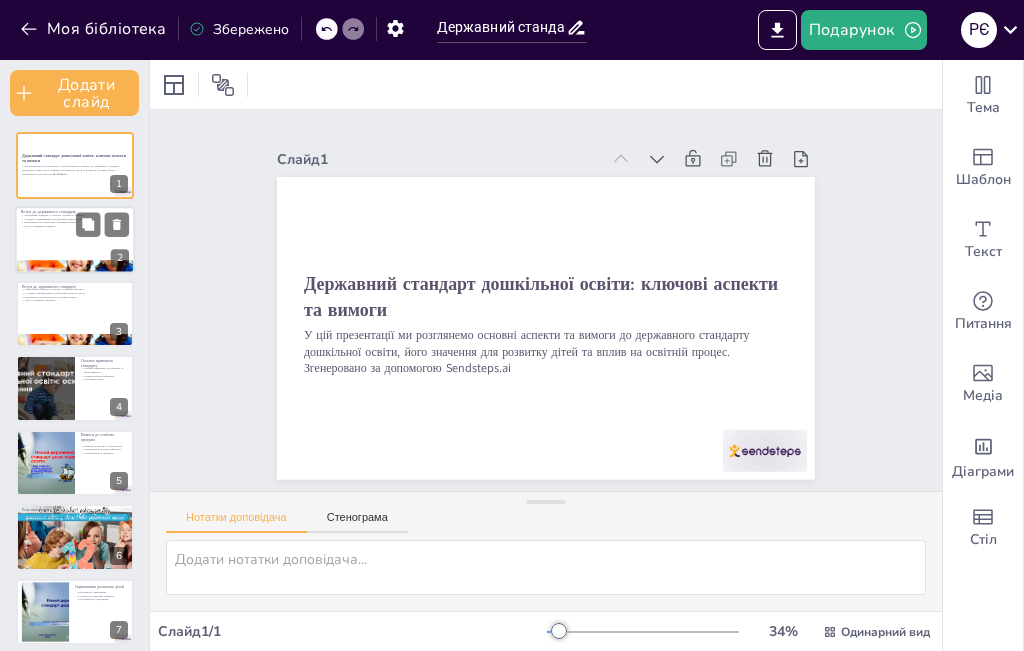 click at bounding box center (75, 240) 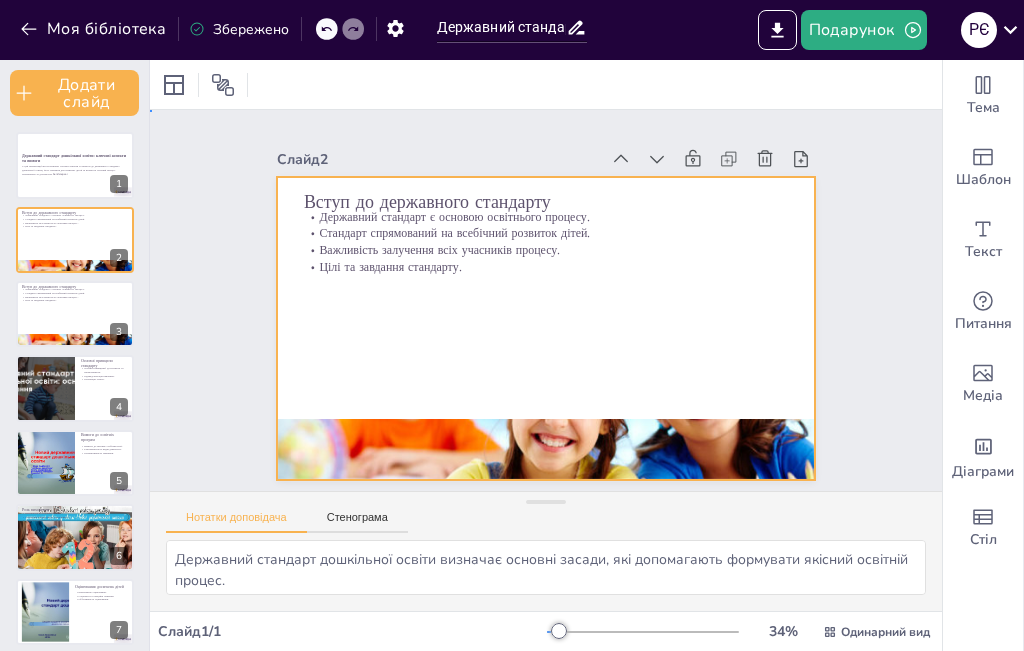 click at bounding box center (546, 328) 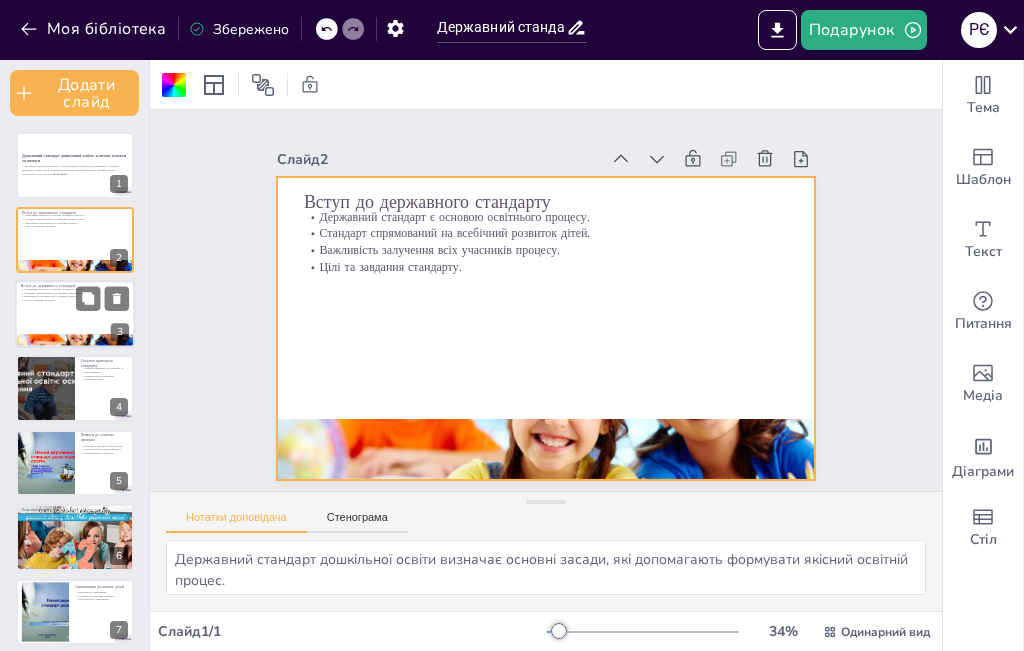 click at bounding box center (75, 314) 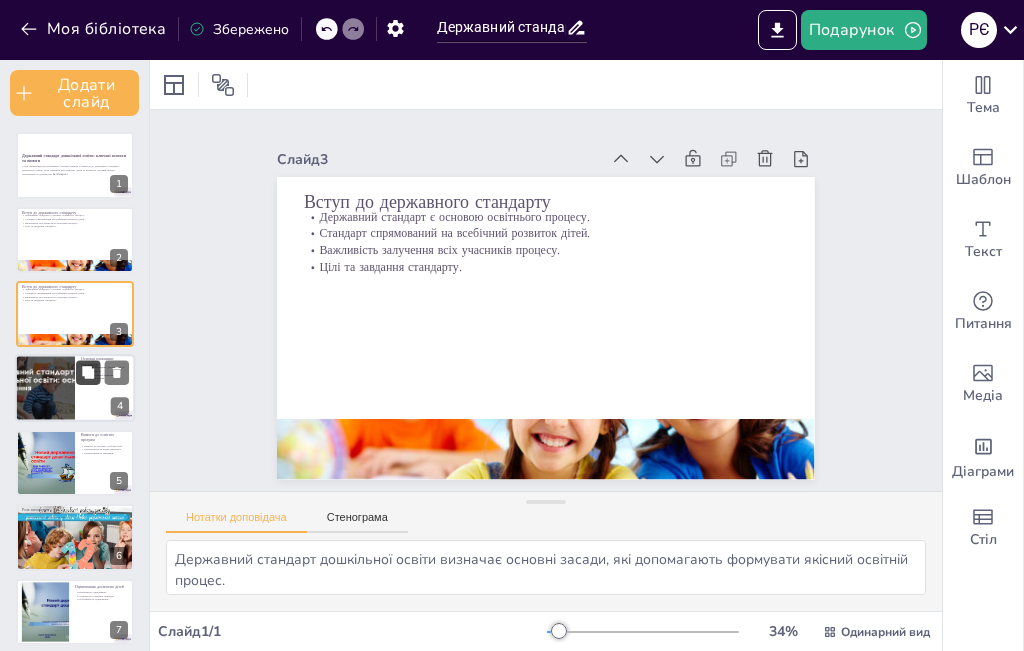 click 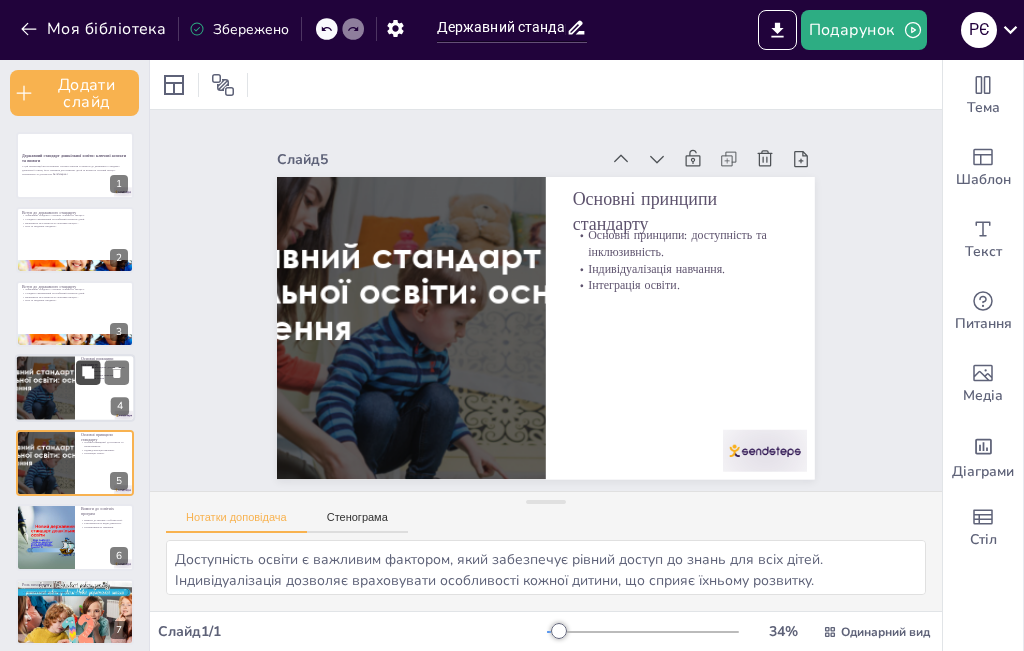 scroll, scrollTop: 79, scrollLeft: 0, axis: vertical 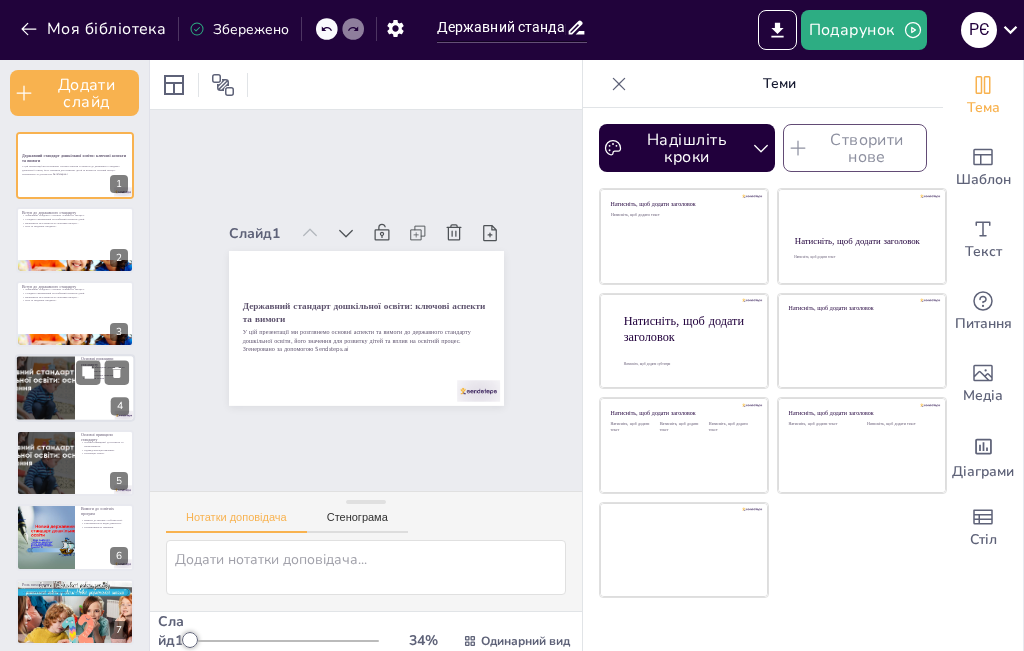 click at bounding box center (45, 389) 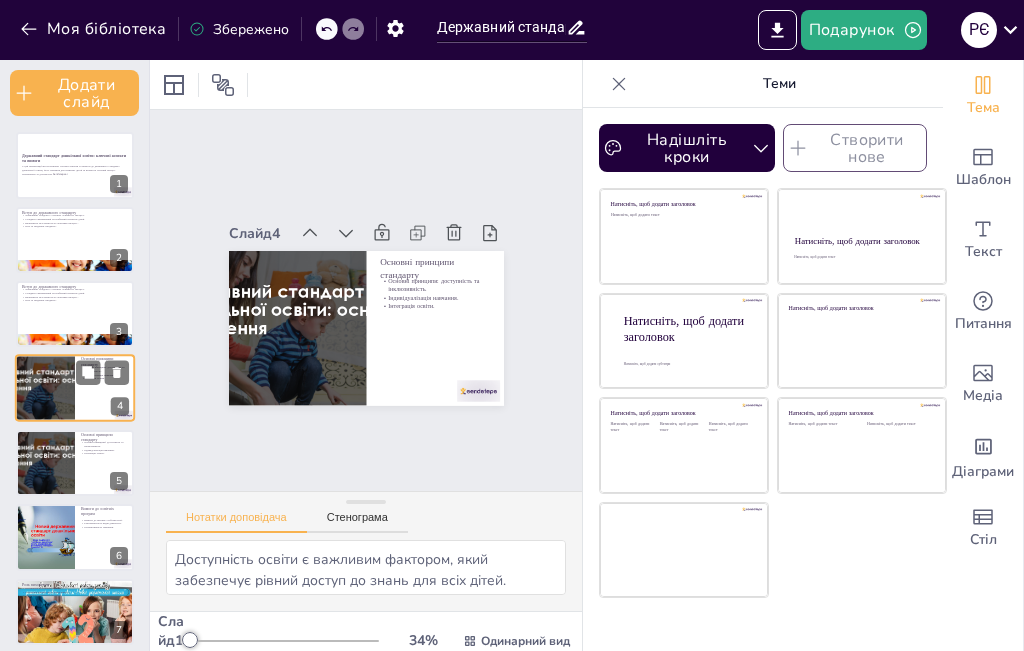 scroll, scrollTop: 5, scrollLeft: 0, axis: vertical 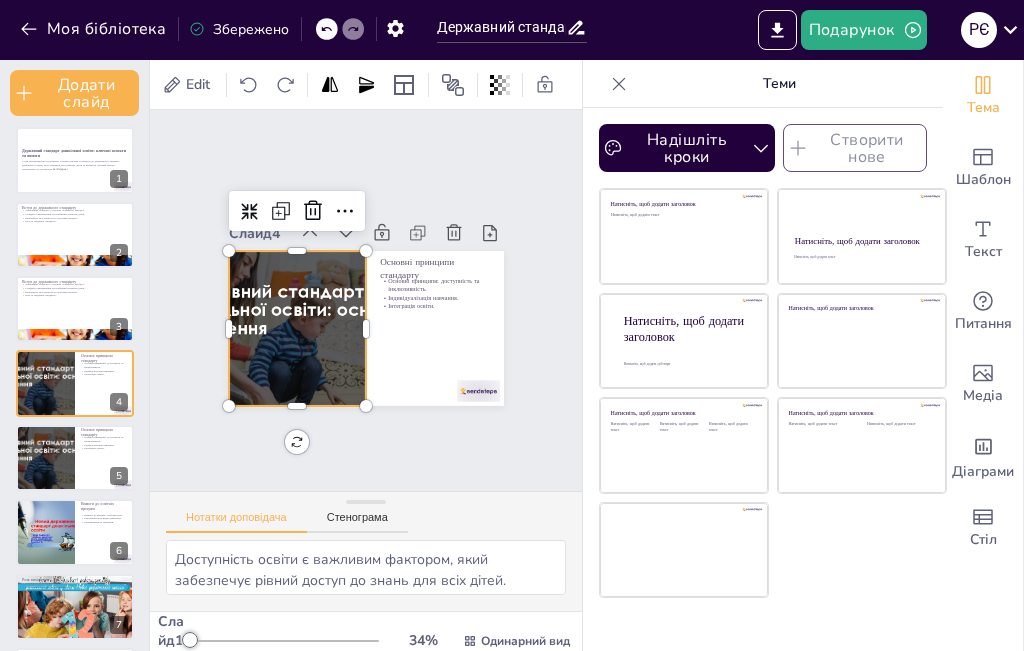 click at bounding box center (297, 328) 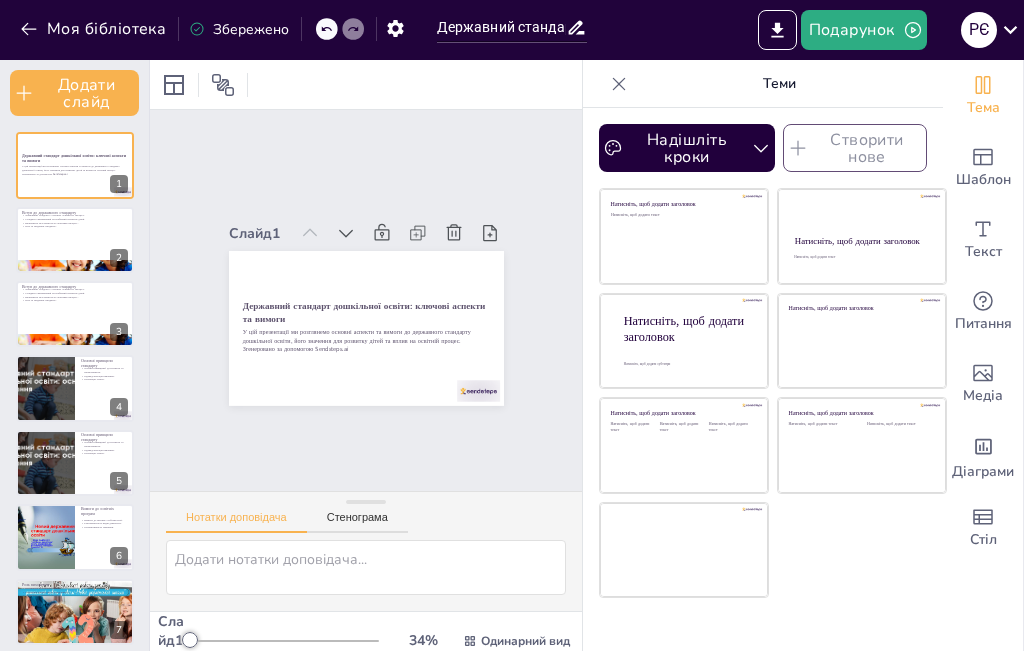 scroll, scrollTop: 0, scrollLeft: 13, axis: horizontal 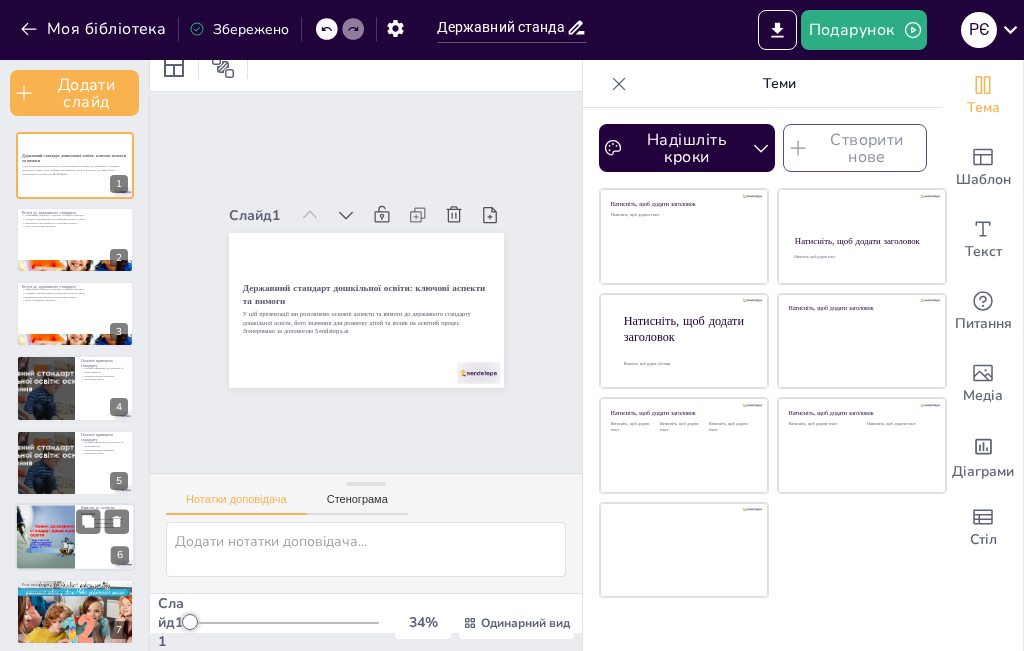 click at bounding box center [45, 537] 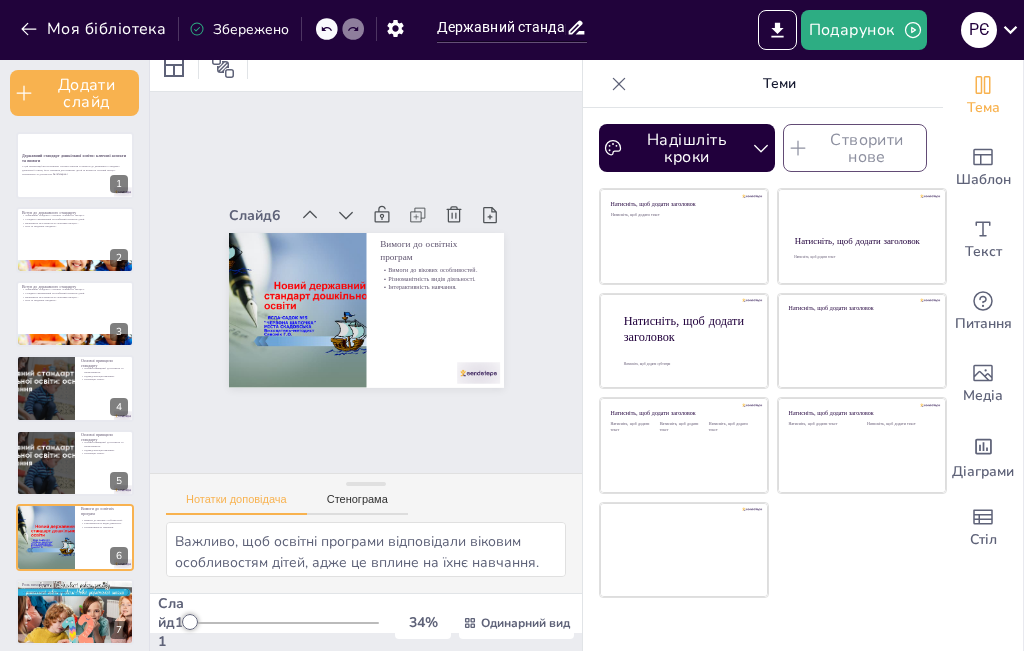 scroll, scrollTop: 154, scrollLeft: 0, axis: vertical 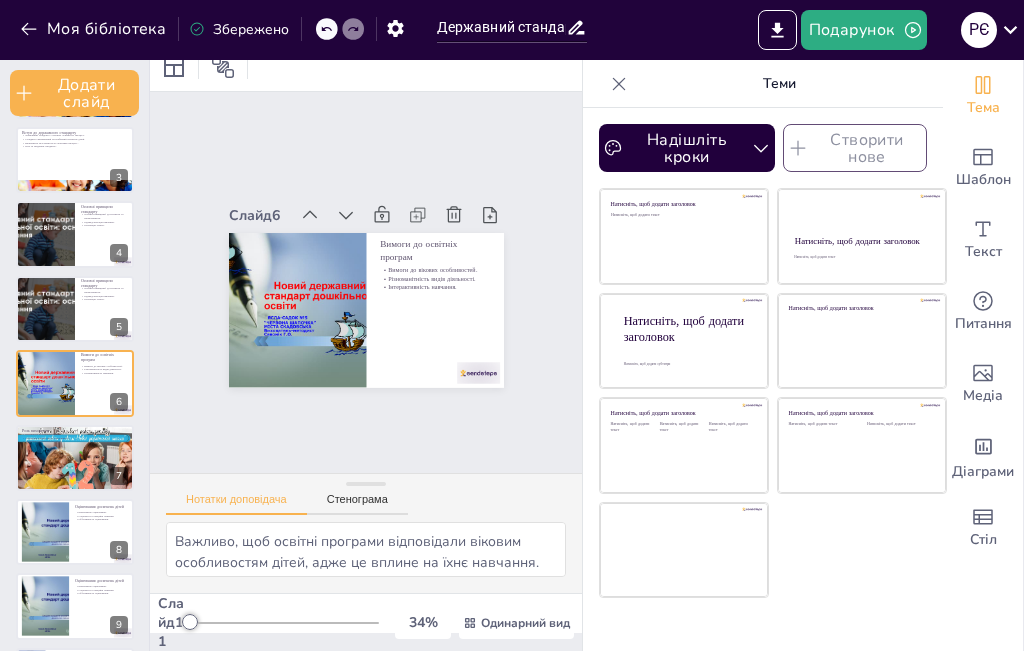 click 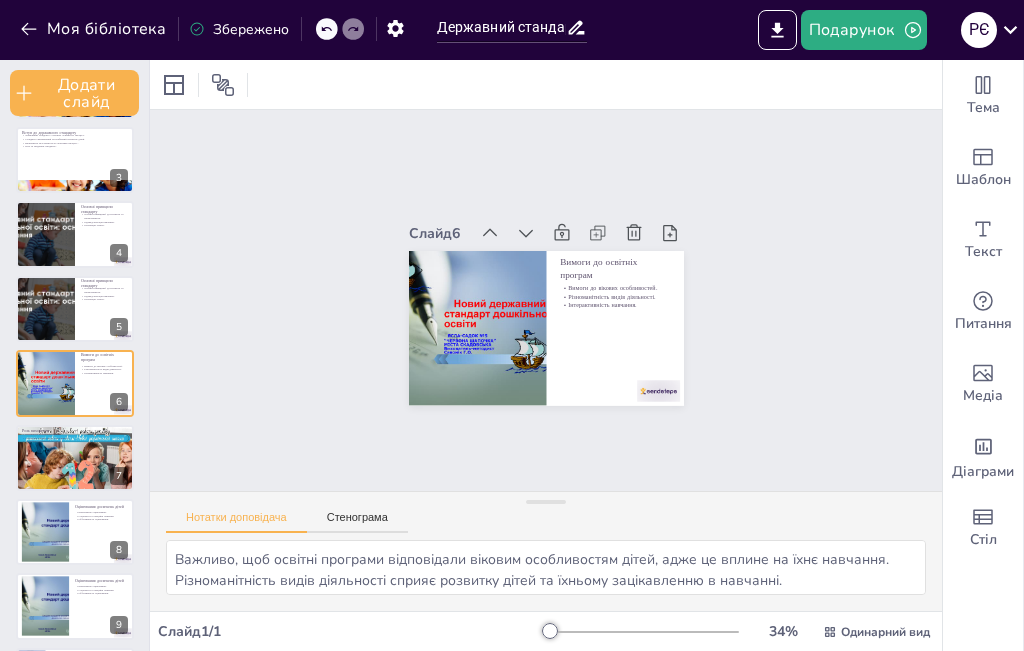scroll, scrollTop: 0, scrollLeft: 0, axis: both 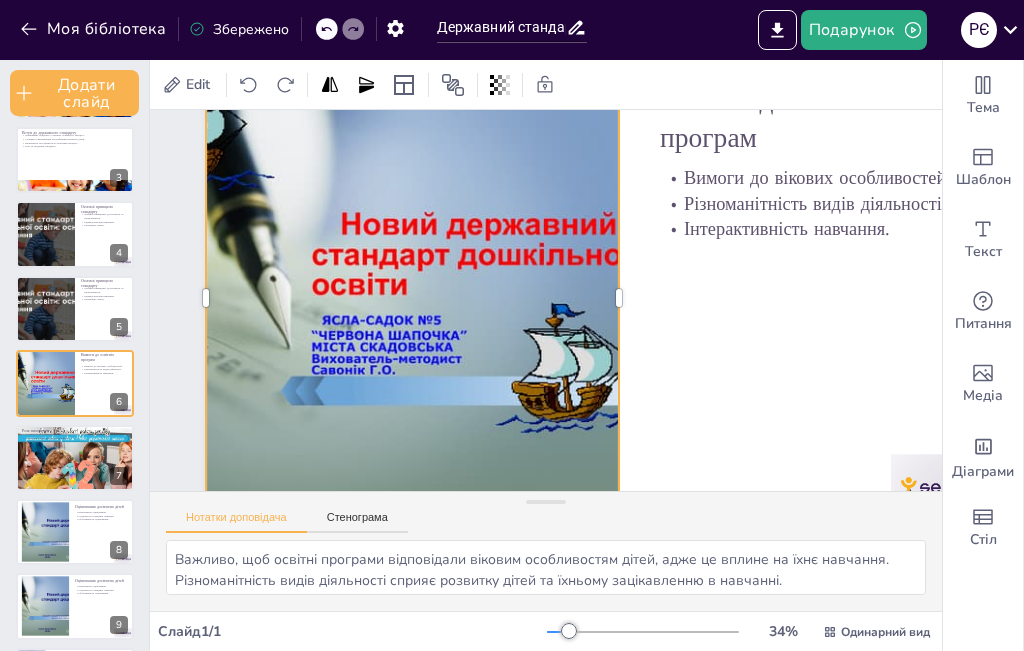 click at bounding box center [412, 298] 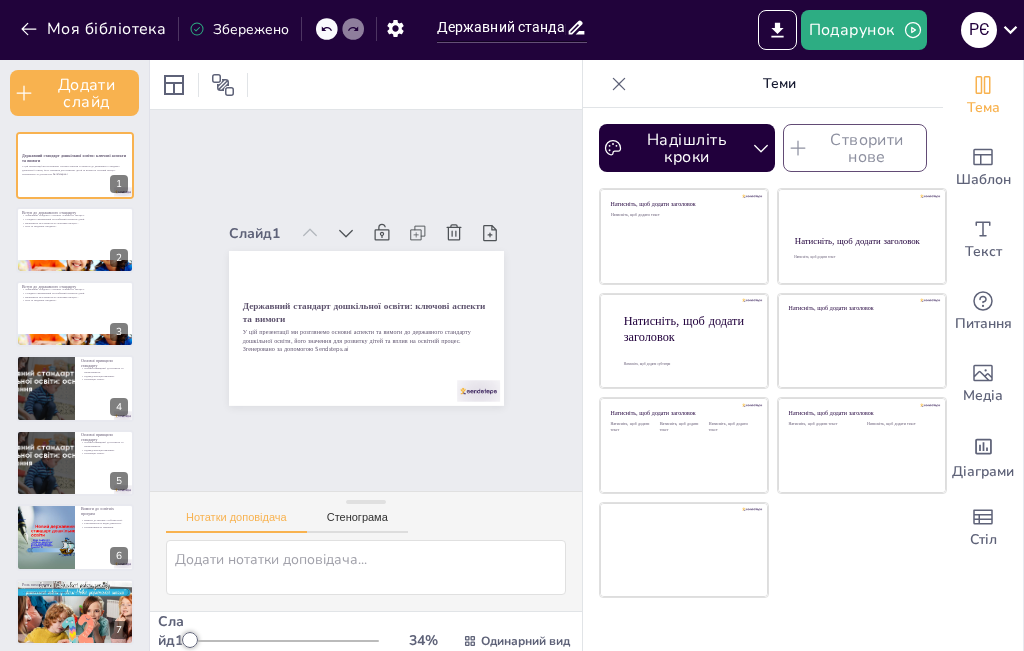 click 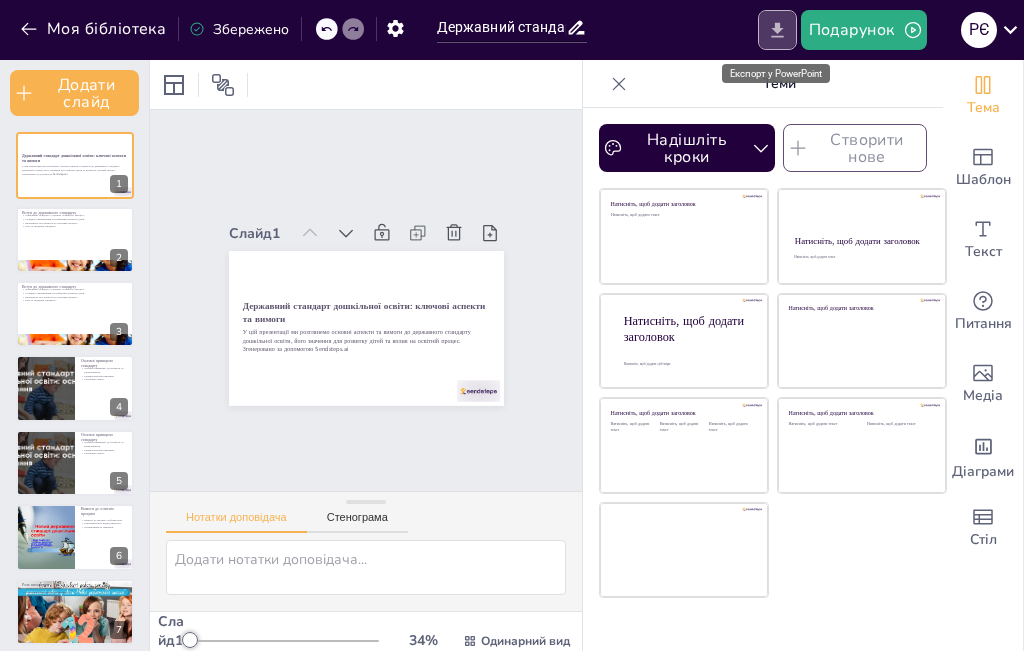 click 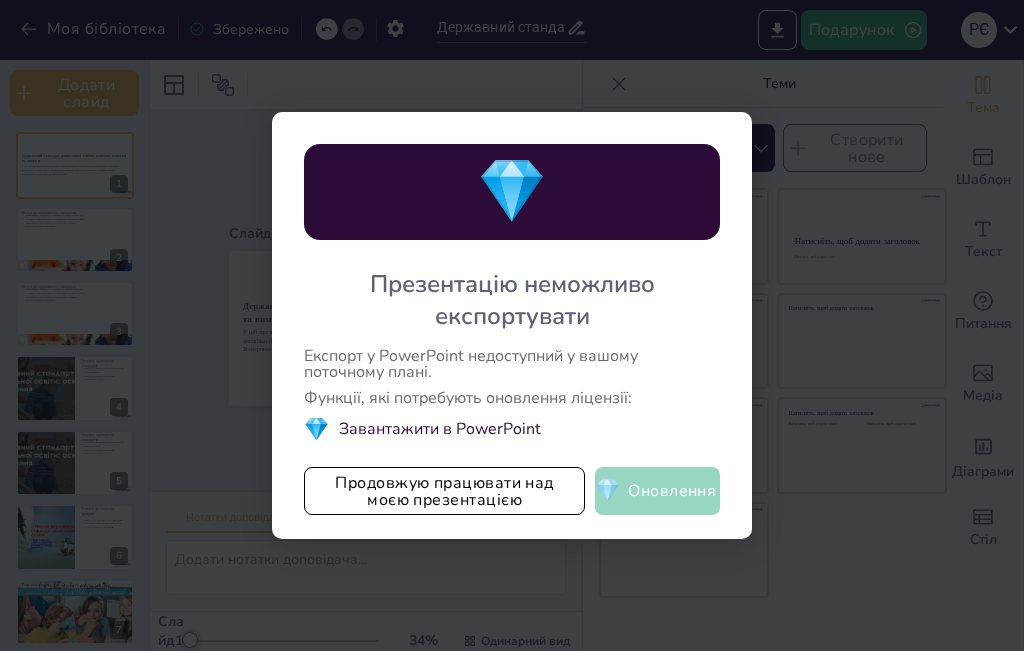 click on "Оновлення" at bounding box center (672, 492) 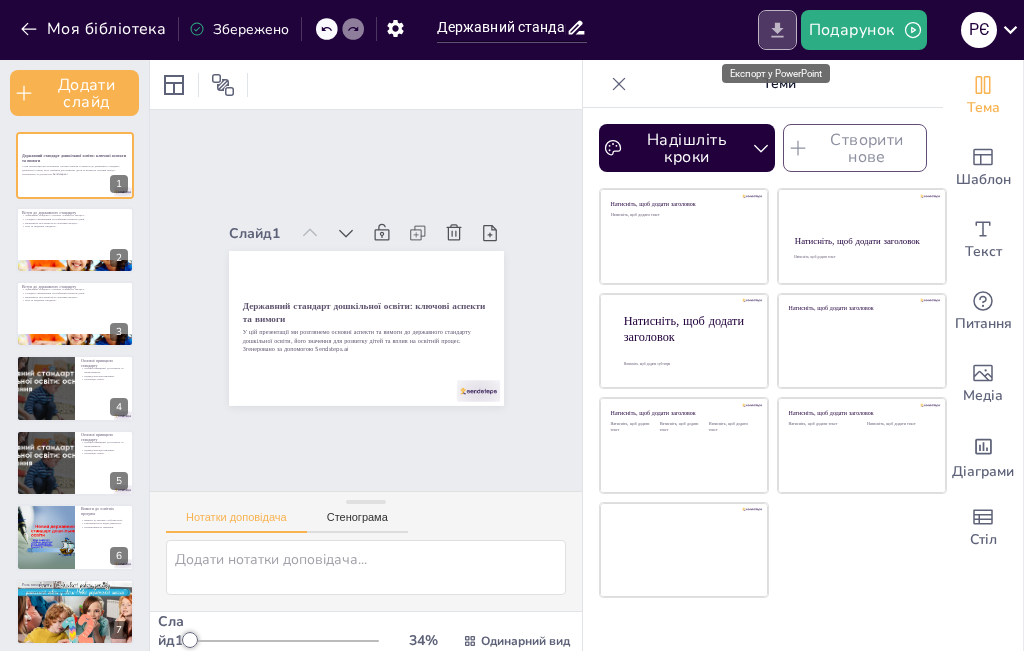 click 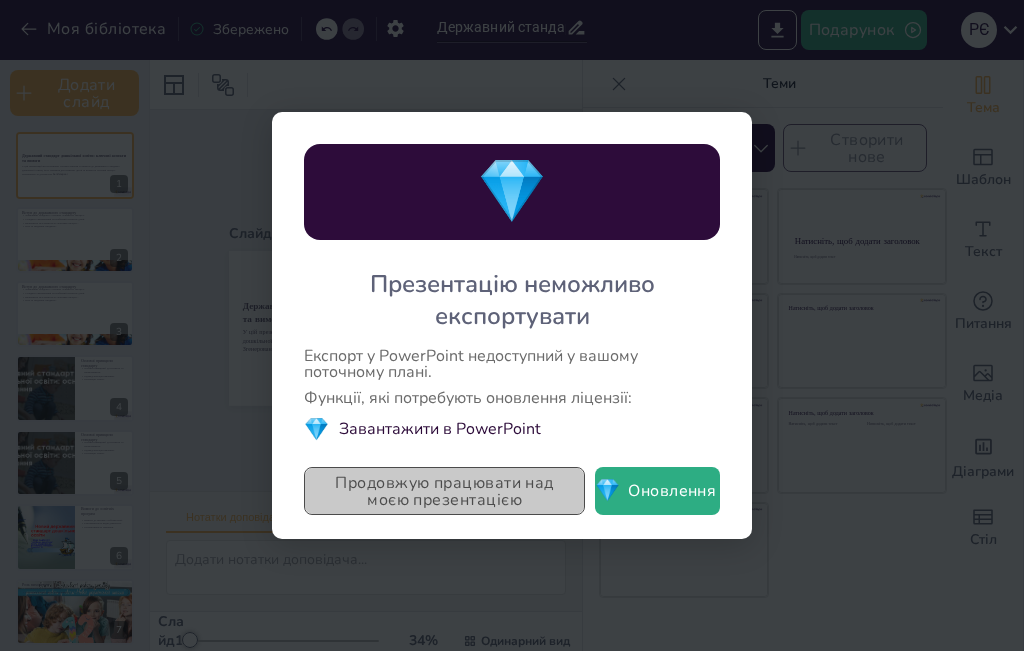 click on "Продовжую працювати над моєю презентацією" at bounding box center [444, 491] 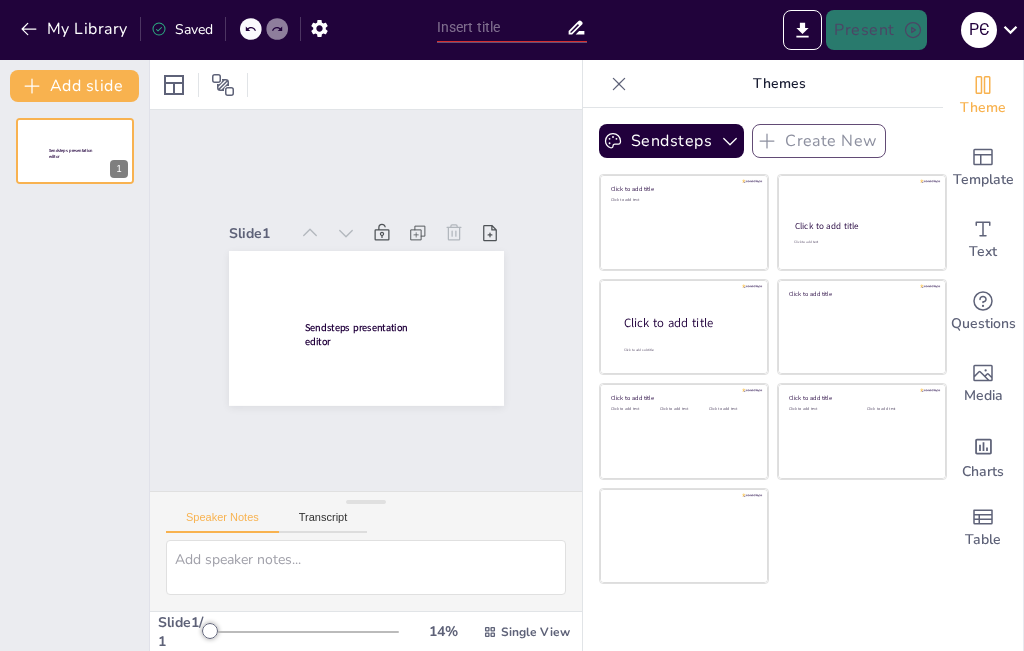 scroll, scrollTop: 0, scrollLeft: 0, axis: both 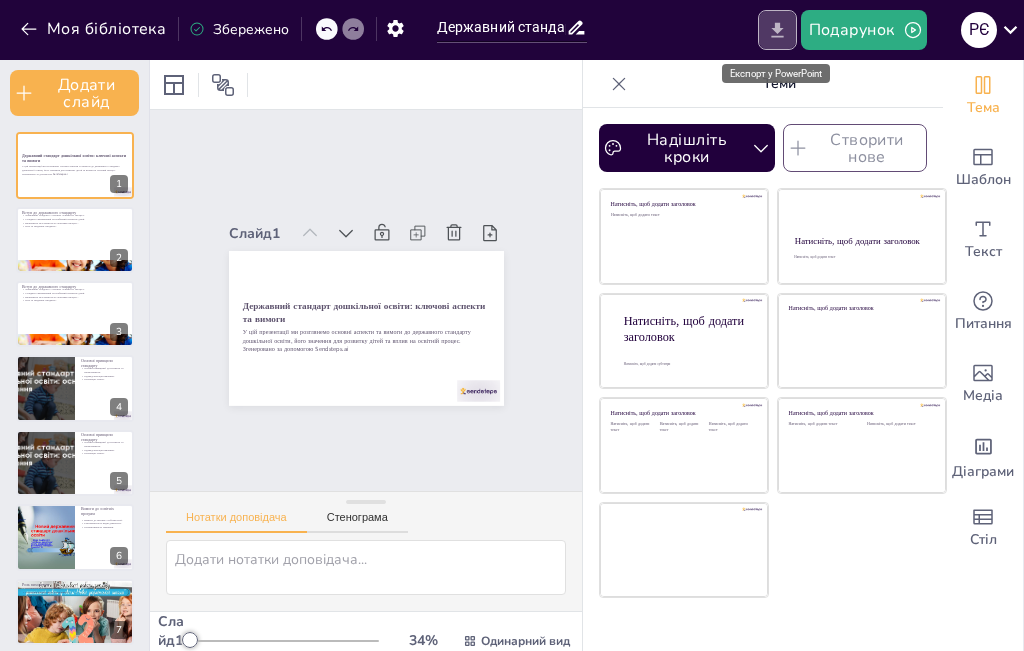 click 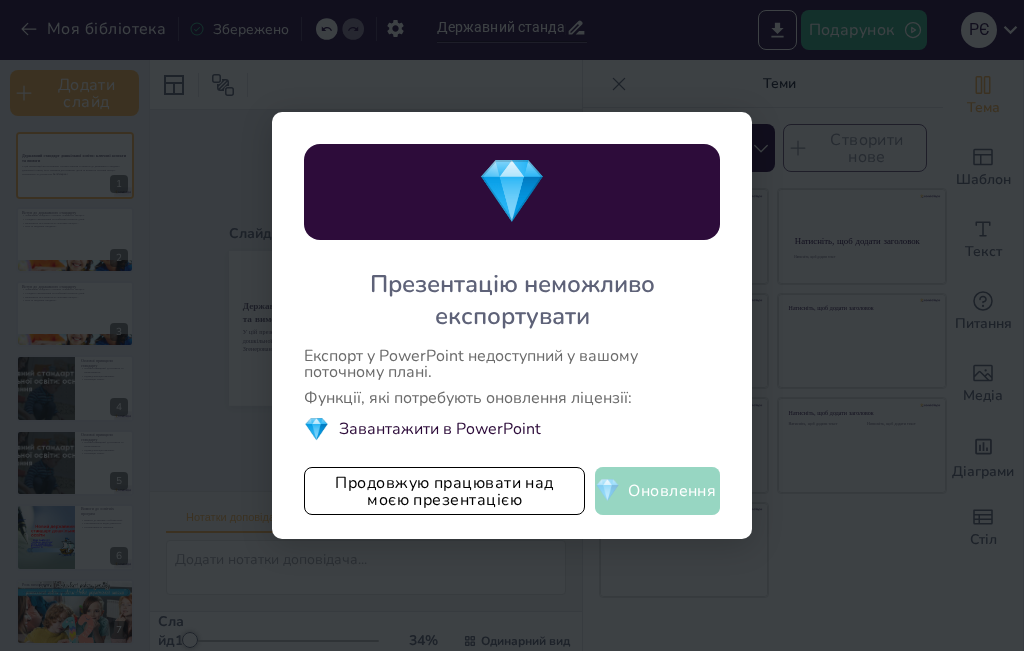 click on "Оновлення" at bounding box center (672, 492) 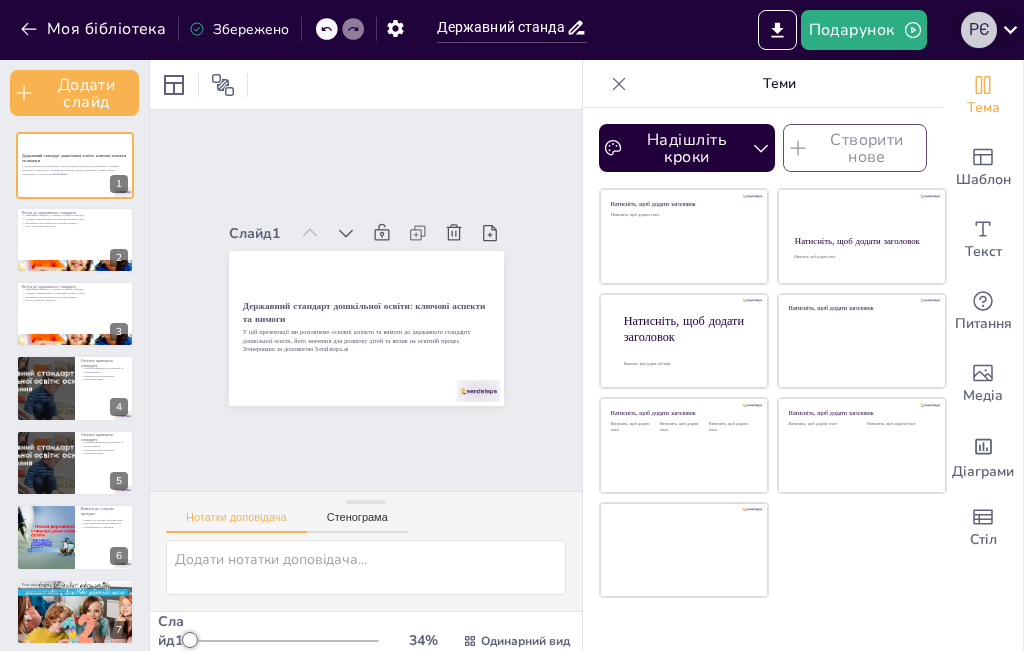 click on "Р Є" at bounding box center [978, 29] 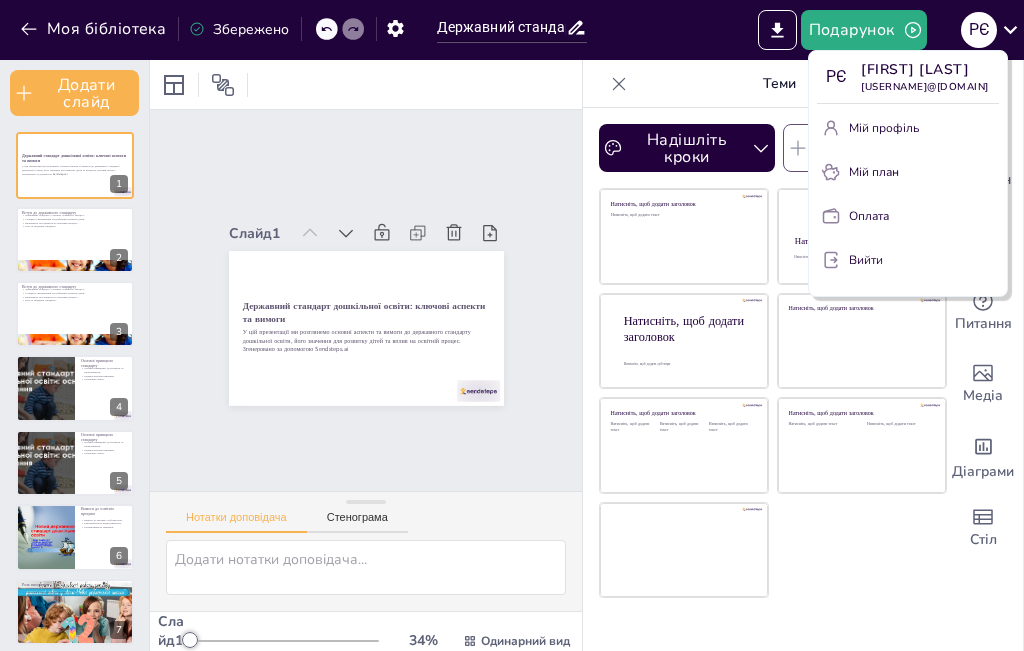 click at bounding box center [512, 325] 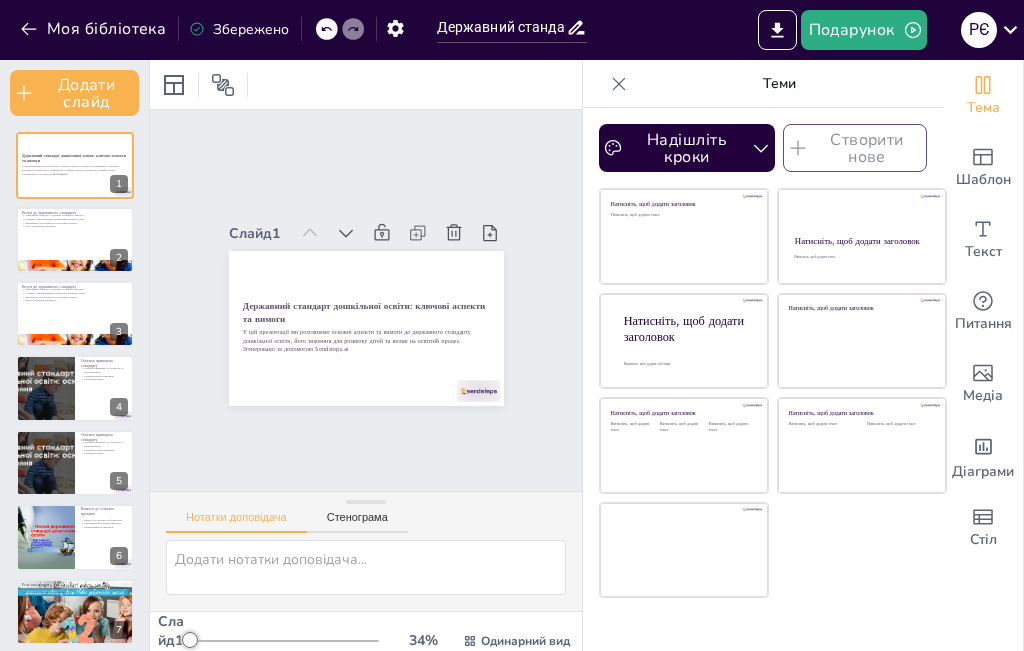 click 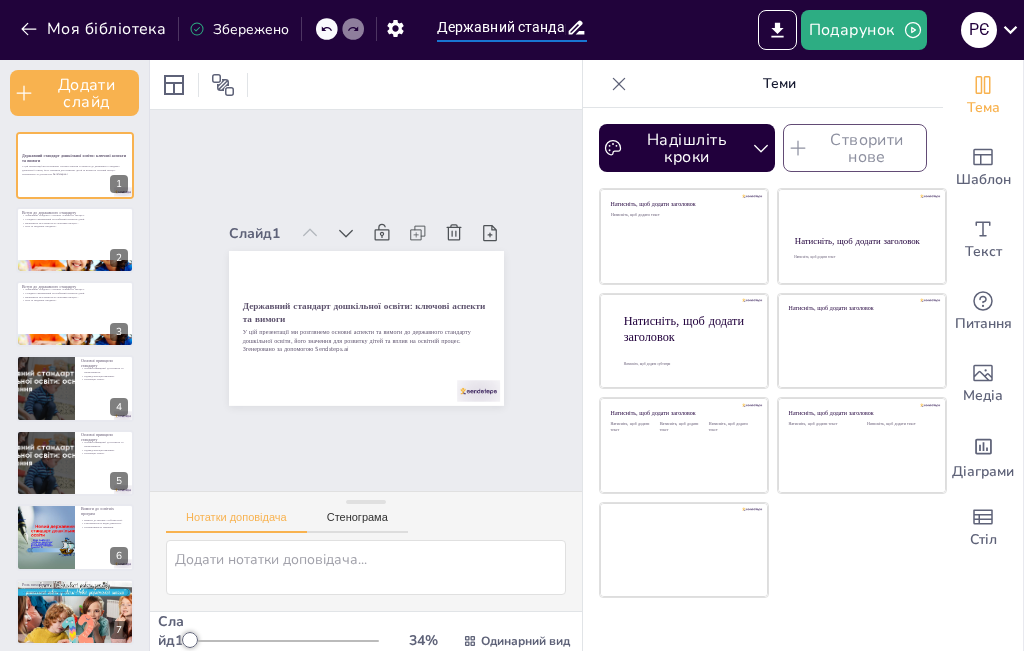 click on "Державний стандарт дошкільної освіти: ключові аспекти та вимоги" at bounding box center [502, 27] 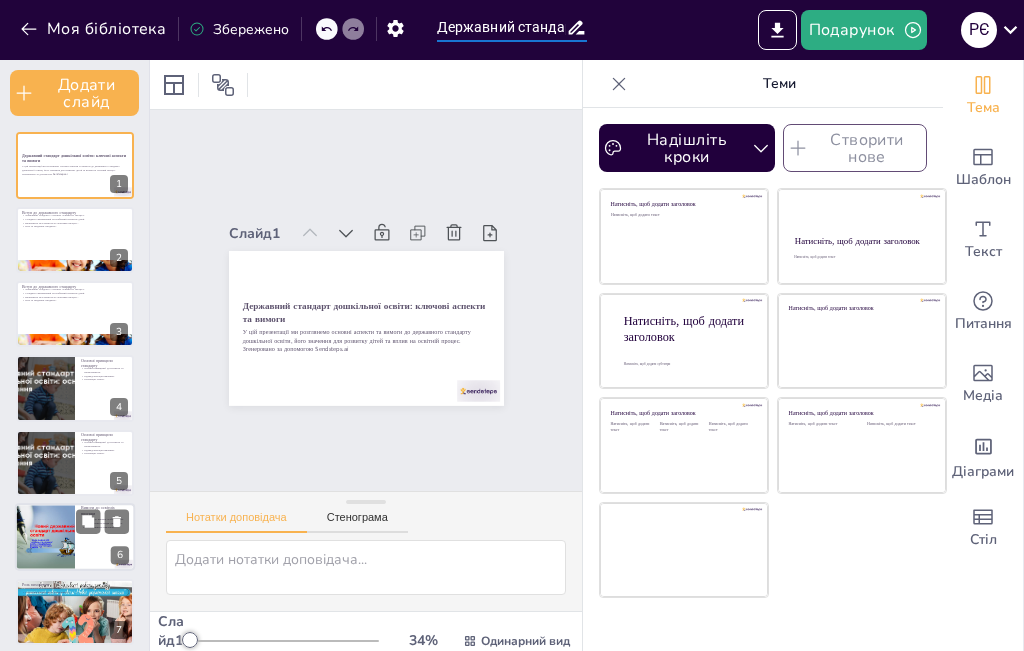click at bounding box center [75, 537] 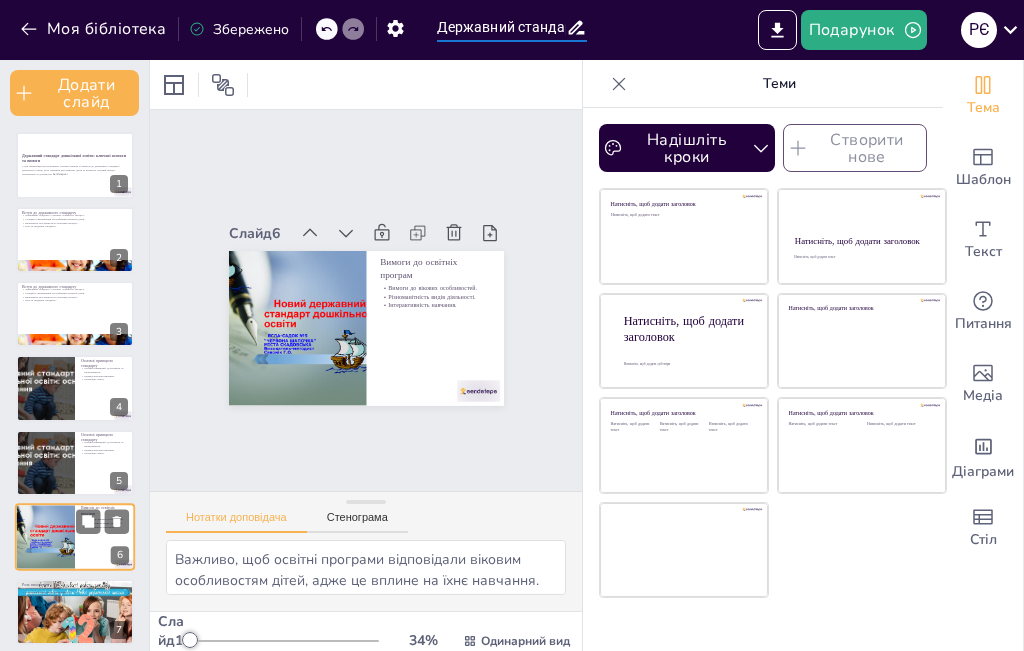 scroll, scrollTop: 154, scrollLeft: 0, axis: vertical 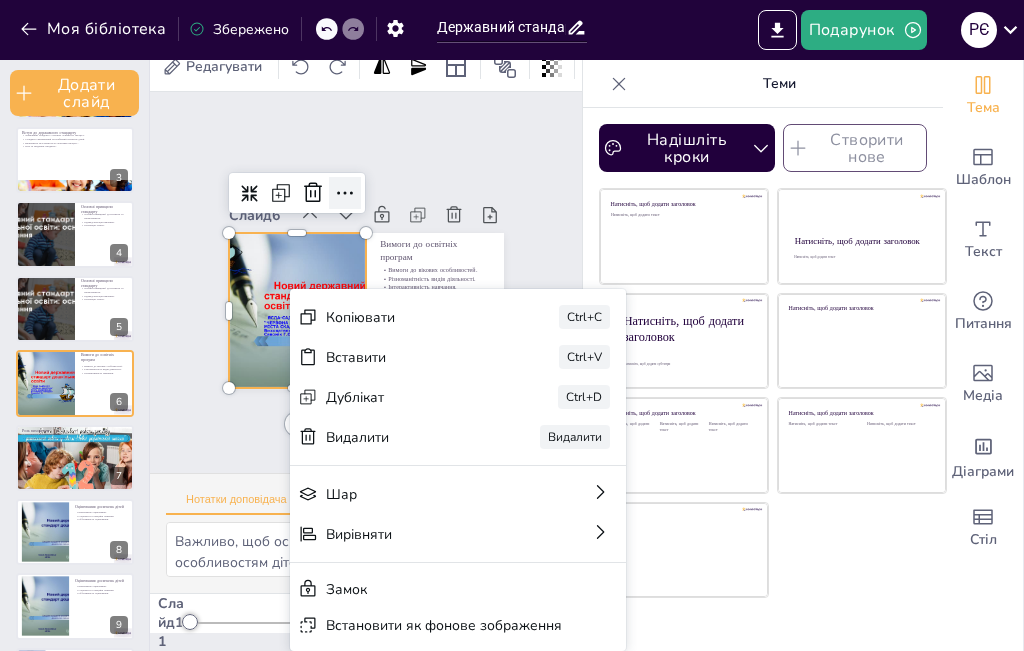 click 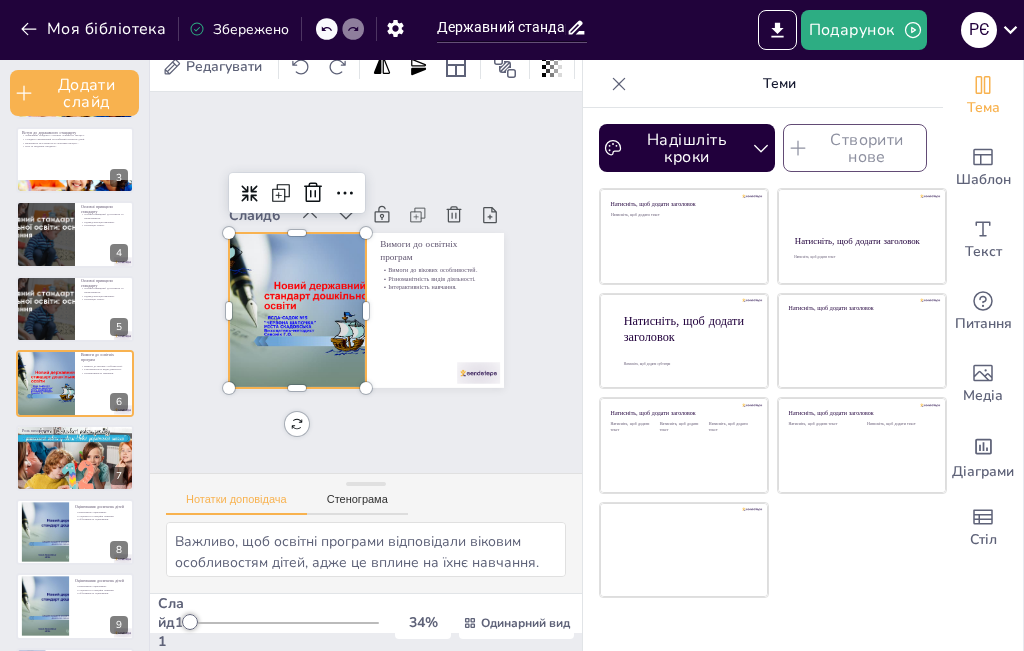 click at bounding box center [297, 310] 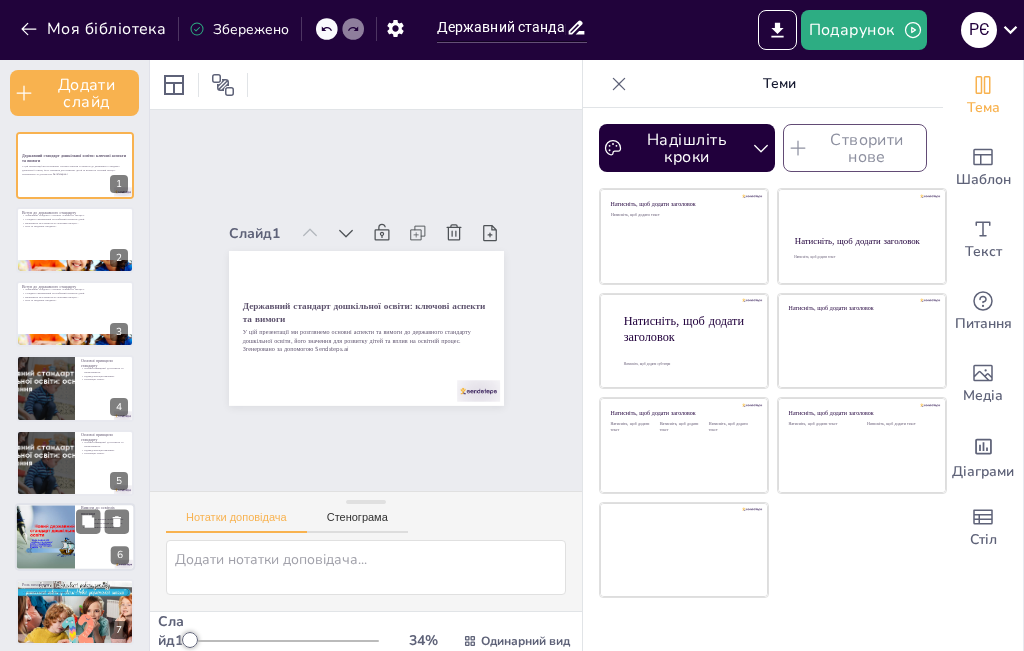 click at bounding box center [75, 537] 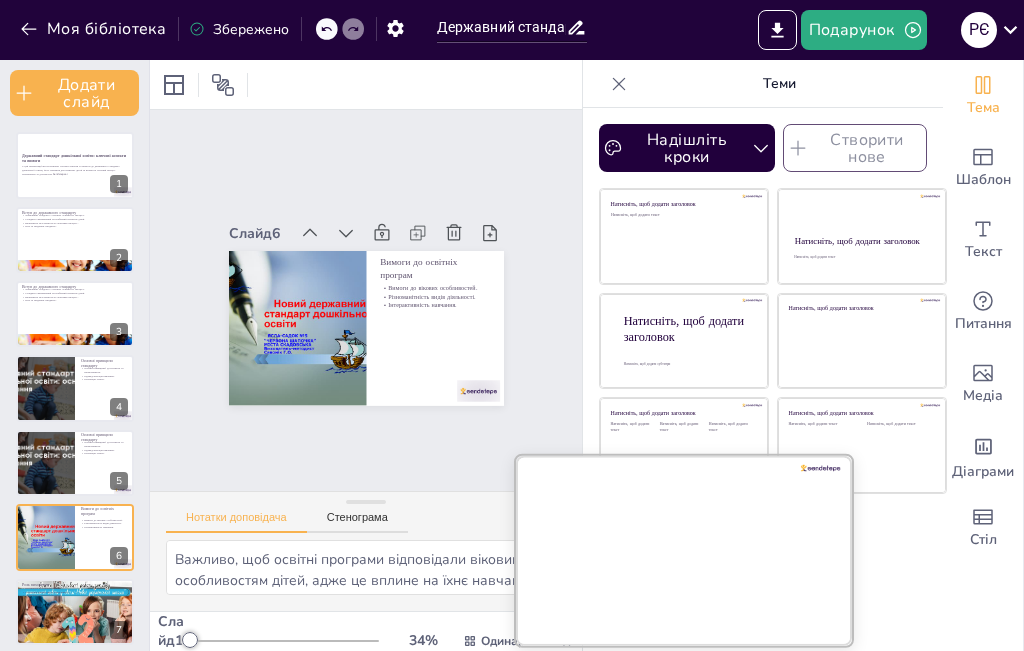 scroll, scrollTop: 154, scrollLeft: 0, axis: vertical 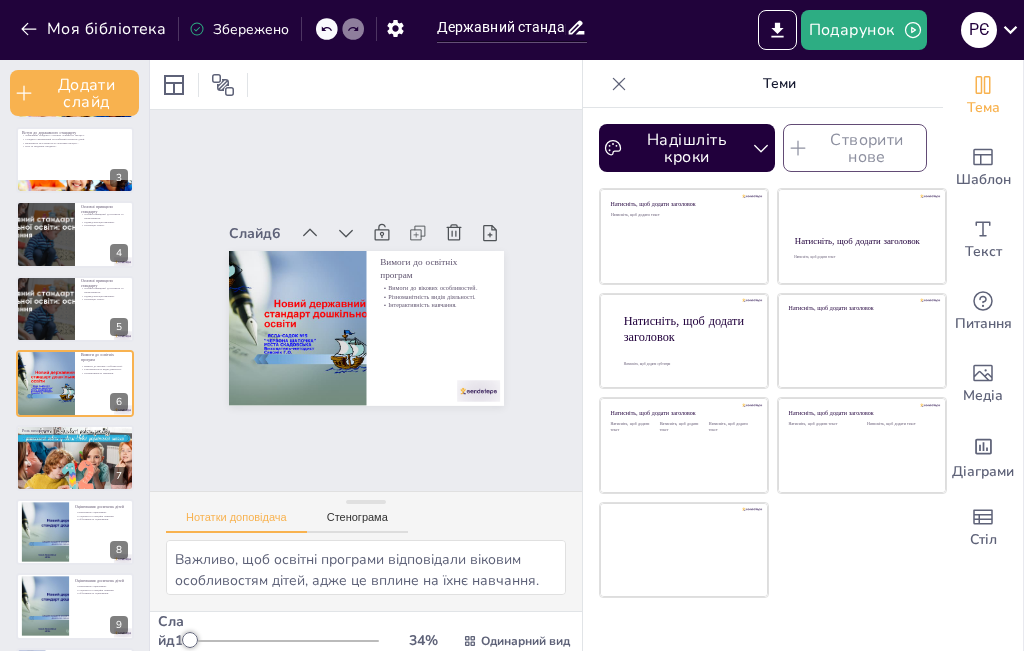 click 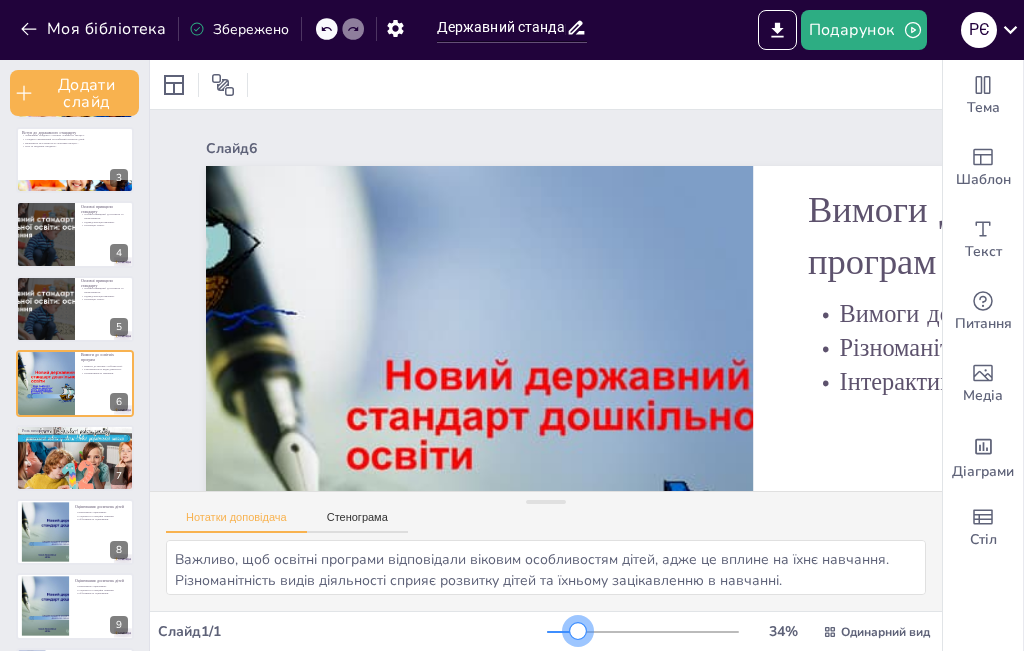 click at bounding box center [643, 632] 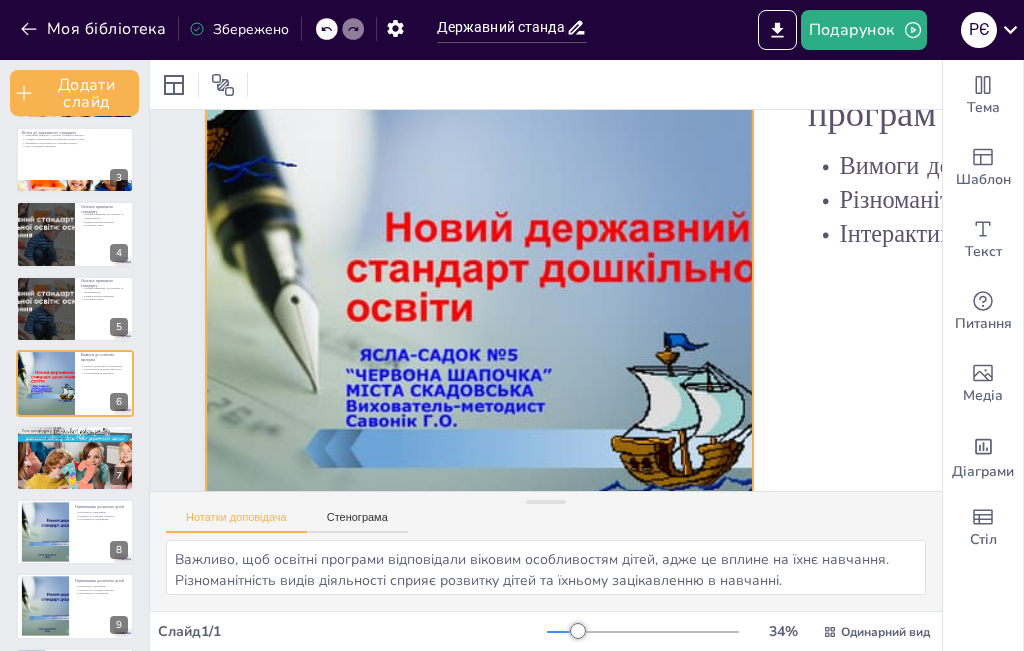 scroll, scrollTop: 200, scrollLeft: 0, axis: vertical 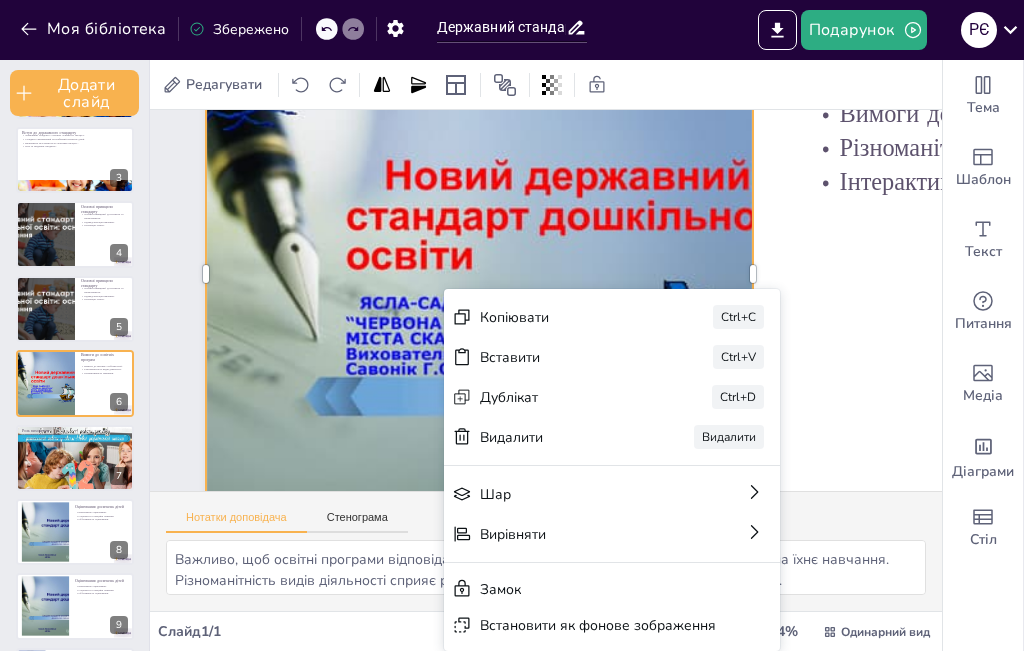 click at bounding box center [479, 274] 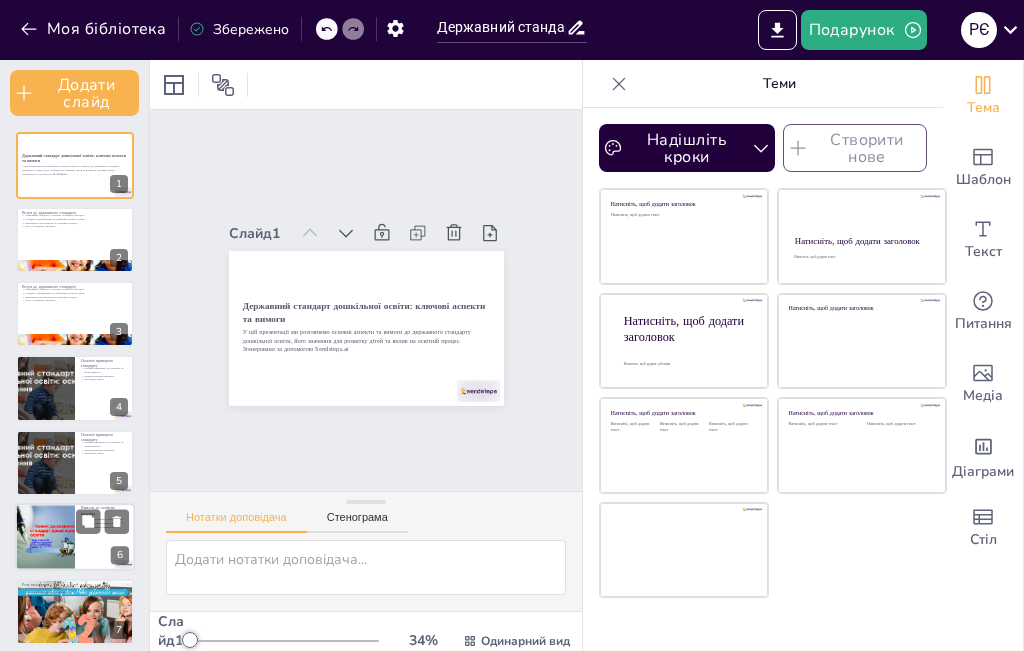 click at bounding box center (45, 537) 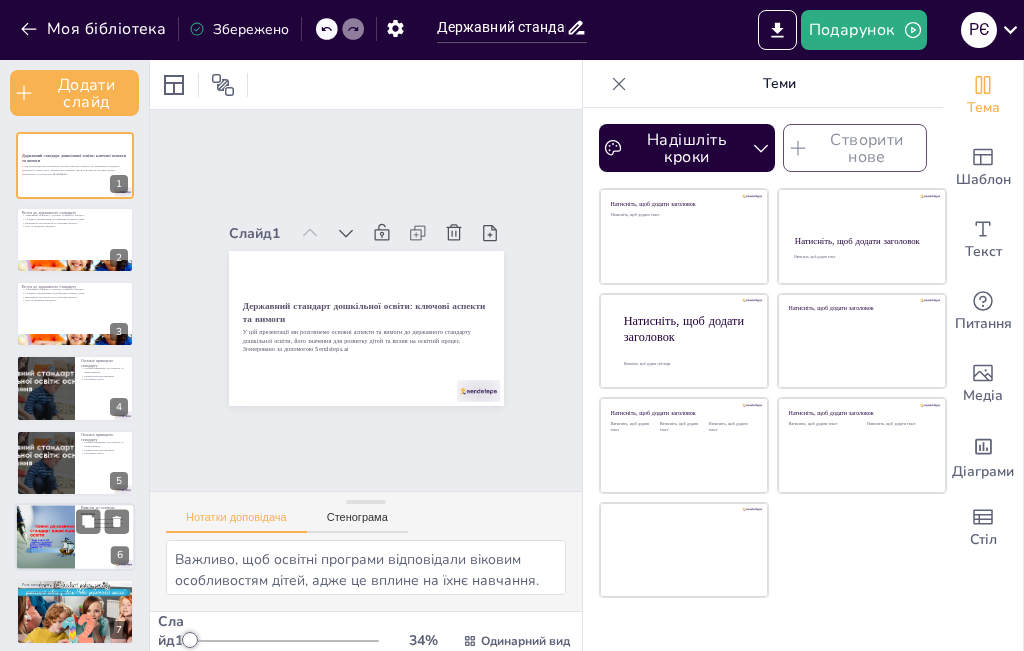scroll, scrollTop: 154, scrollLeft: 0, axis: vertical 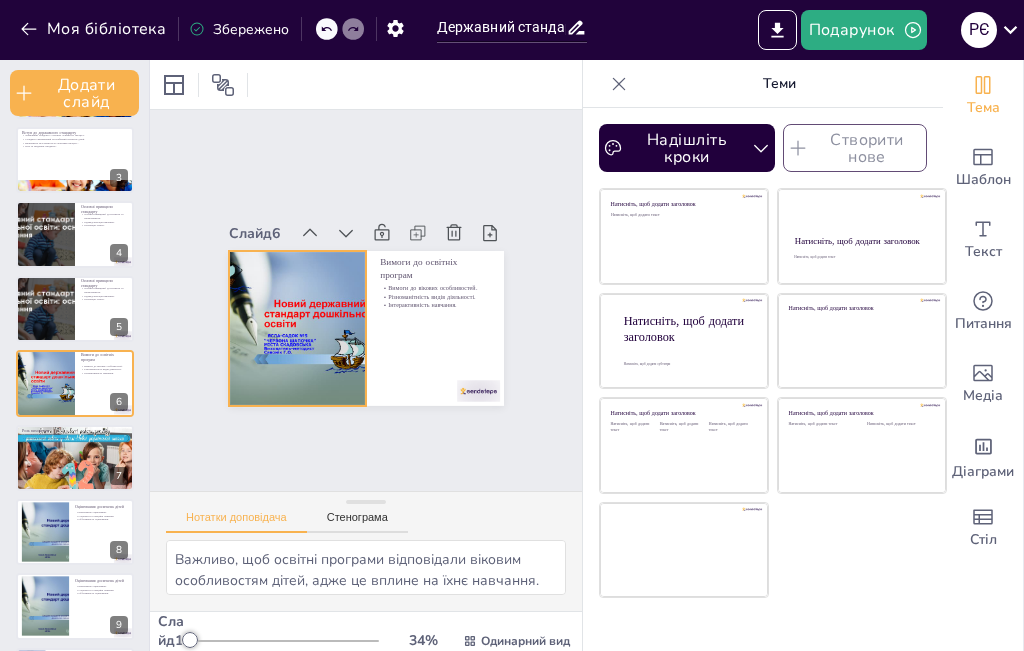 click at bounding box center (297, 328) 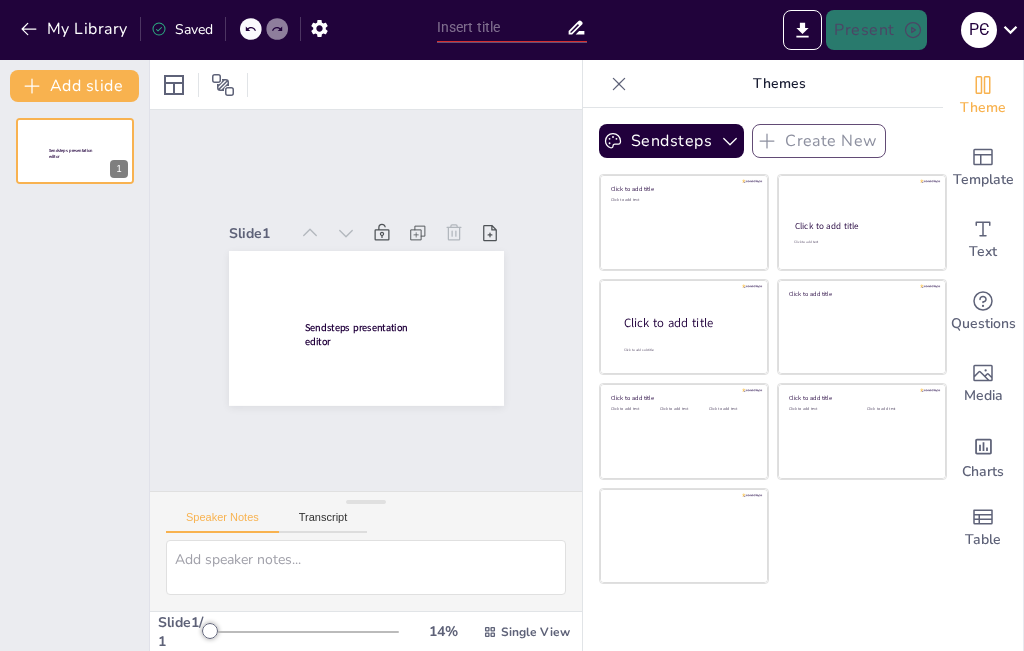 scroll, scrollTop: 0, scrollLeft: 0, axis: both 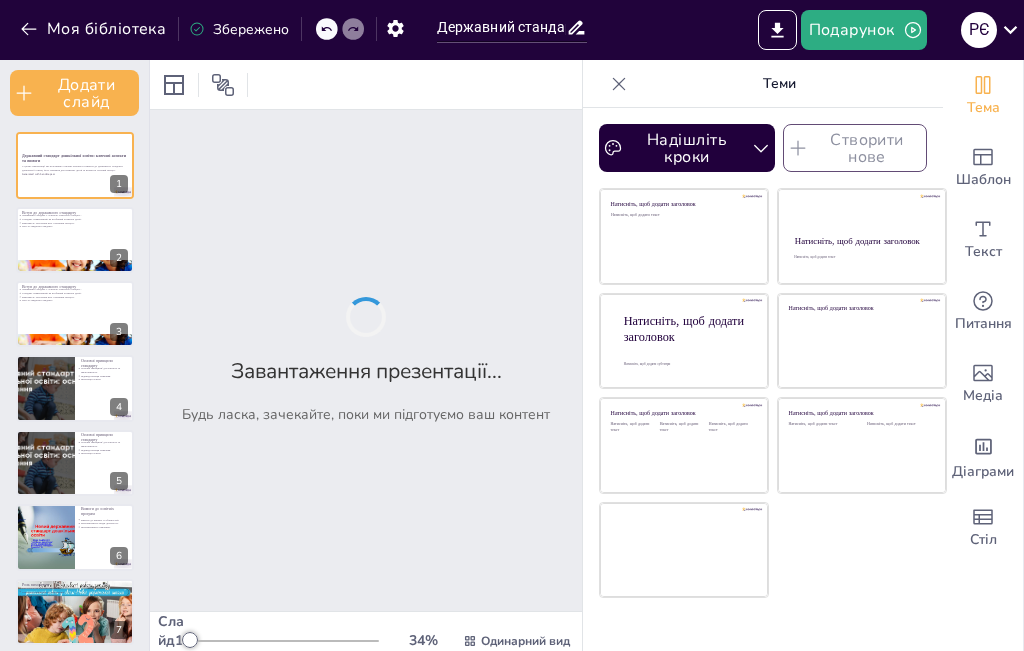 click 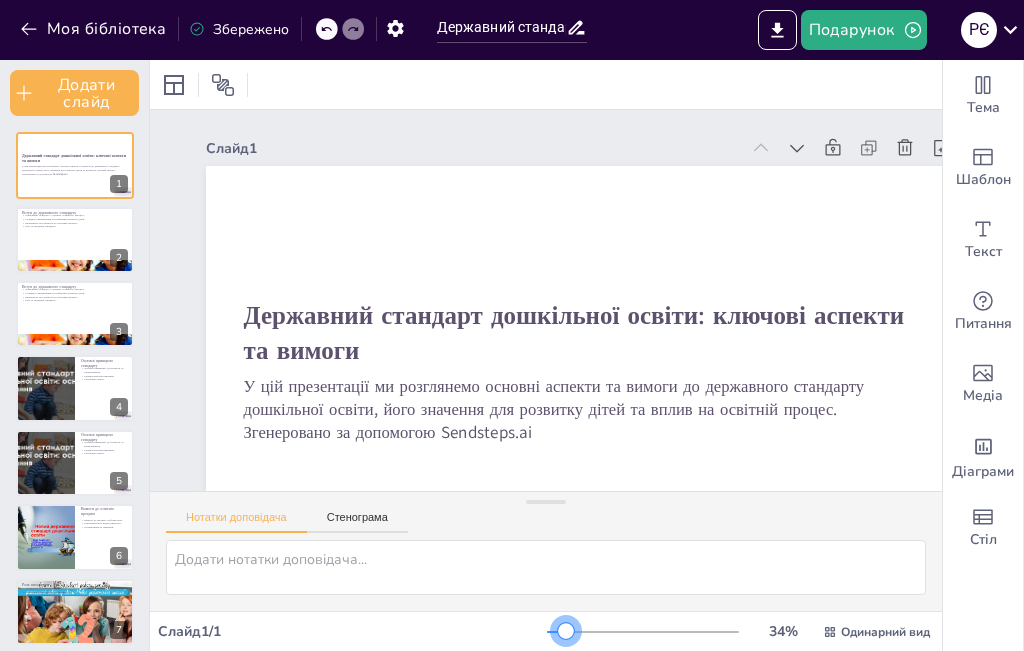 click at bounding box center [643, 632] 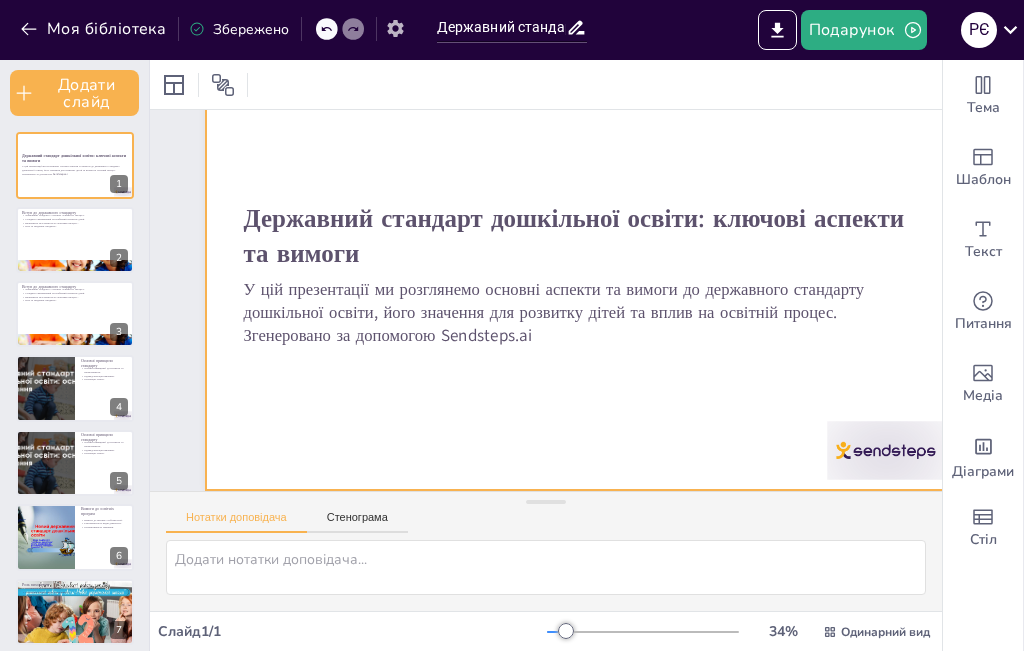 scroll, scrollTop: 111, scrollLeft: 0, axis: vertical 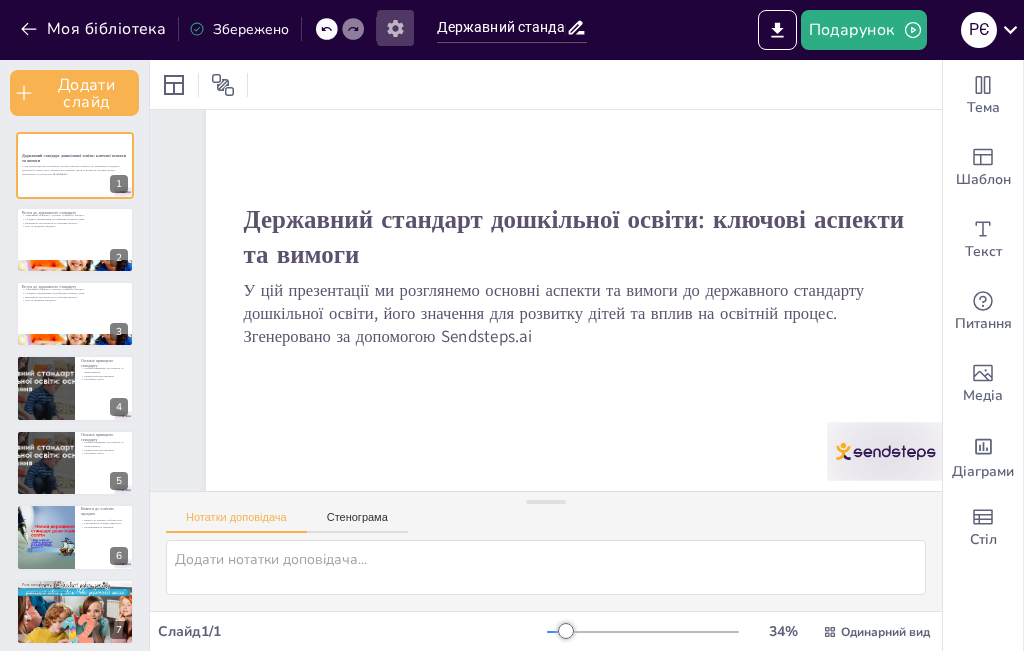 click 